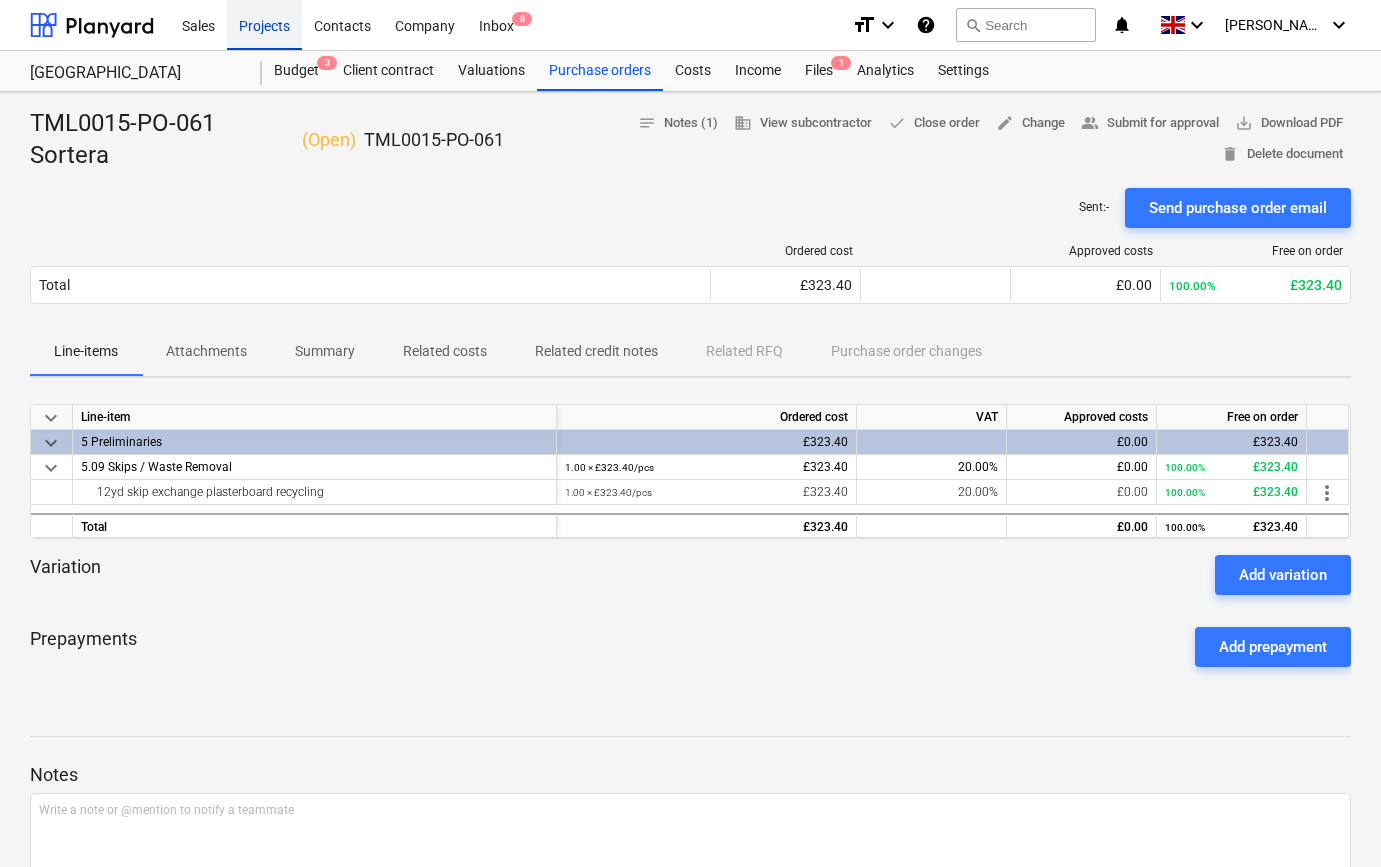 scroll, scrollTop: 0, scrollLeft: 0, axis: both 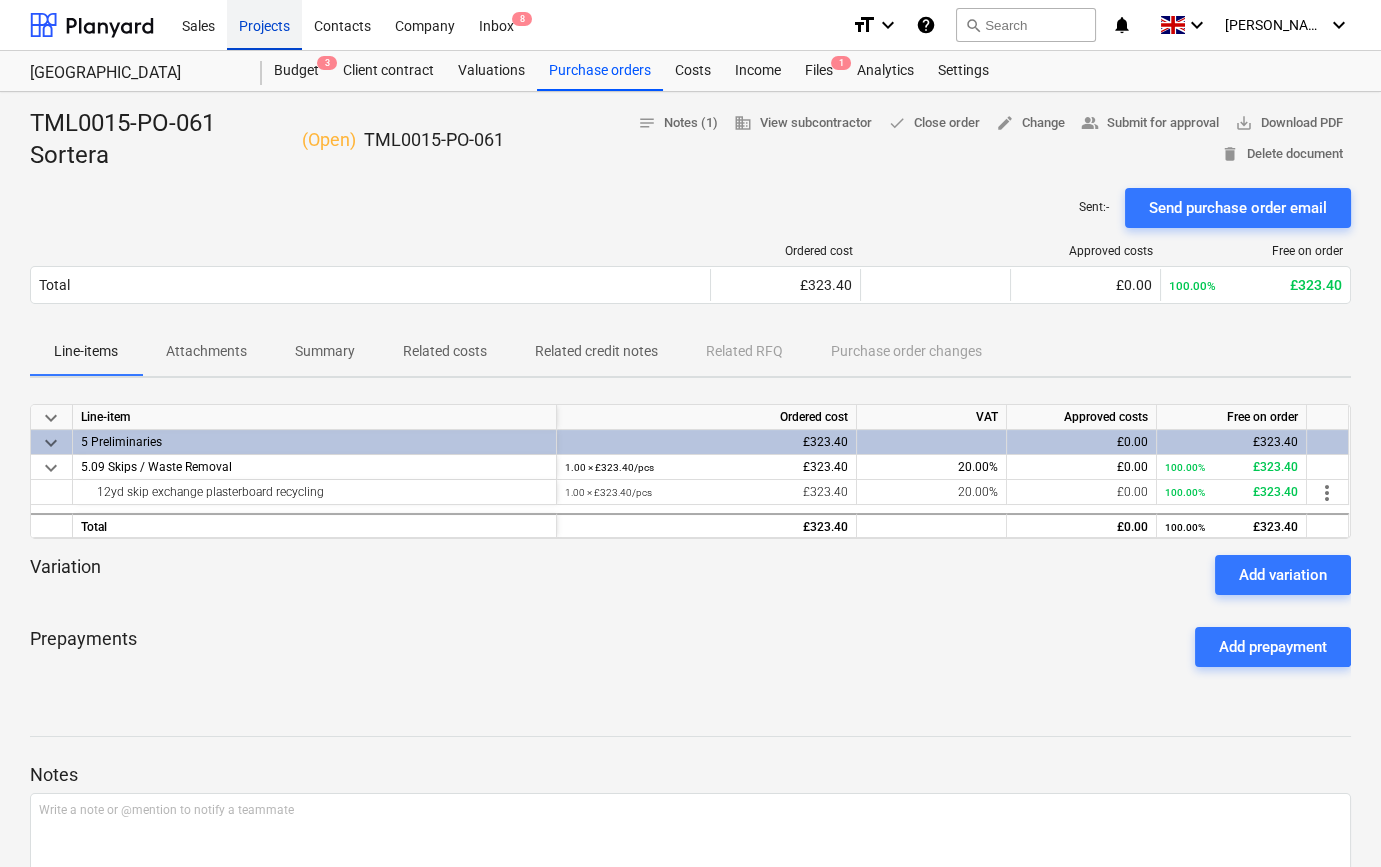click on "Projects" at bounding box center (264, 24) 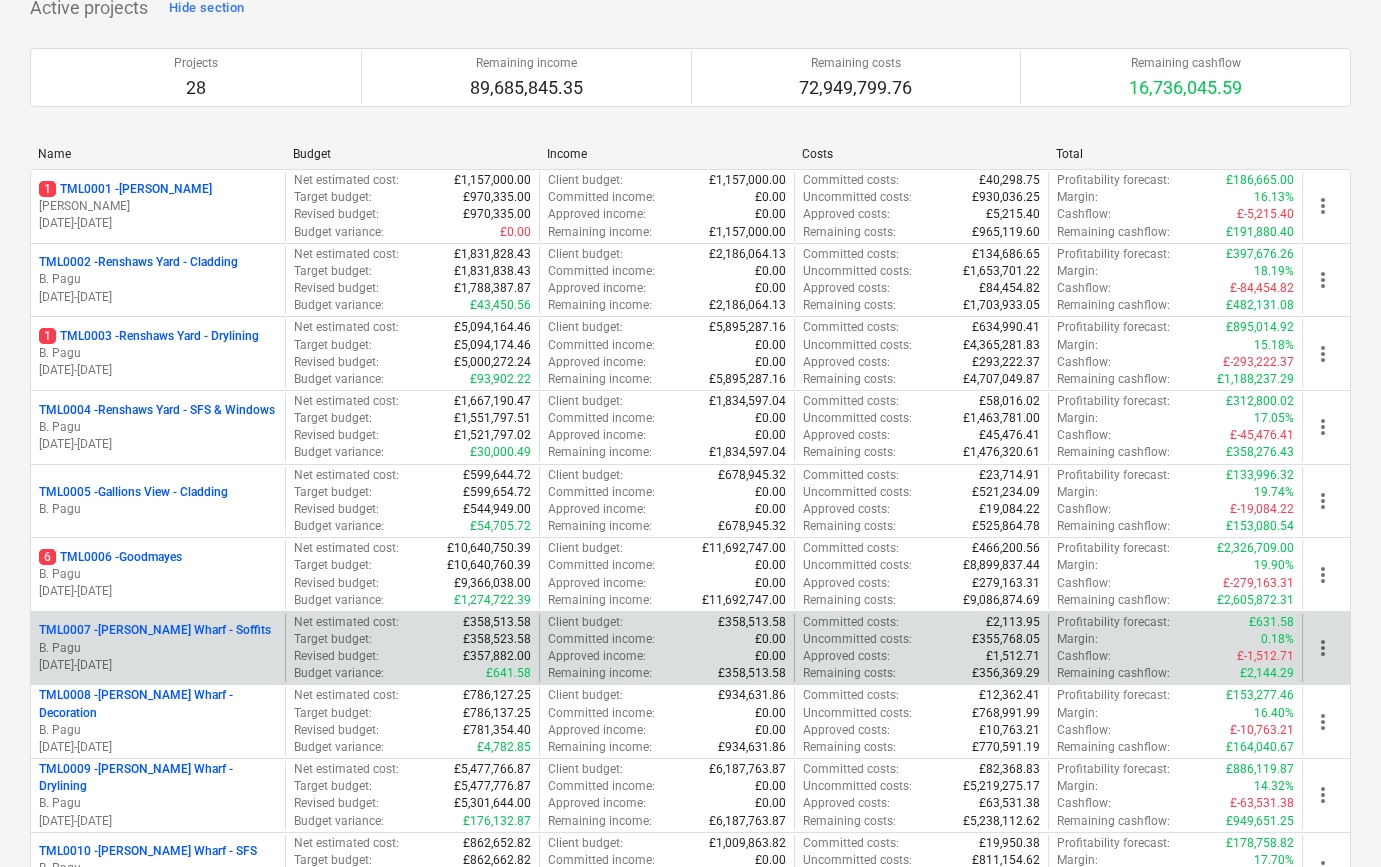 scroll, scrollTop: 181, scrollLeft: 0, axis: vertical 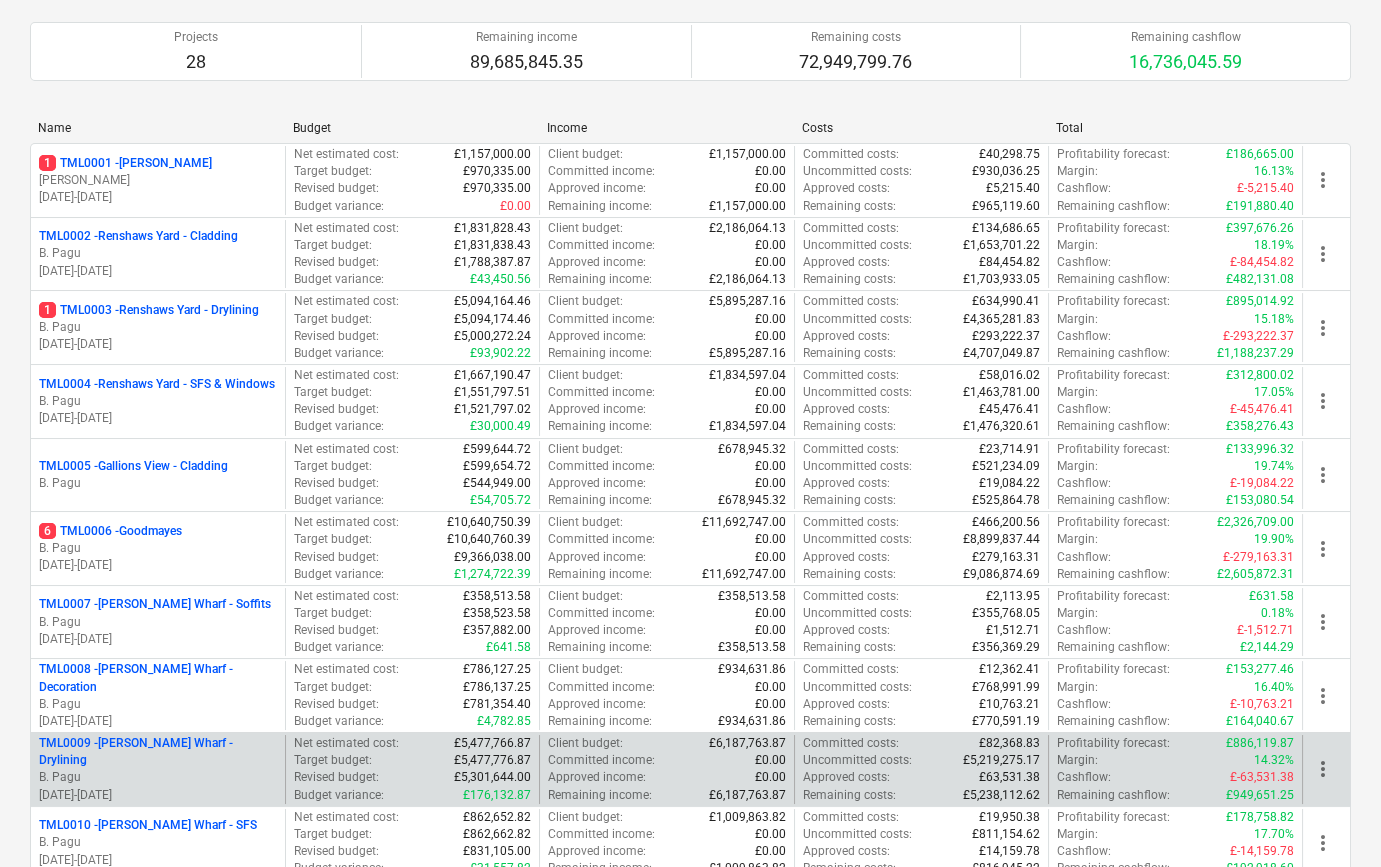 click on "B. Pagu" at bounding box center [158, 777] 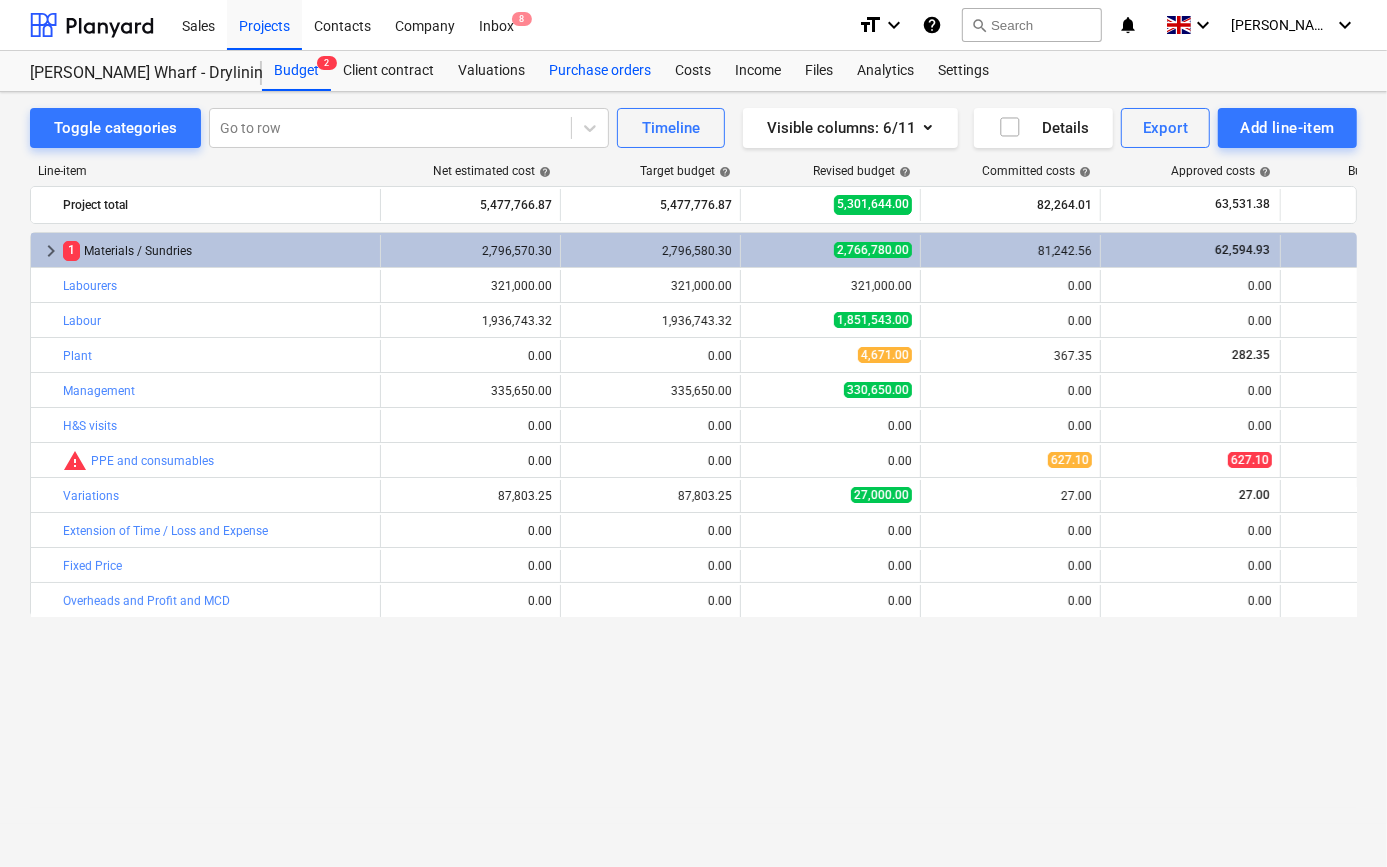 click on "Purchase orders" at bounding box center [600, 71] 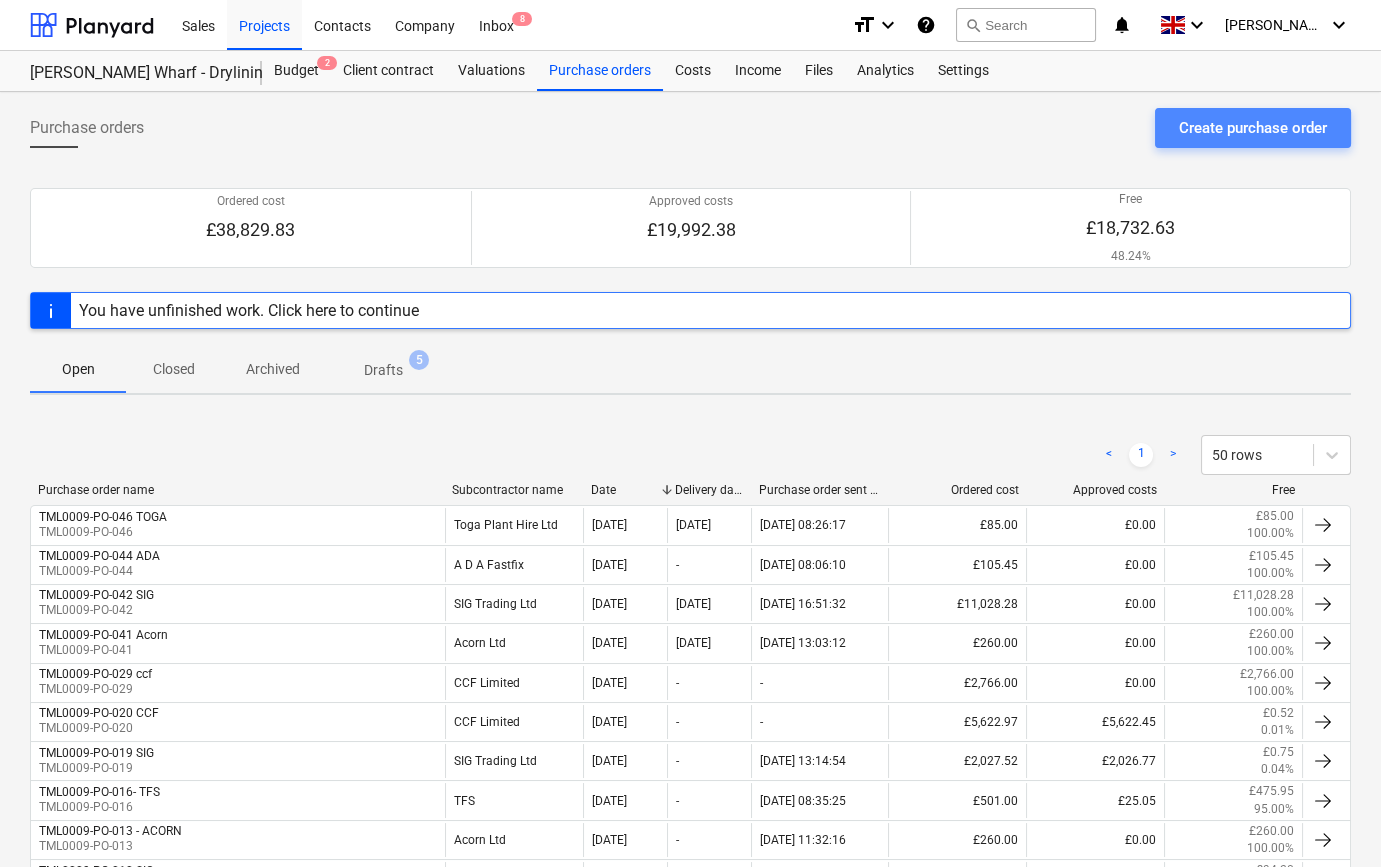 click on "Create purchase order" at bounding box center [1253, 128] 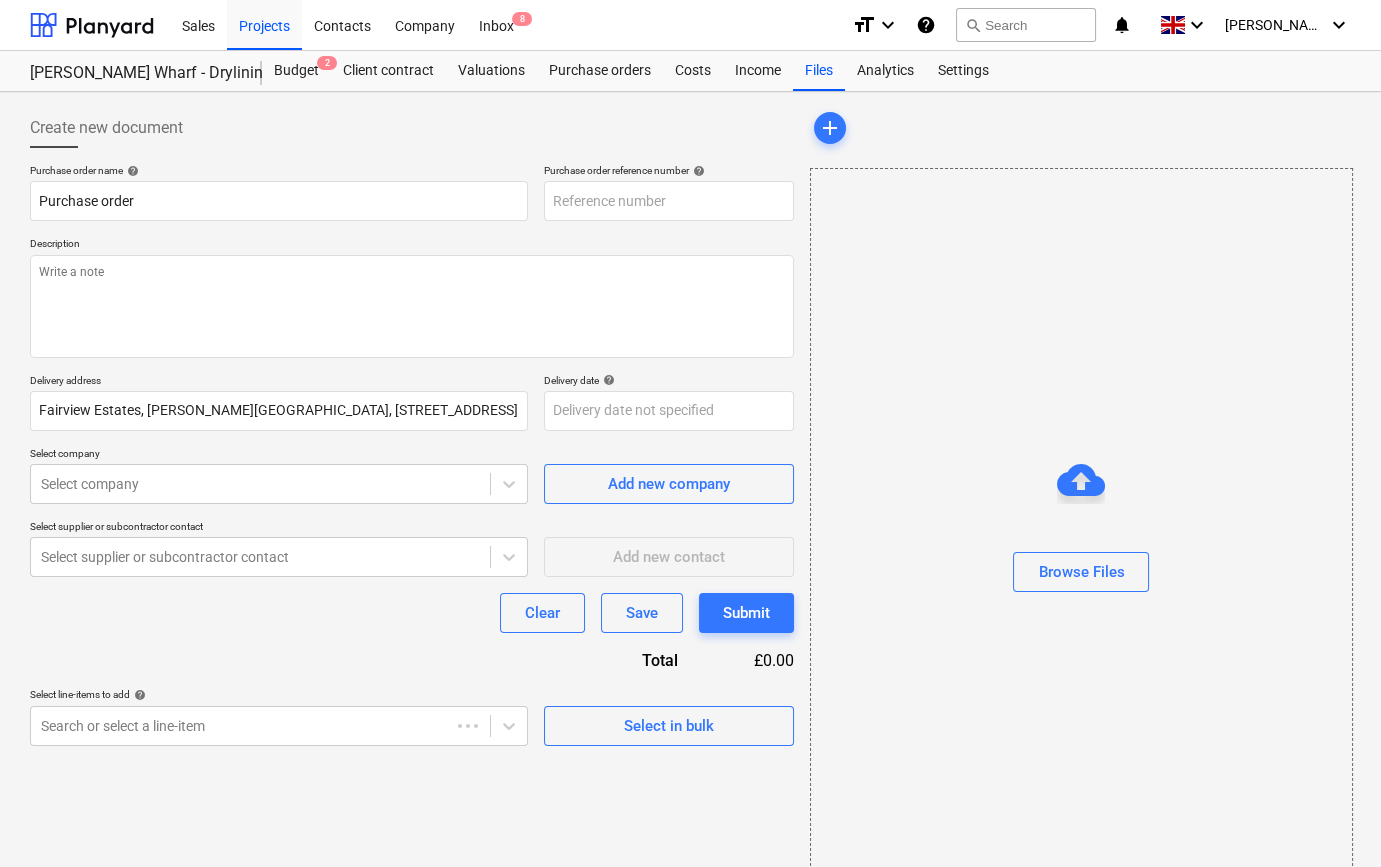 type on "x" 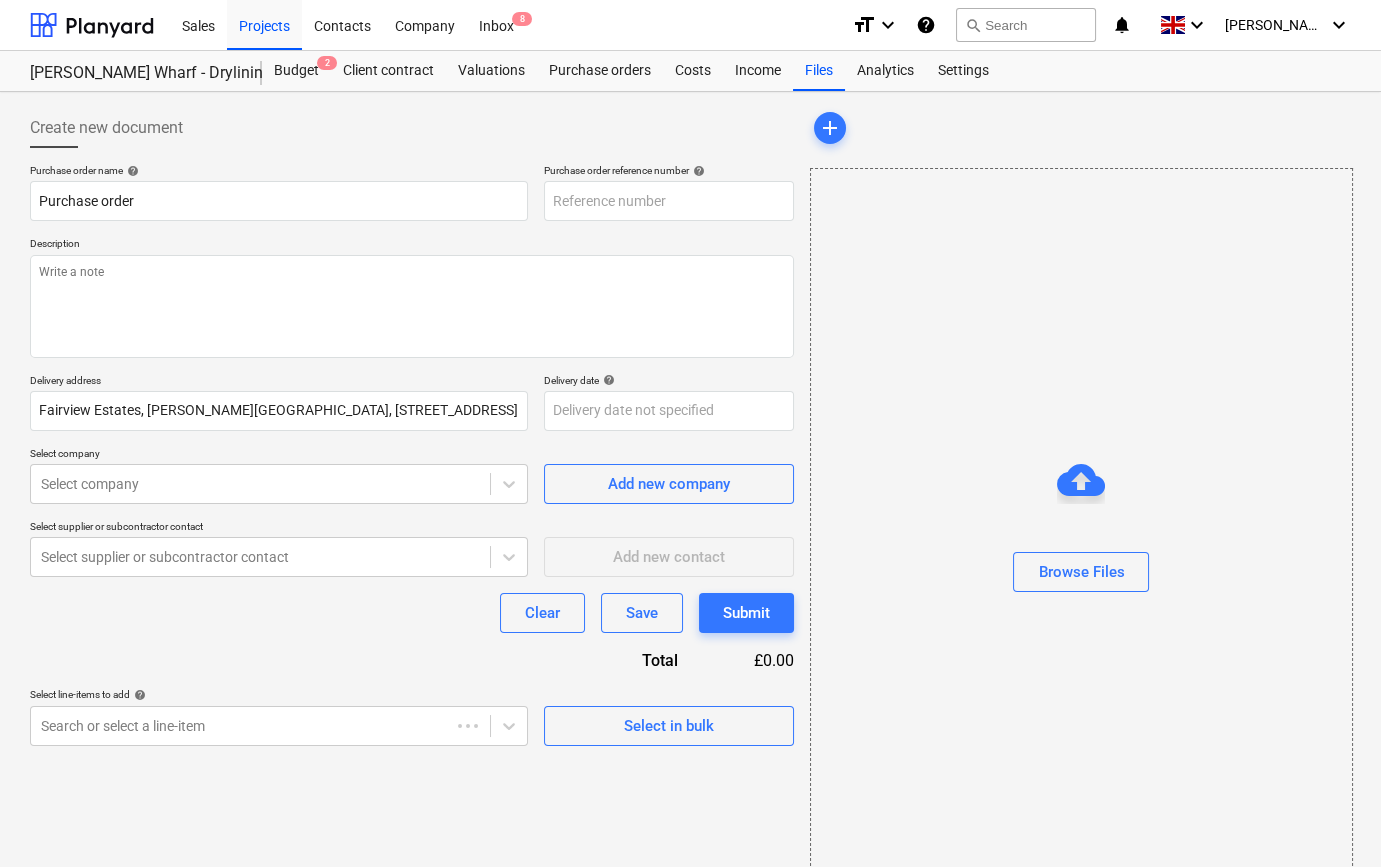 type on "TML0009-PO-047" 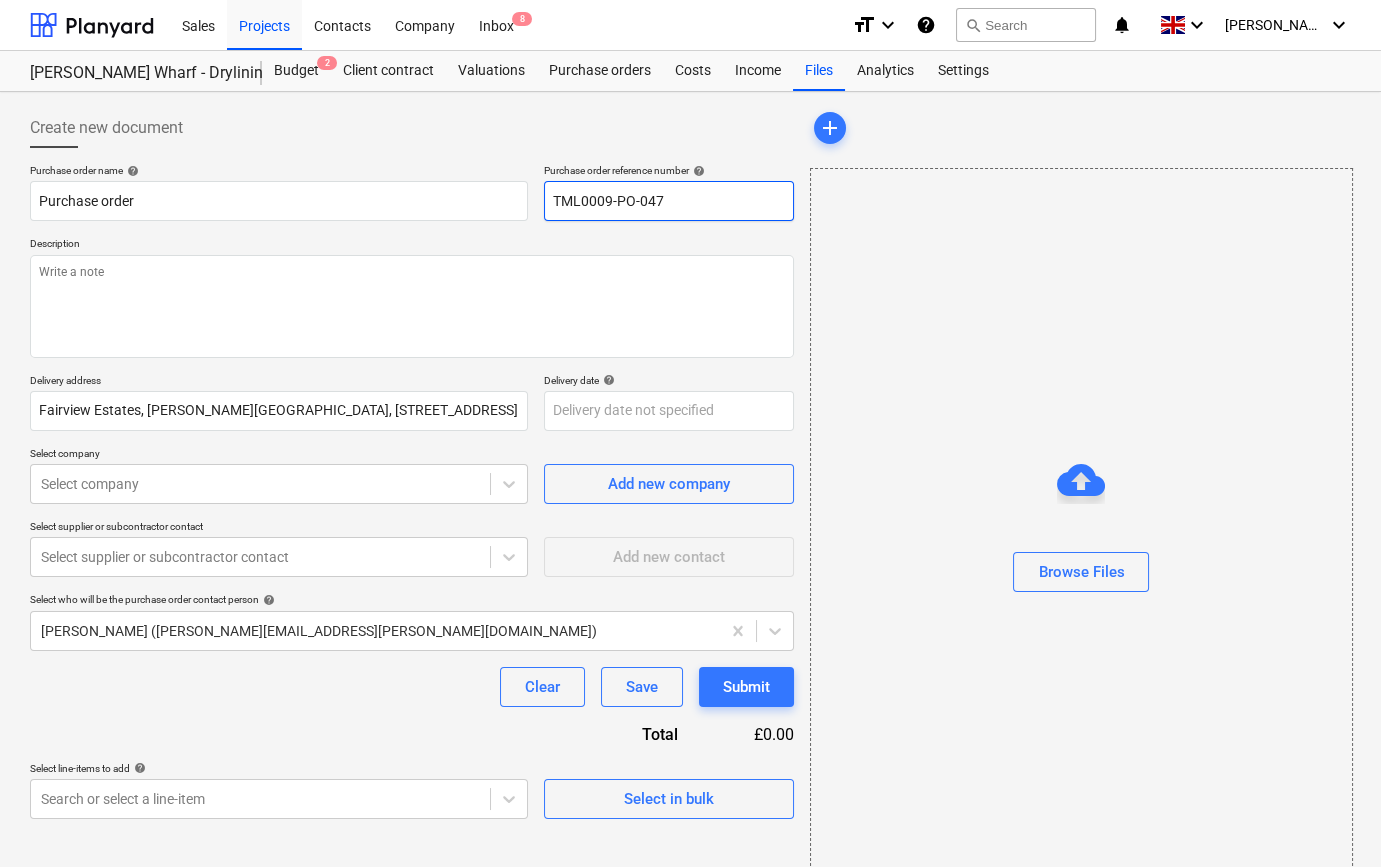 drag, startPoint x: 668, startPoint y: 194, endPoint x: 551, endPoint y: 202, distance: 117.273186 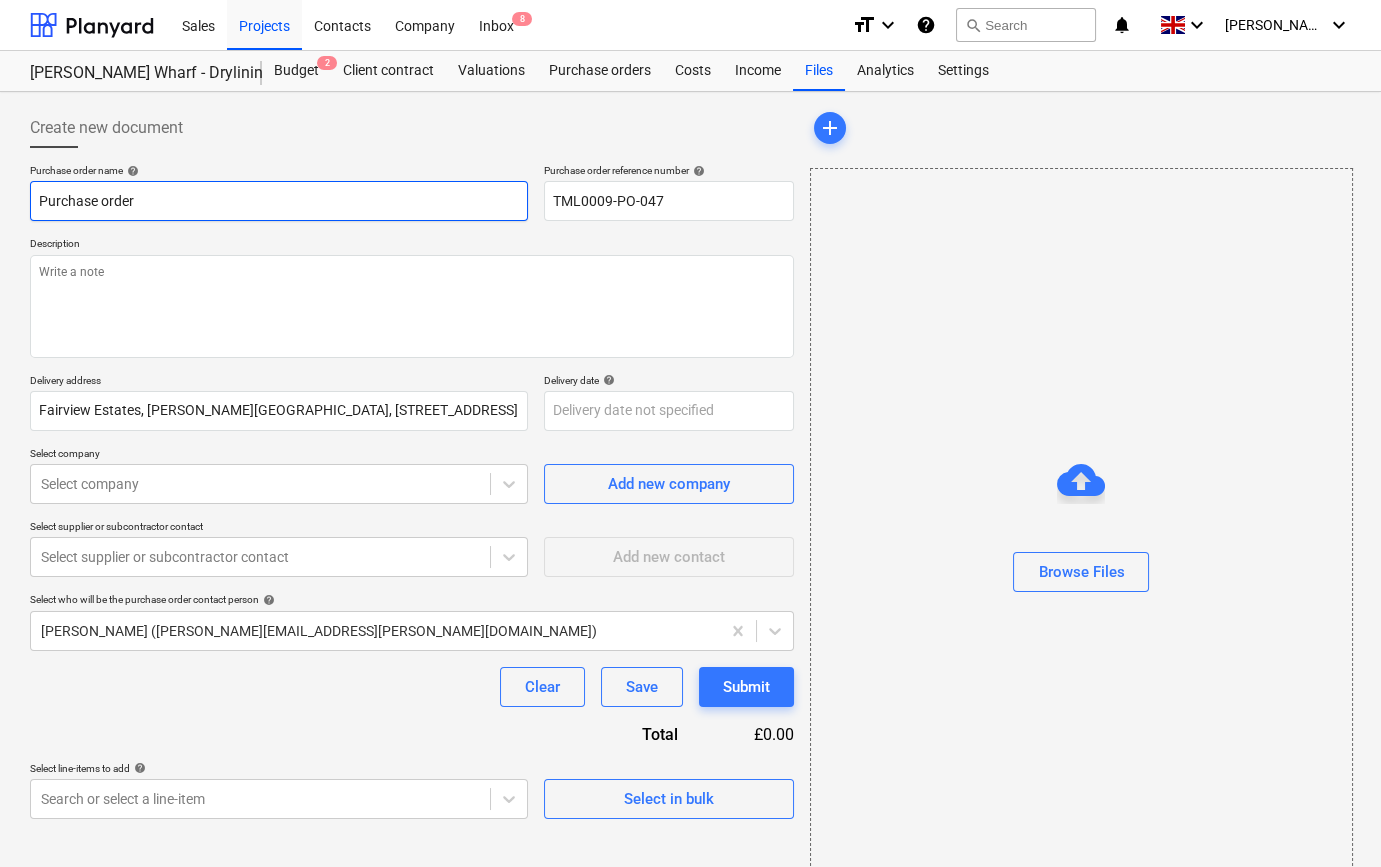click on "Purchase order" at bounding box center (279, 201) 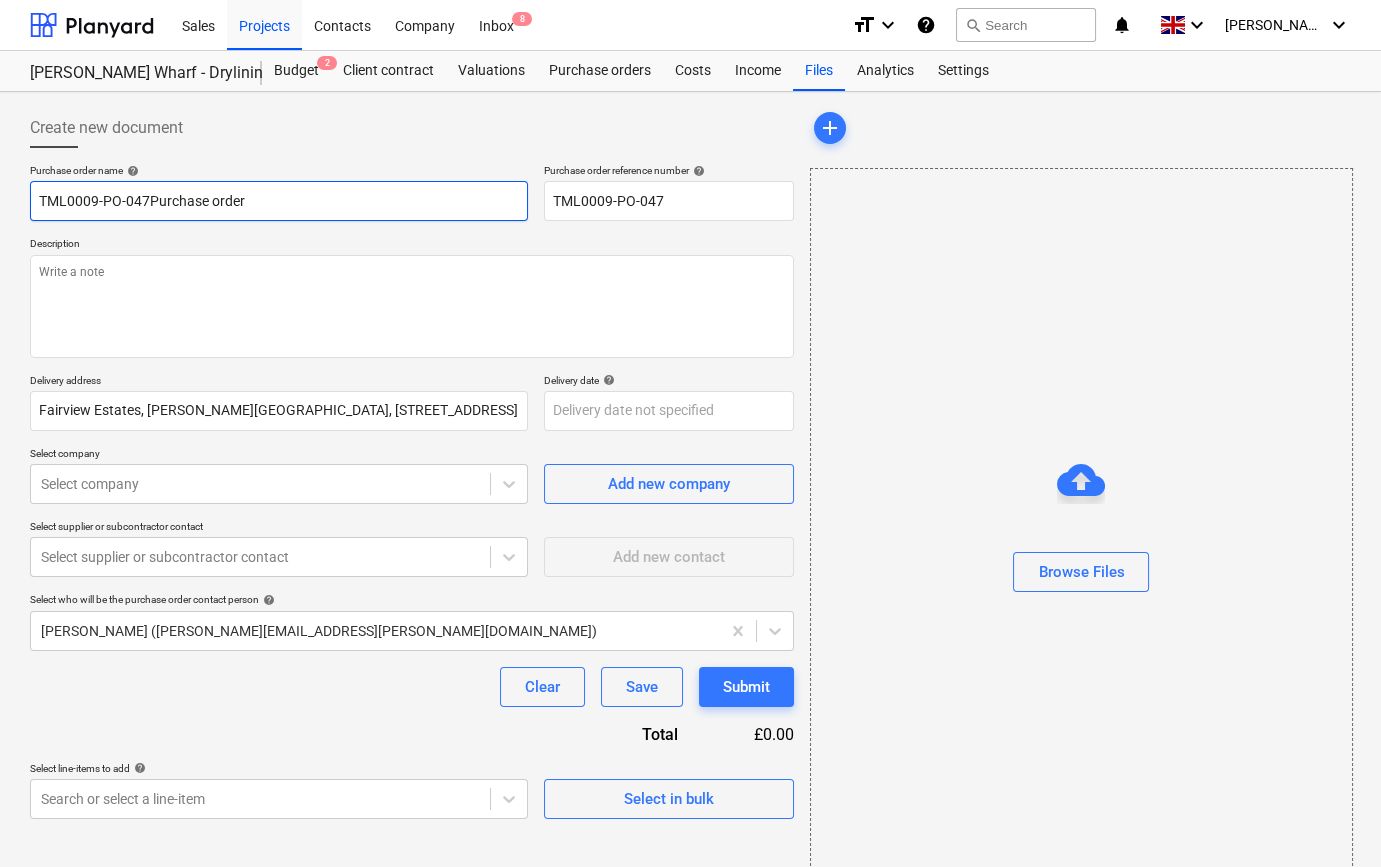 type on "x" 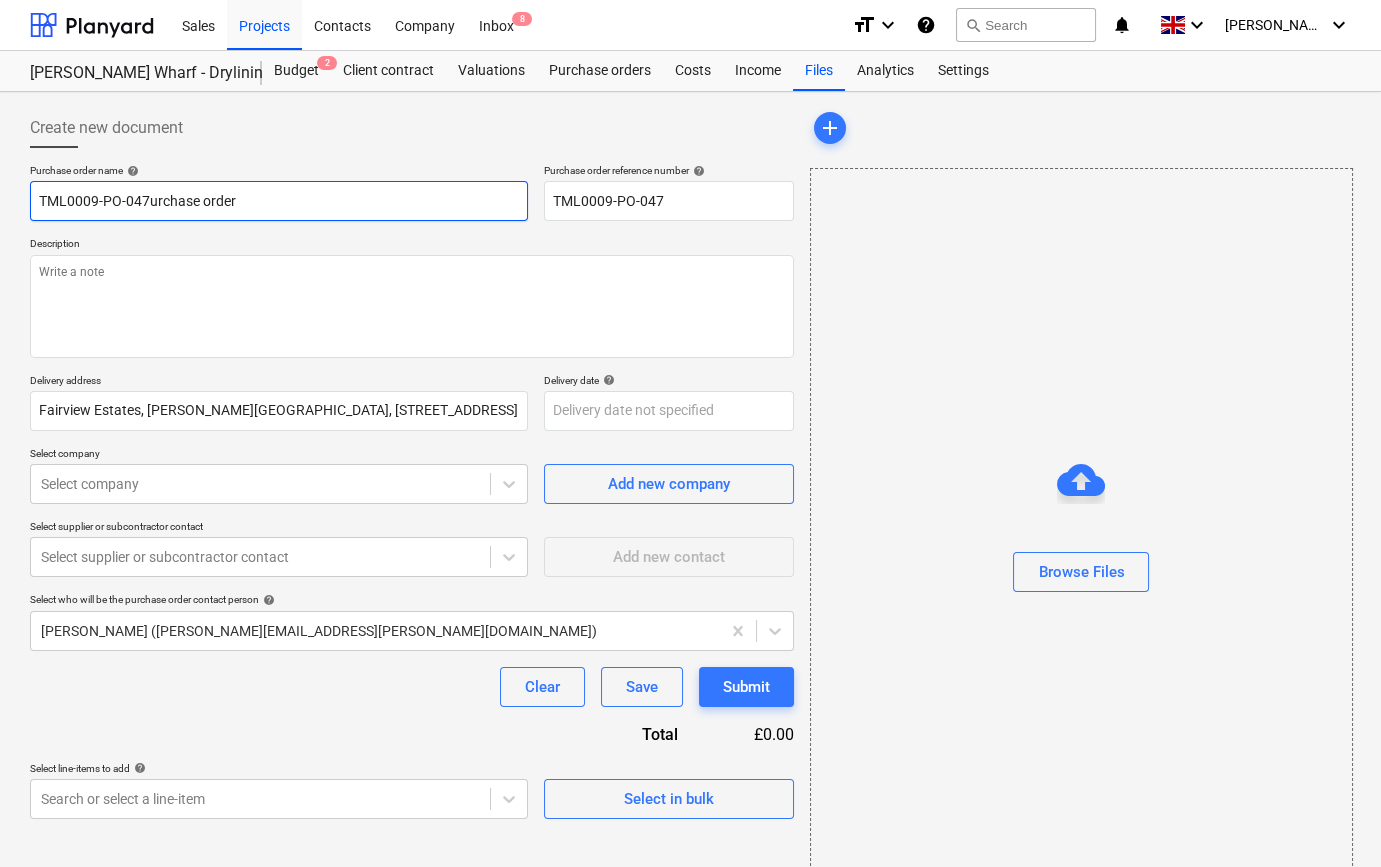 type on "x" 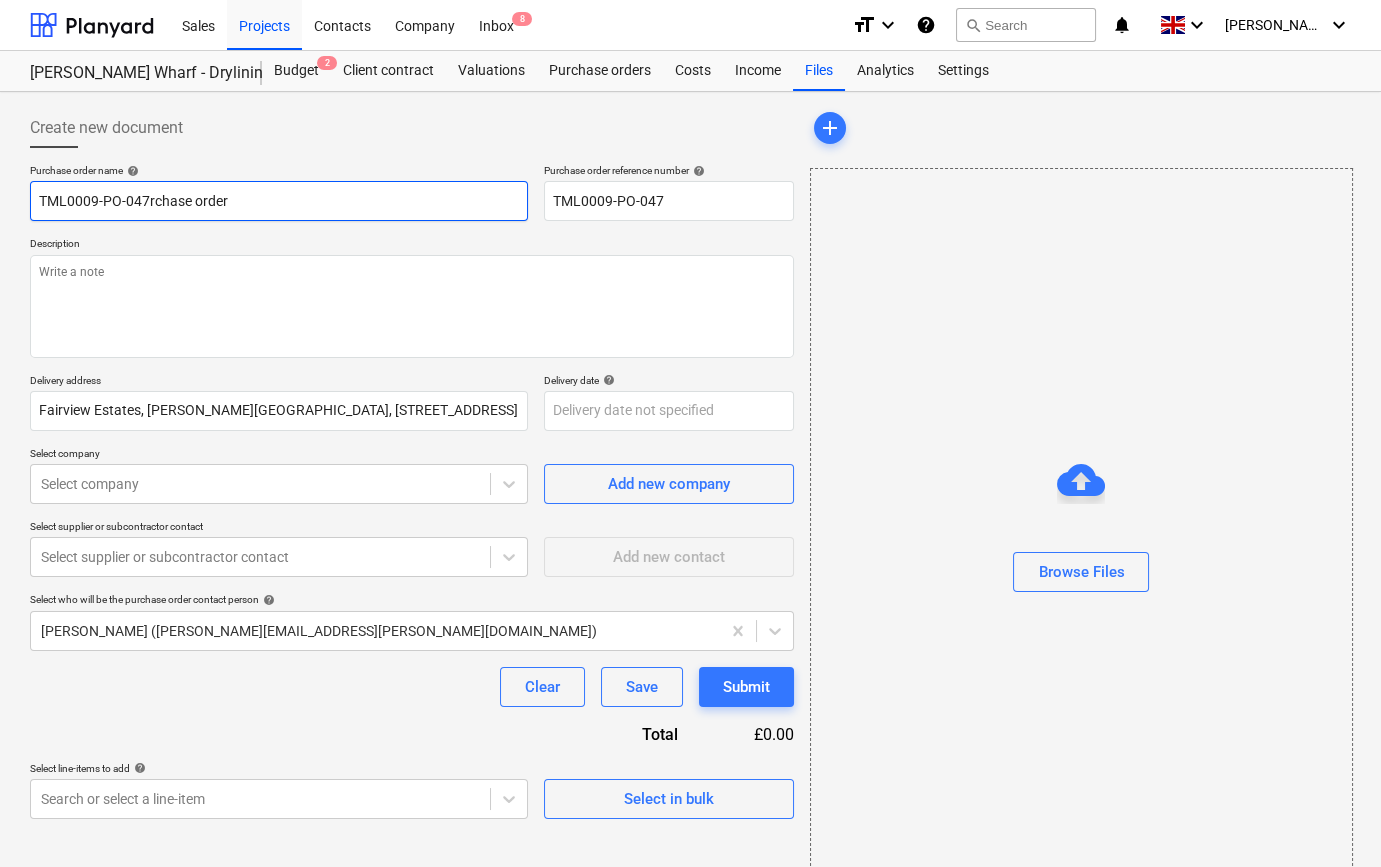 type on "x" 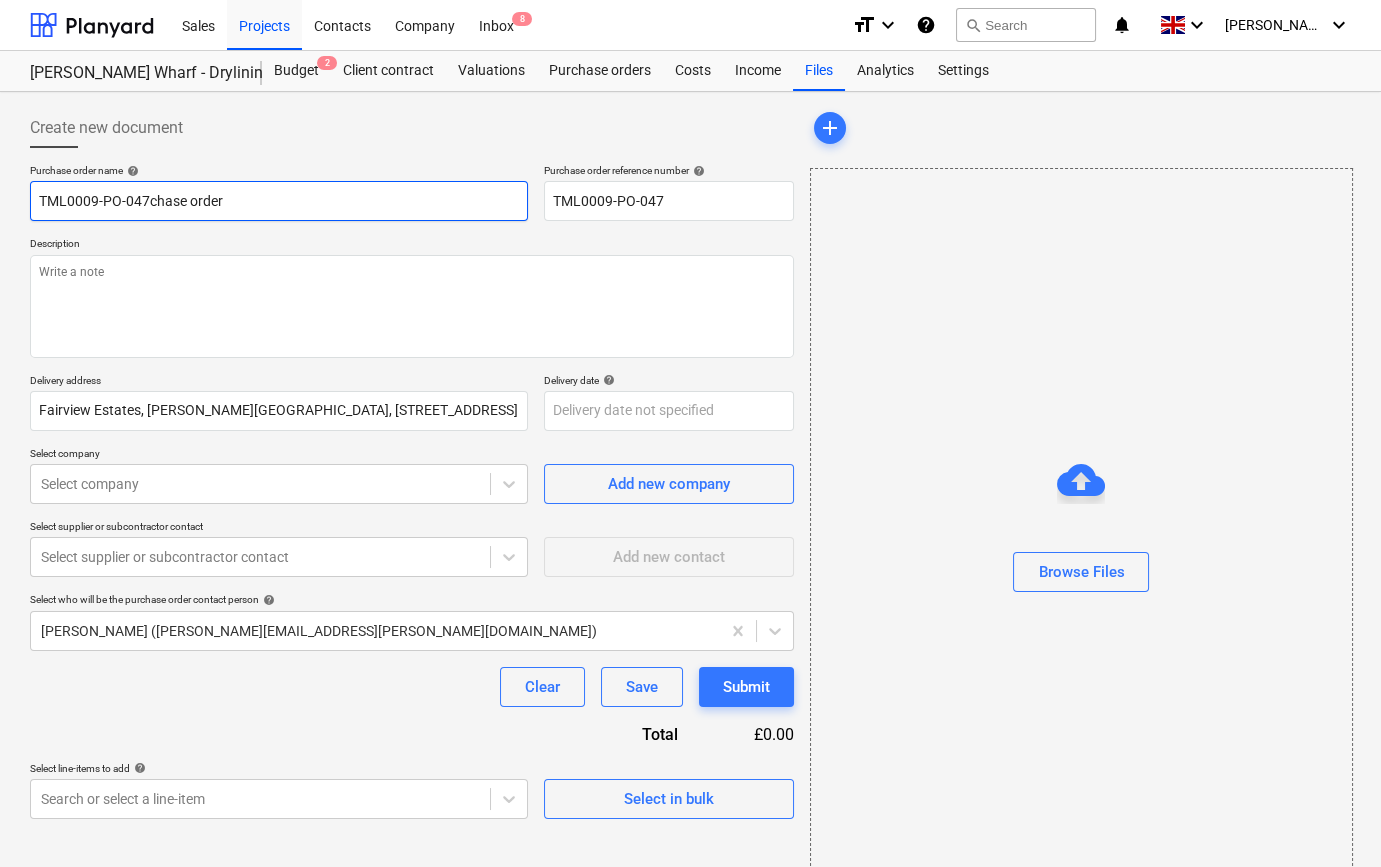 type on "x" 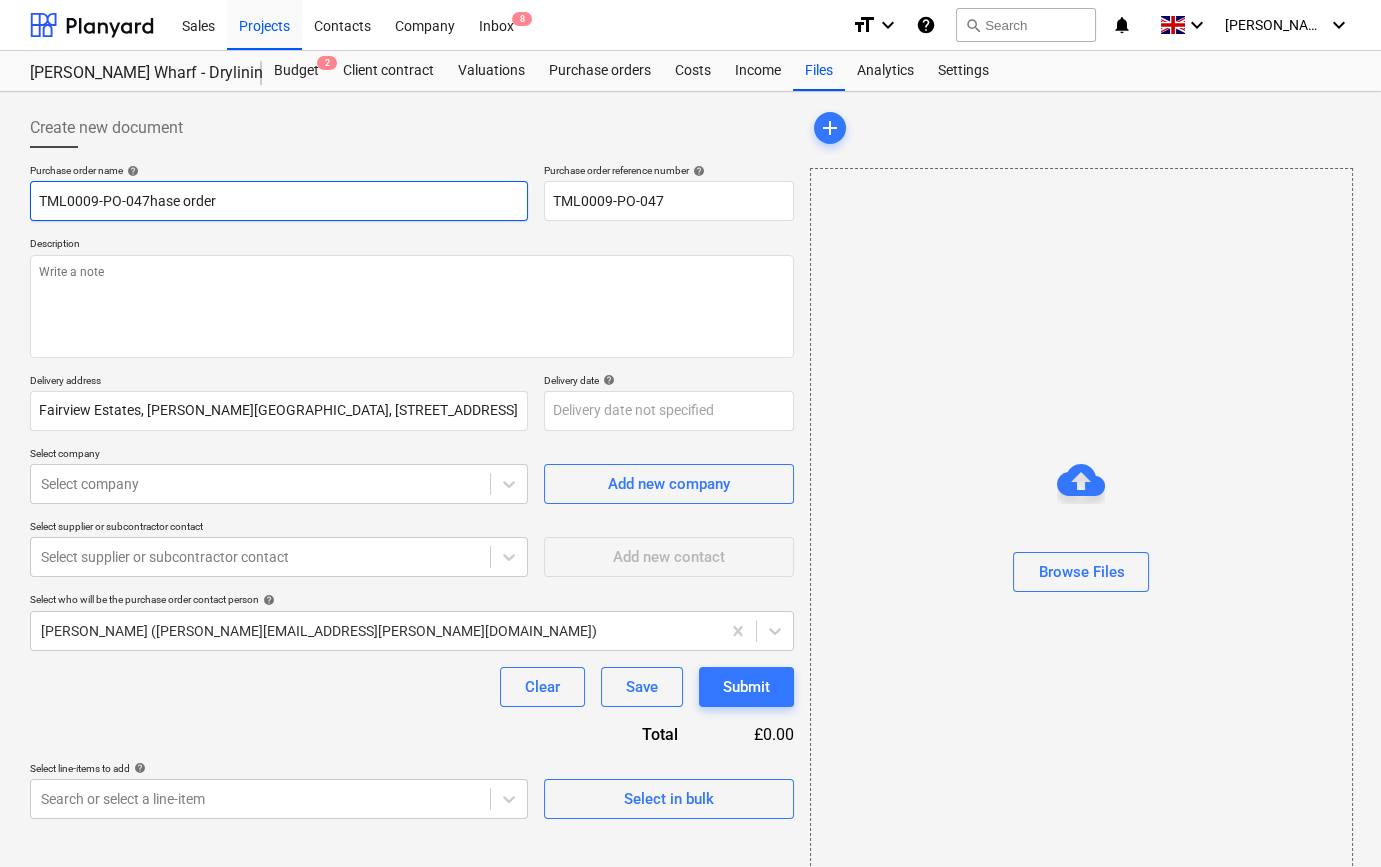 type on "x" 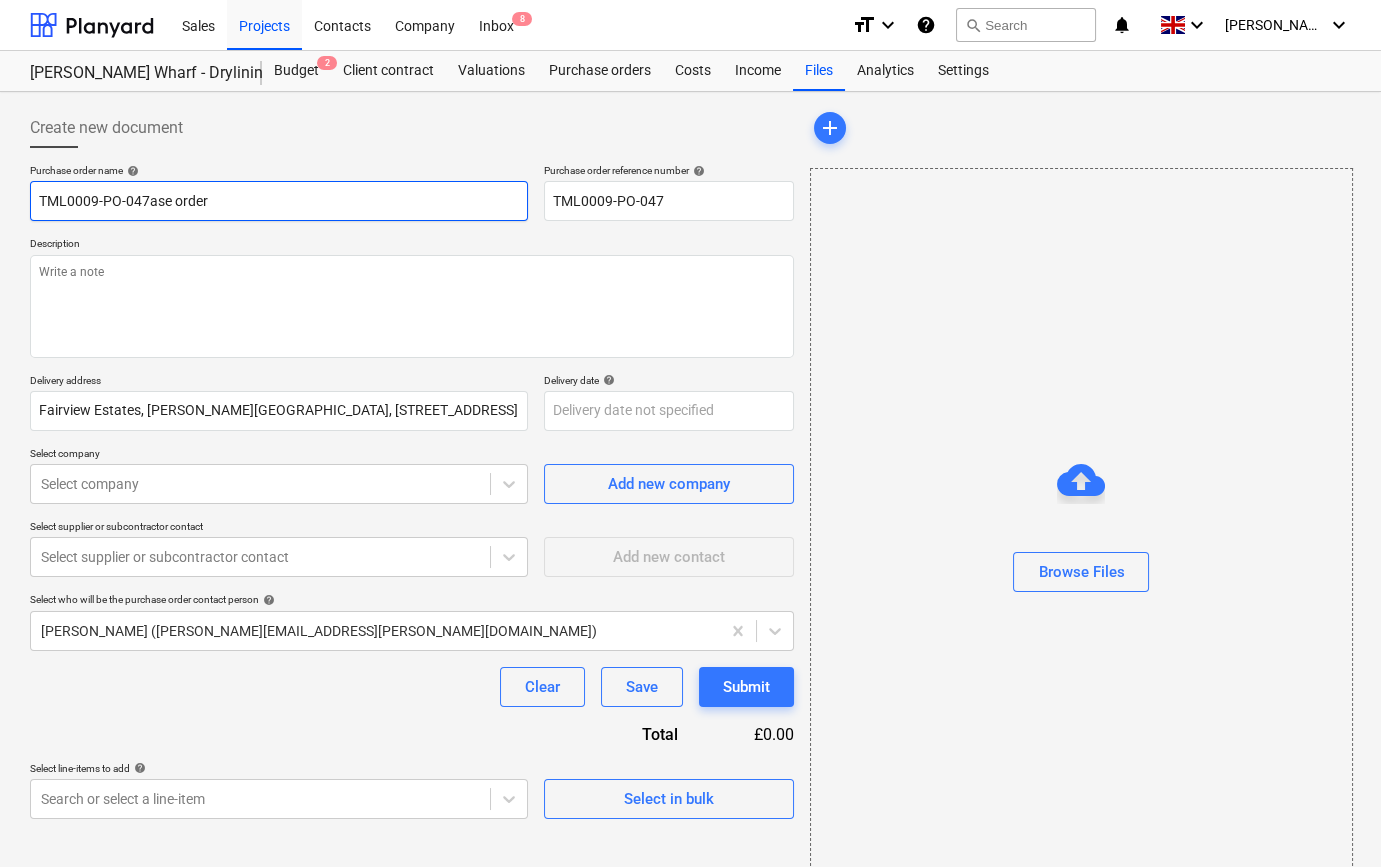 type on "x" 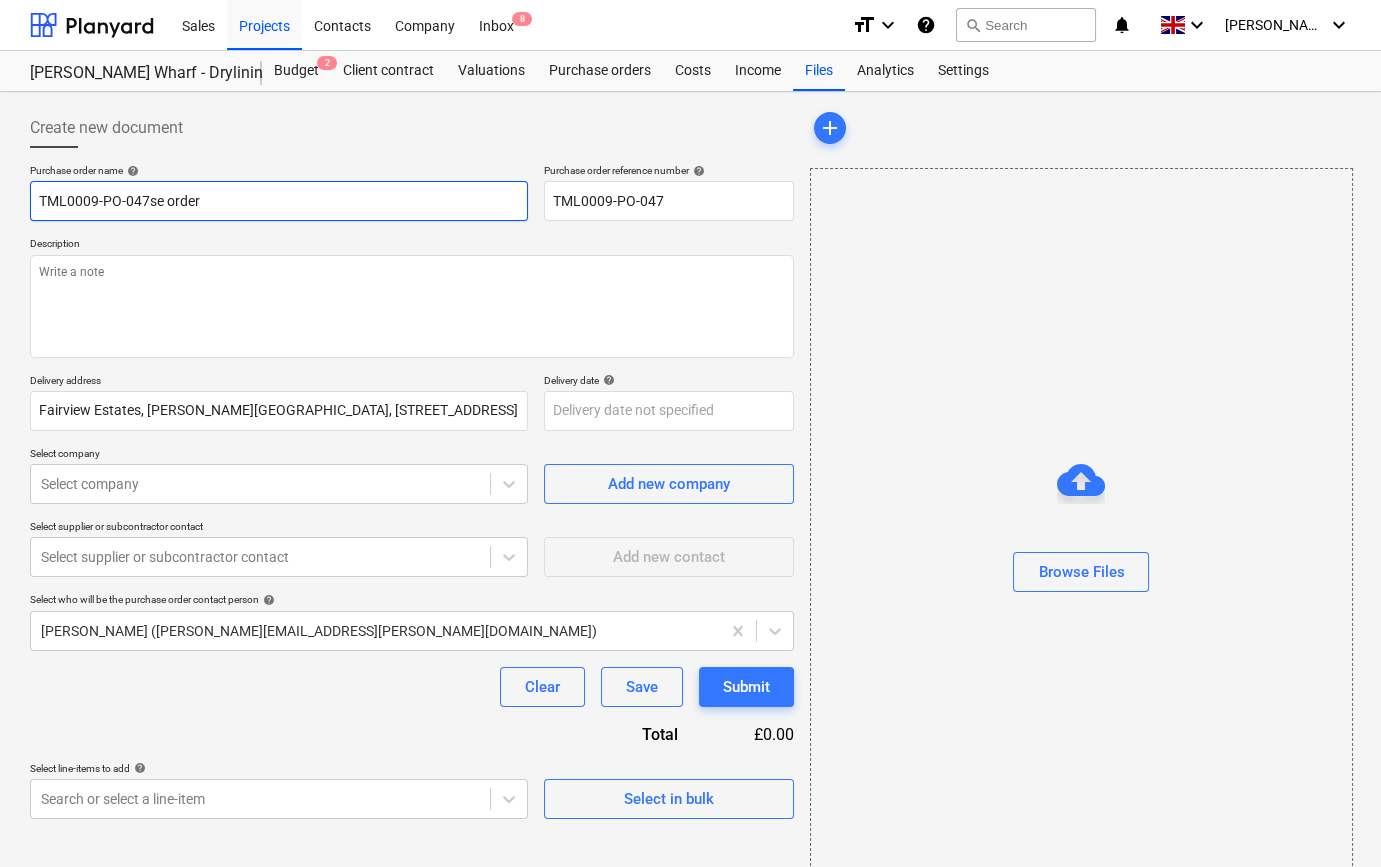type on "x" 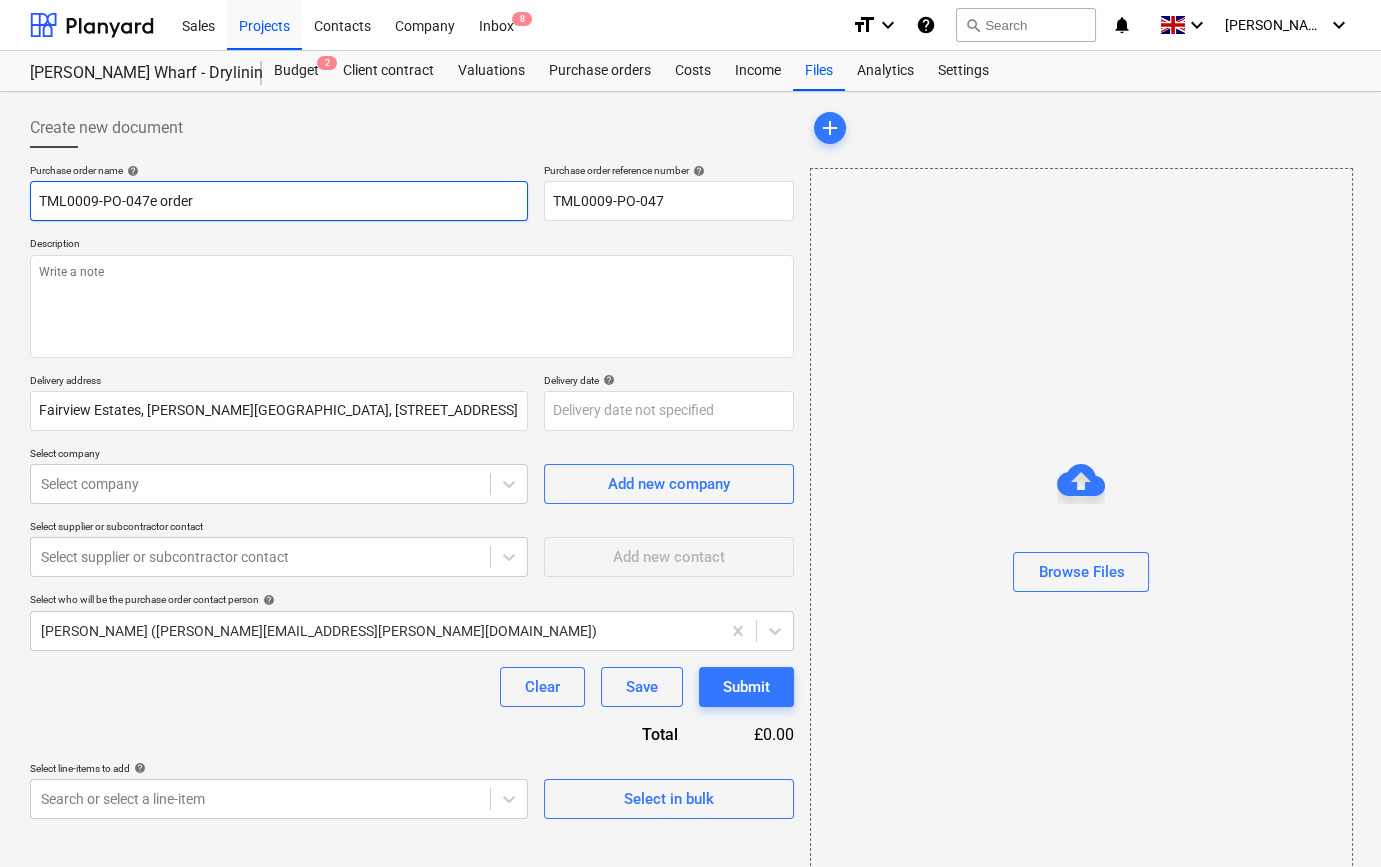 type on "x" 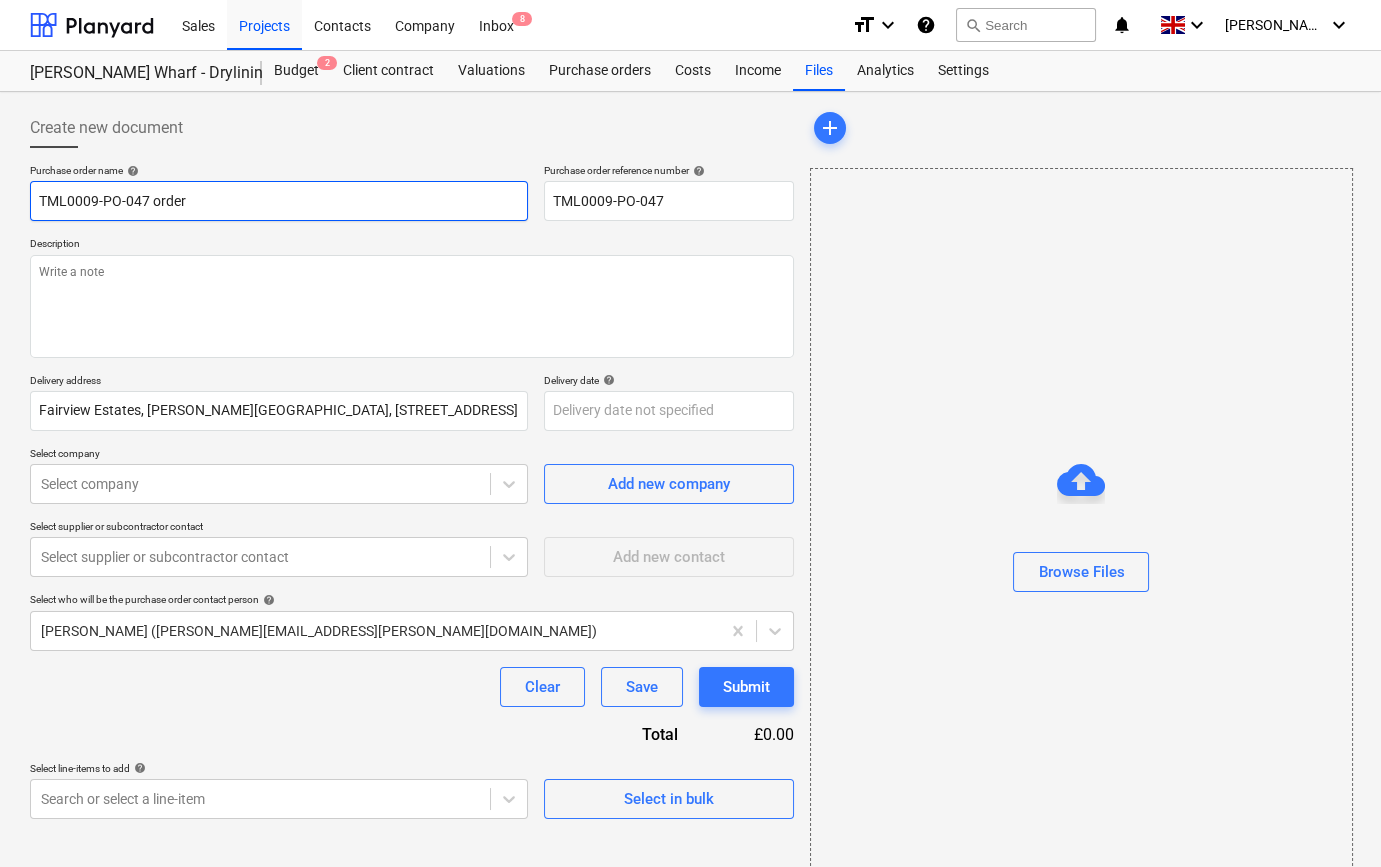 type on "x" 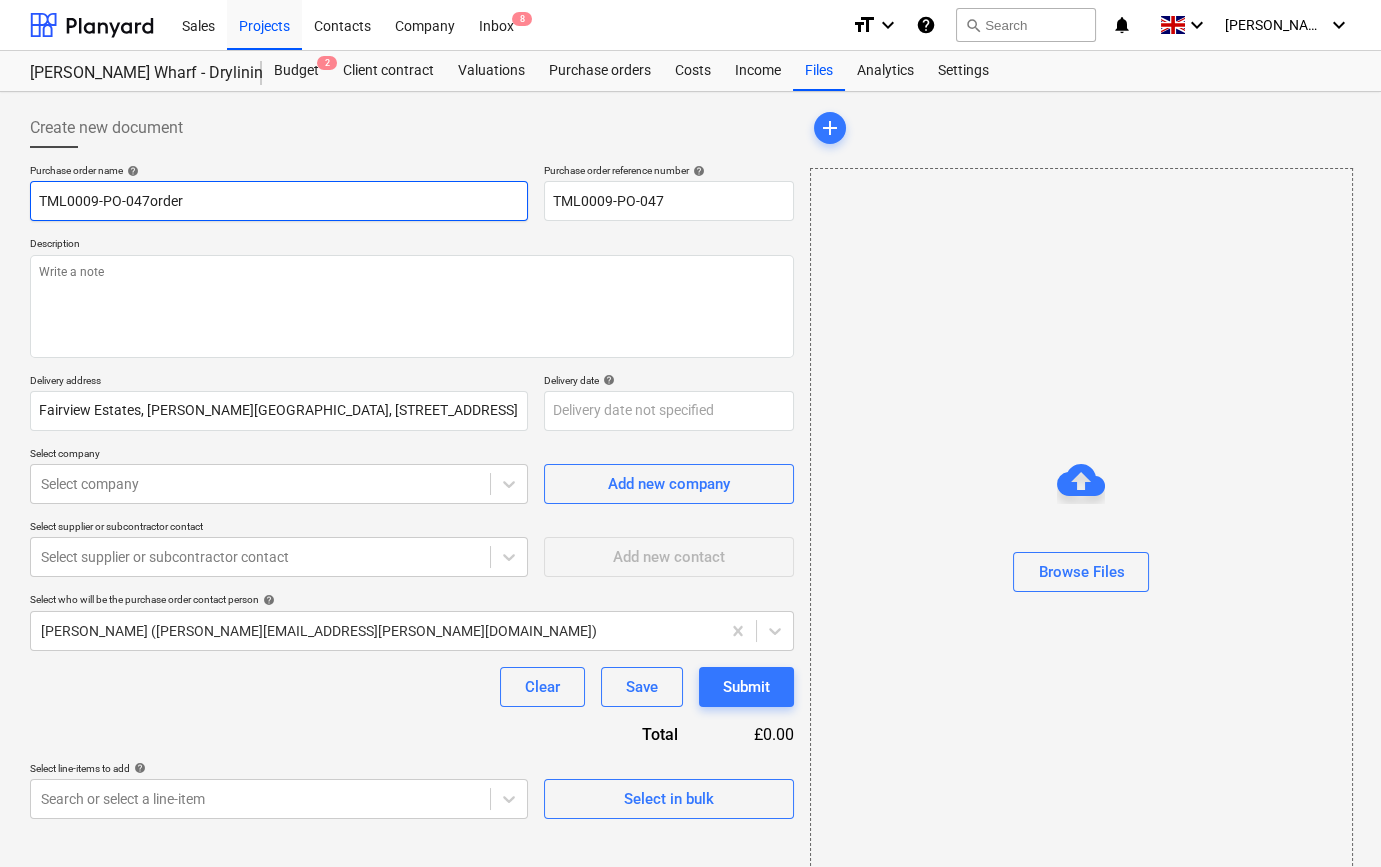 type on "x" 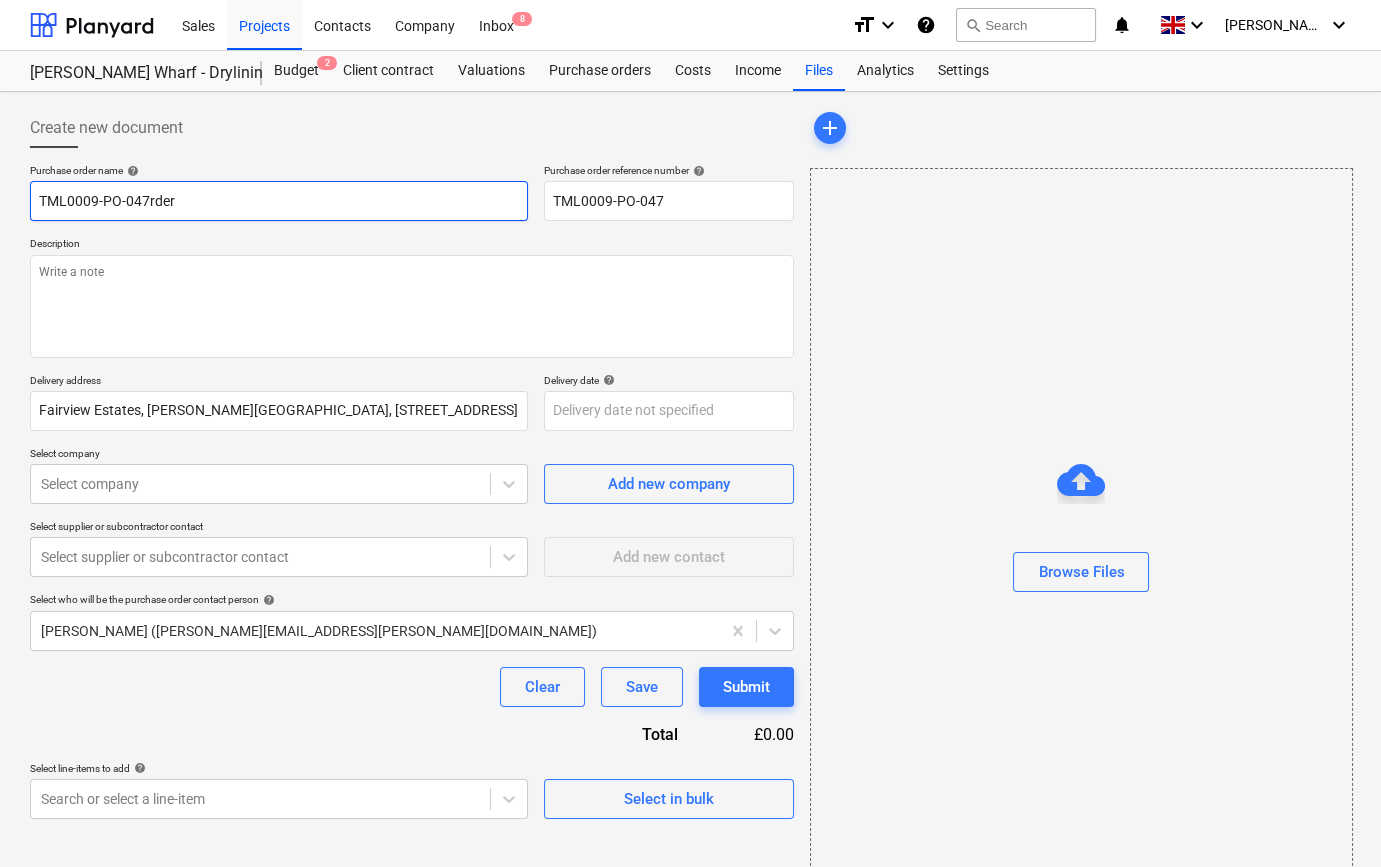 type on "x" 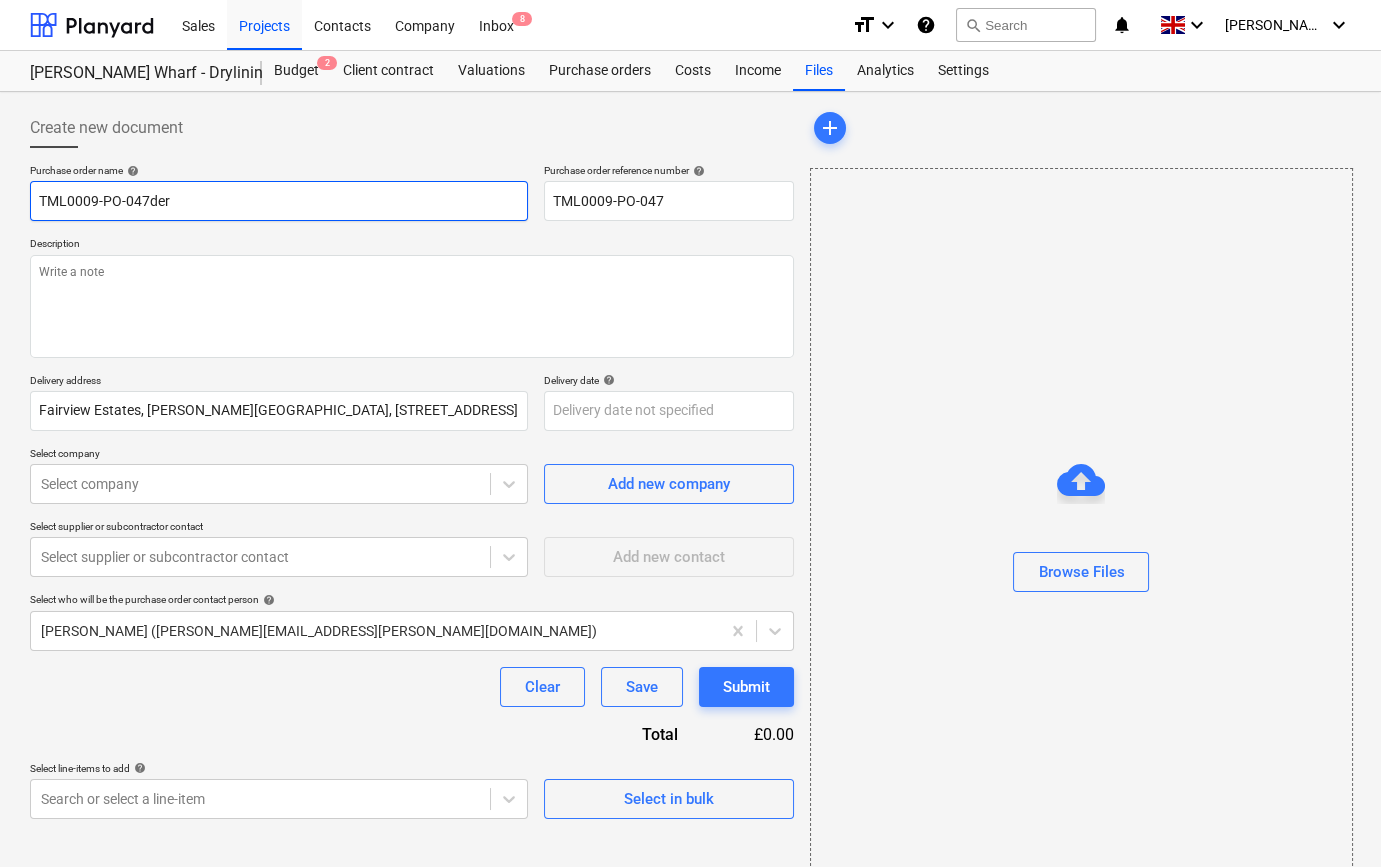 type on "x" 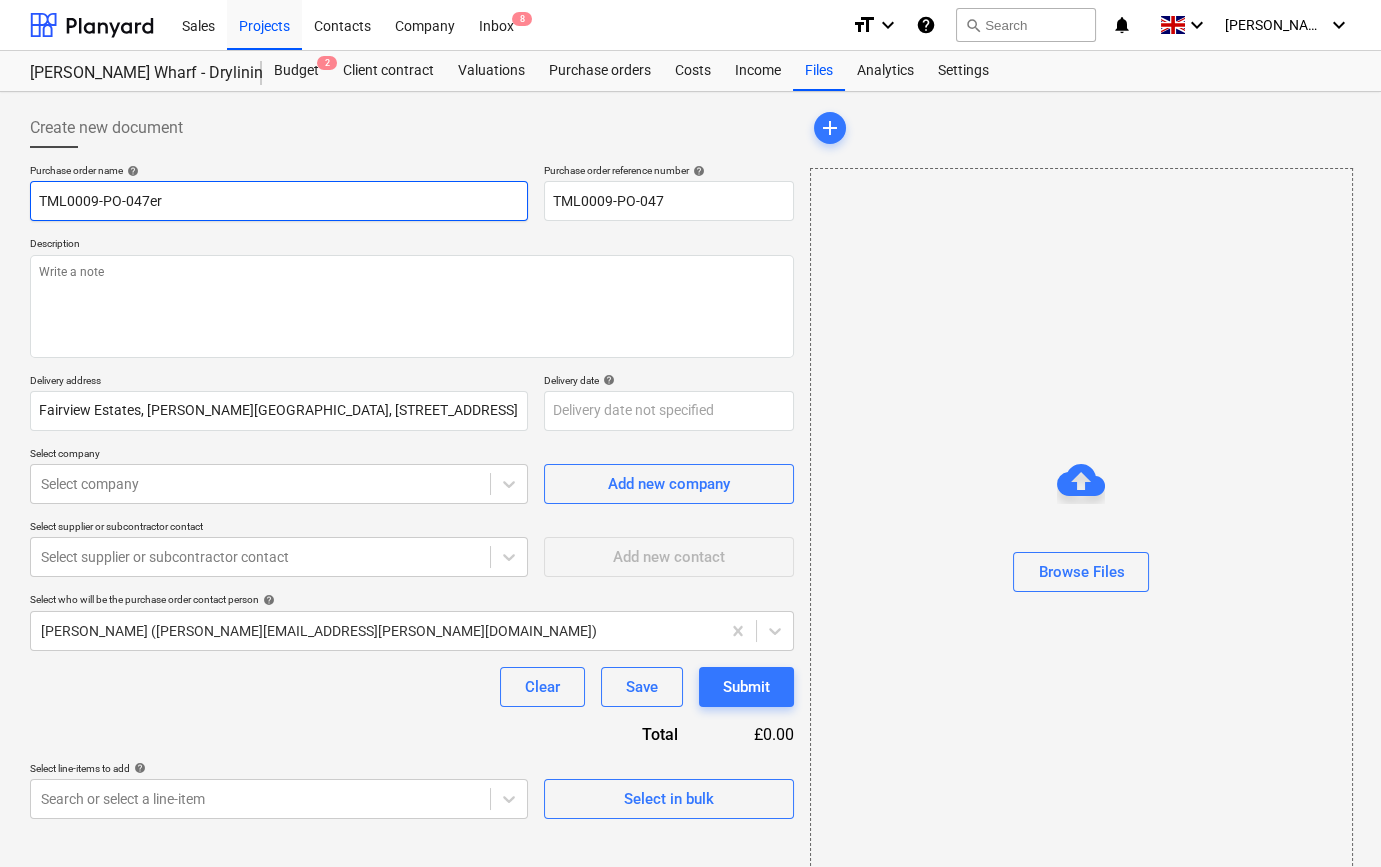 type on "x" 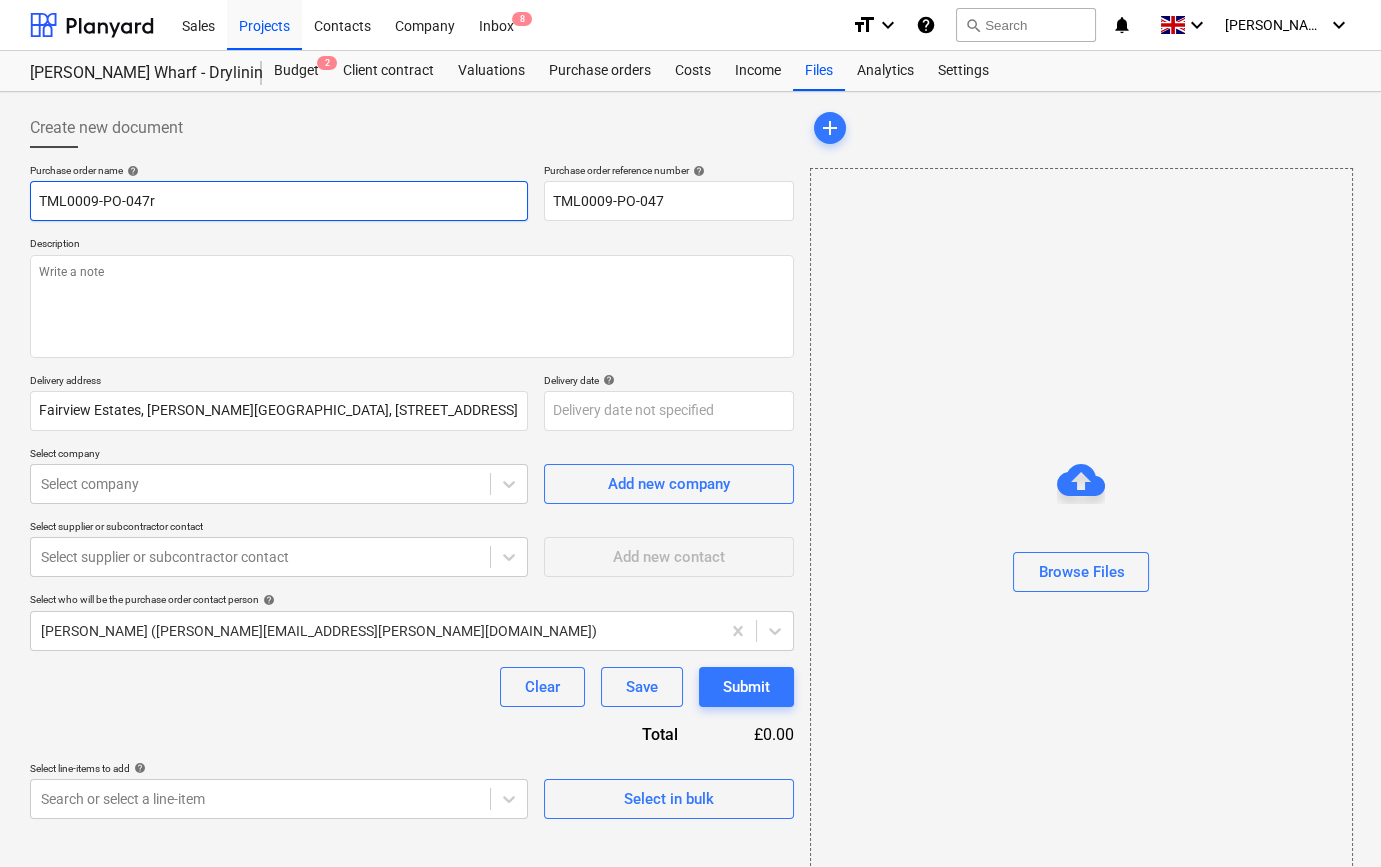 type on "x" 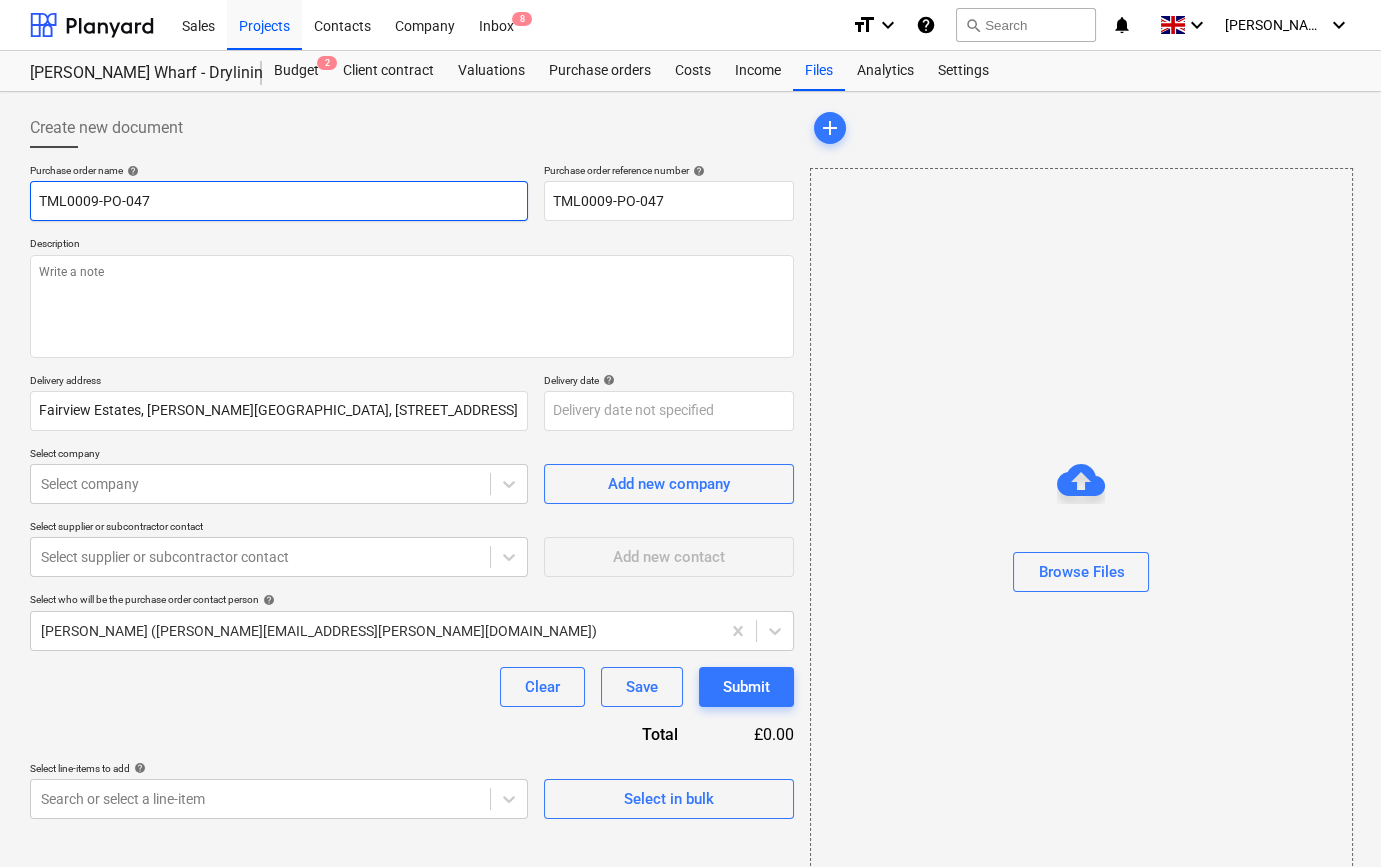 type on "x" 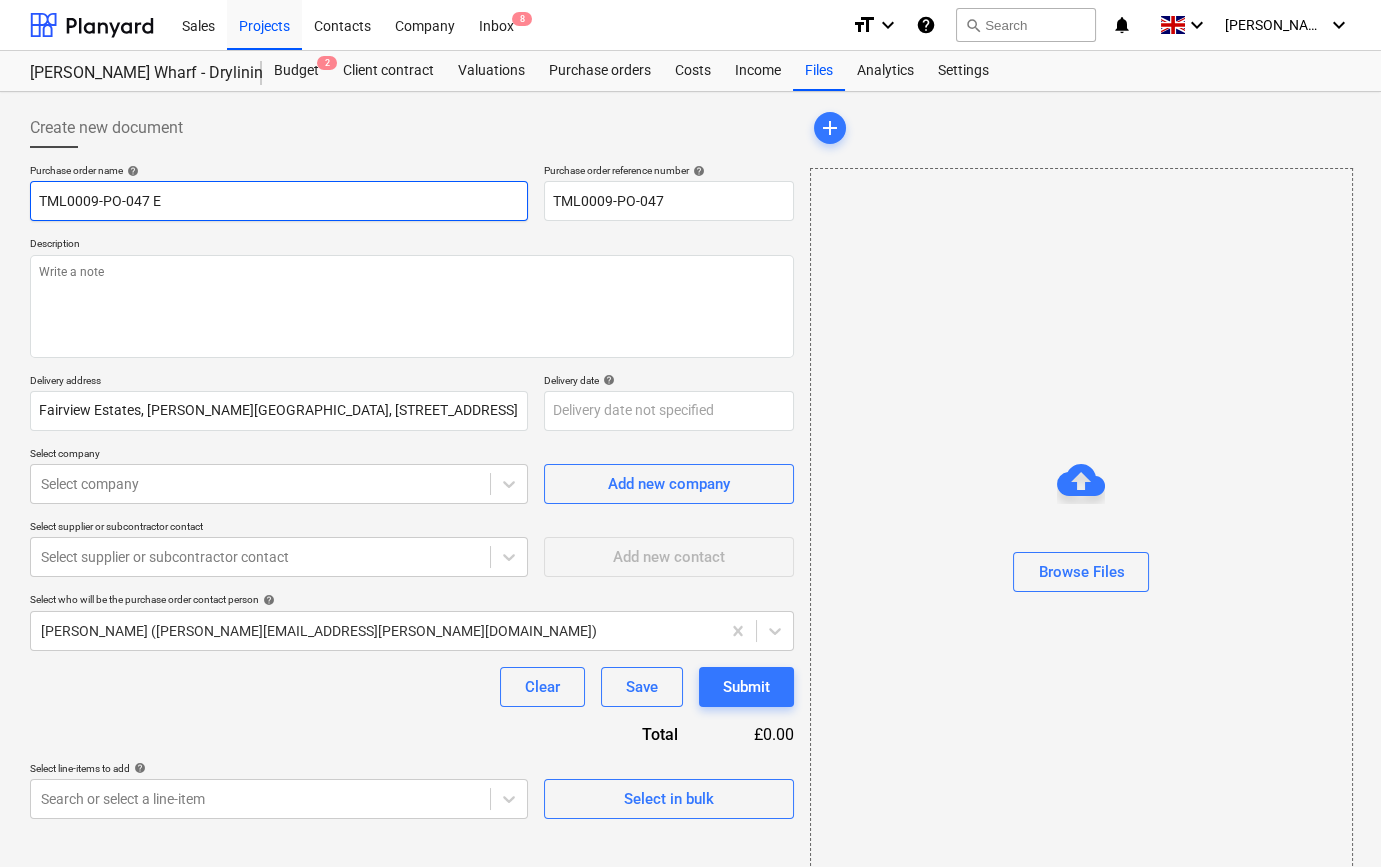 type on "x" 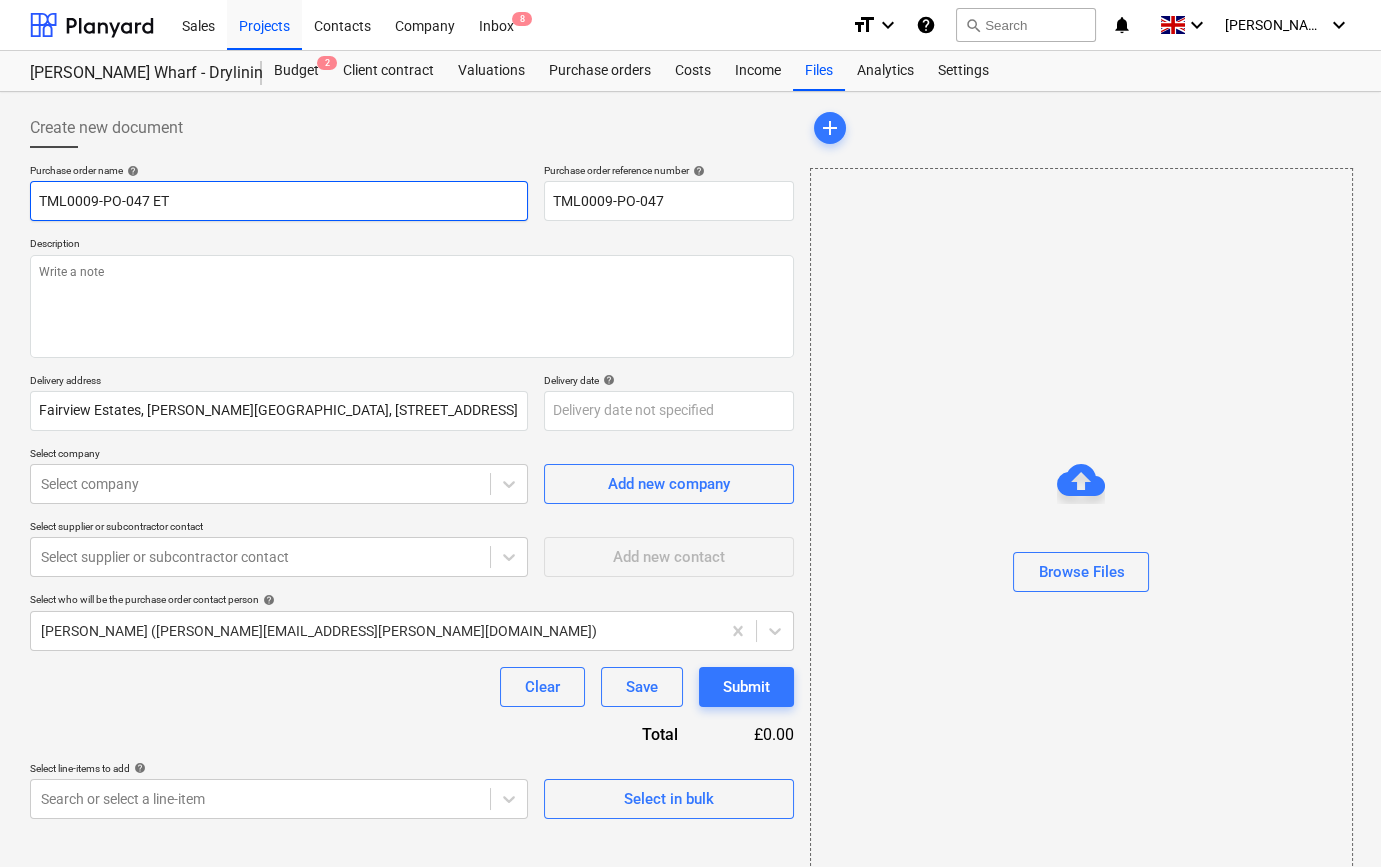 type on "x" 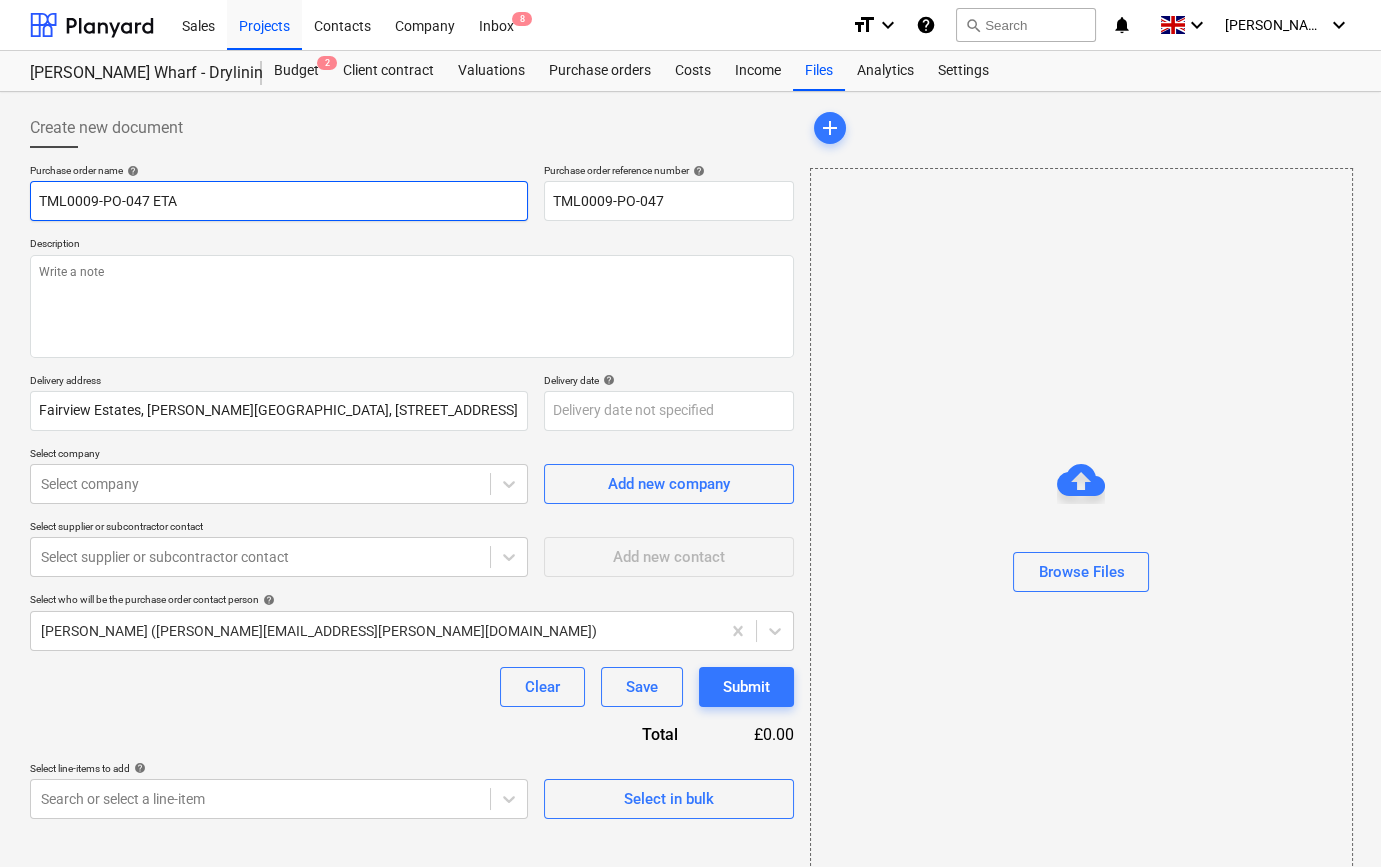 type on "x" 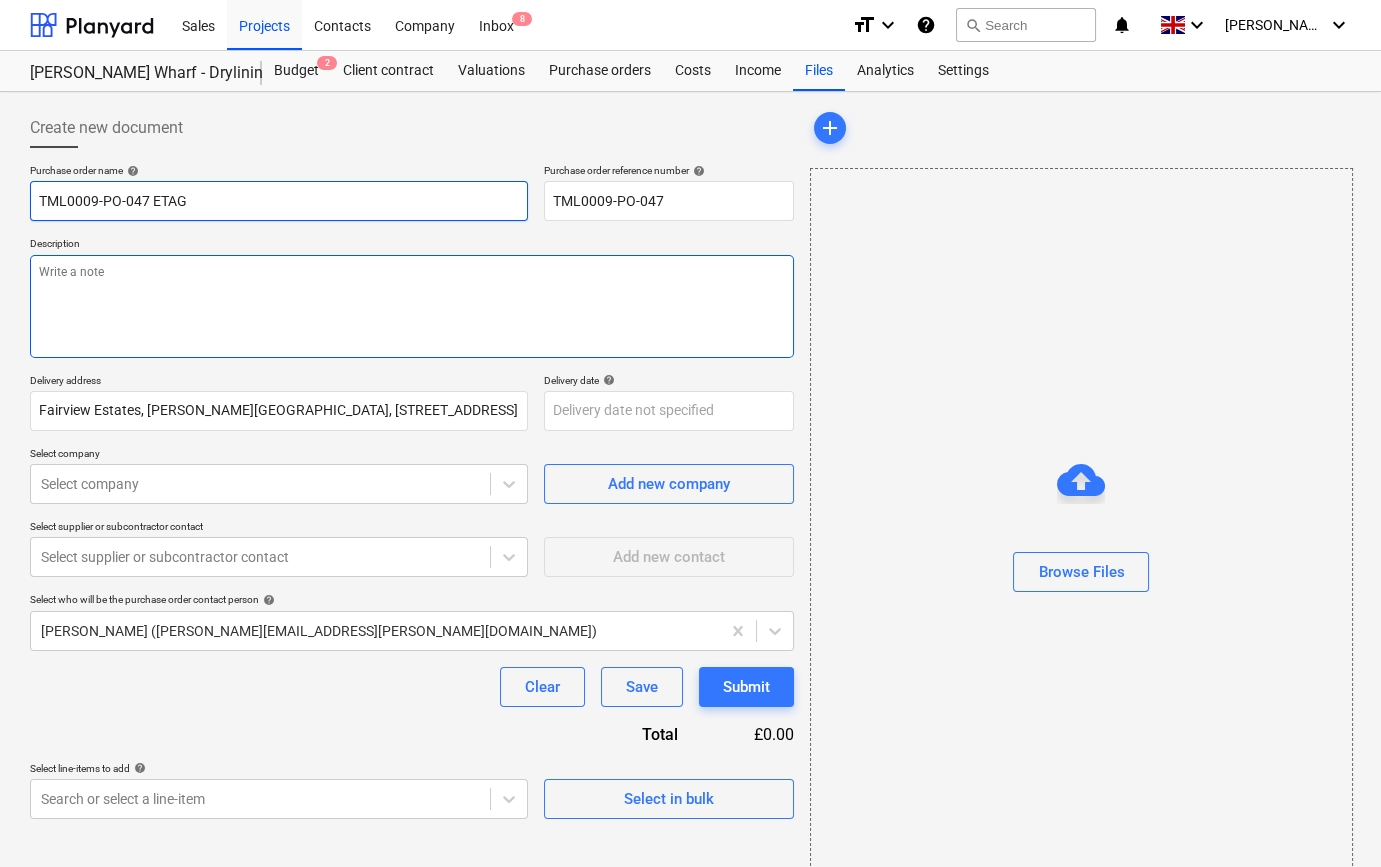 type on "TML0009-PO-047 ETAG" 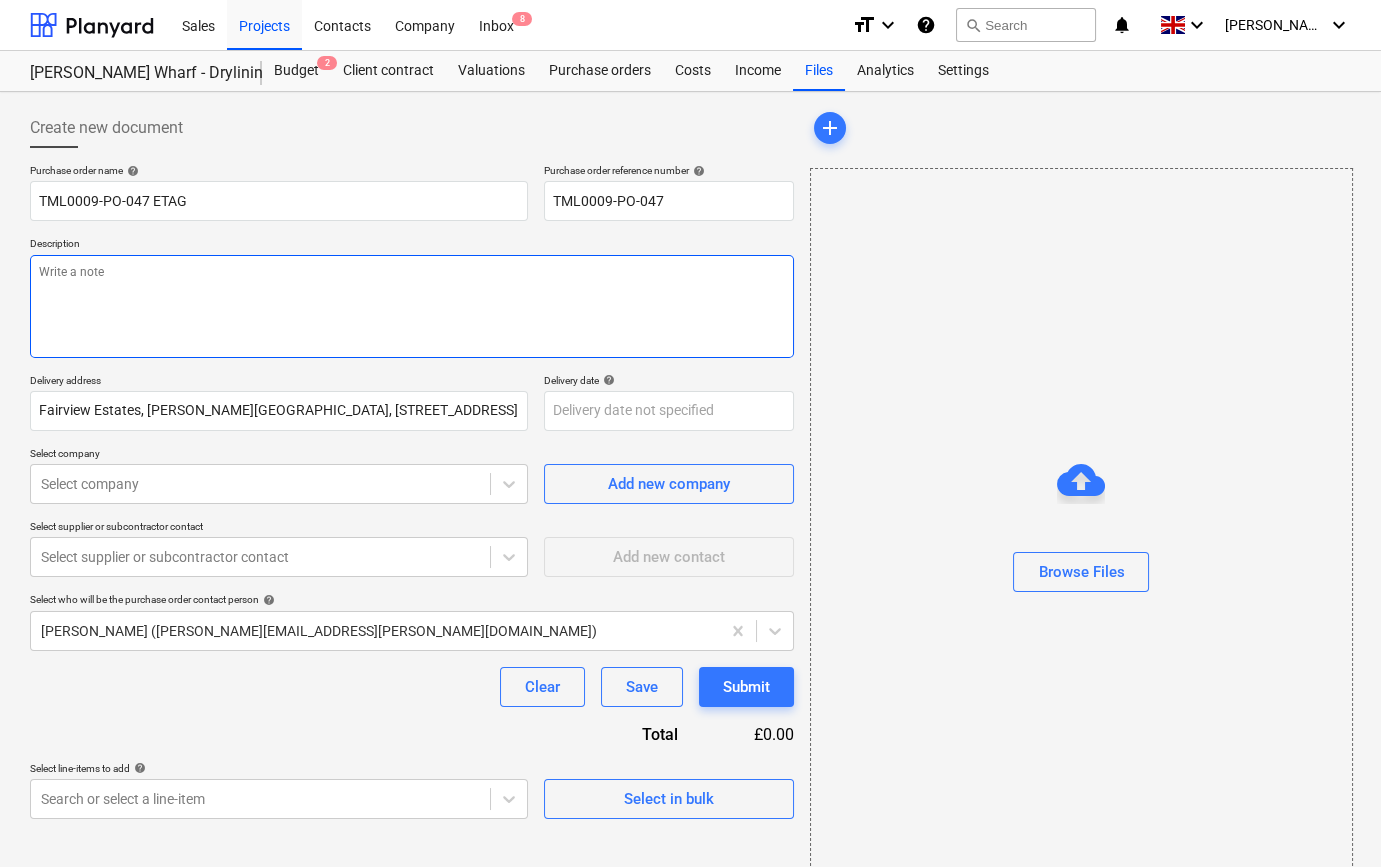 click at bounding box center (412, 306) 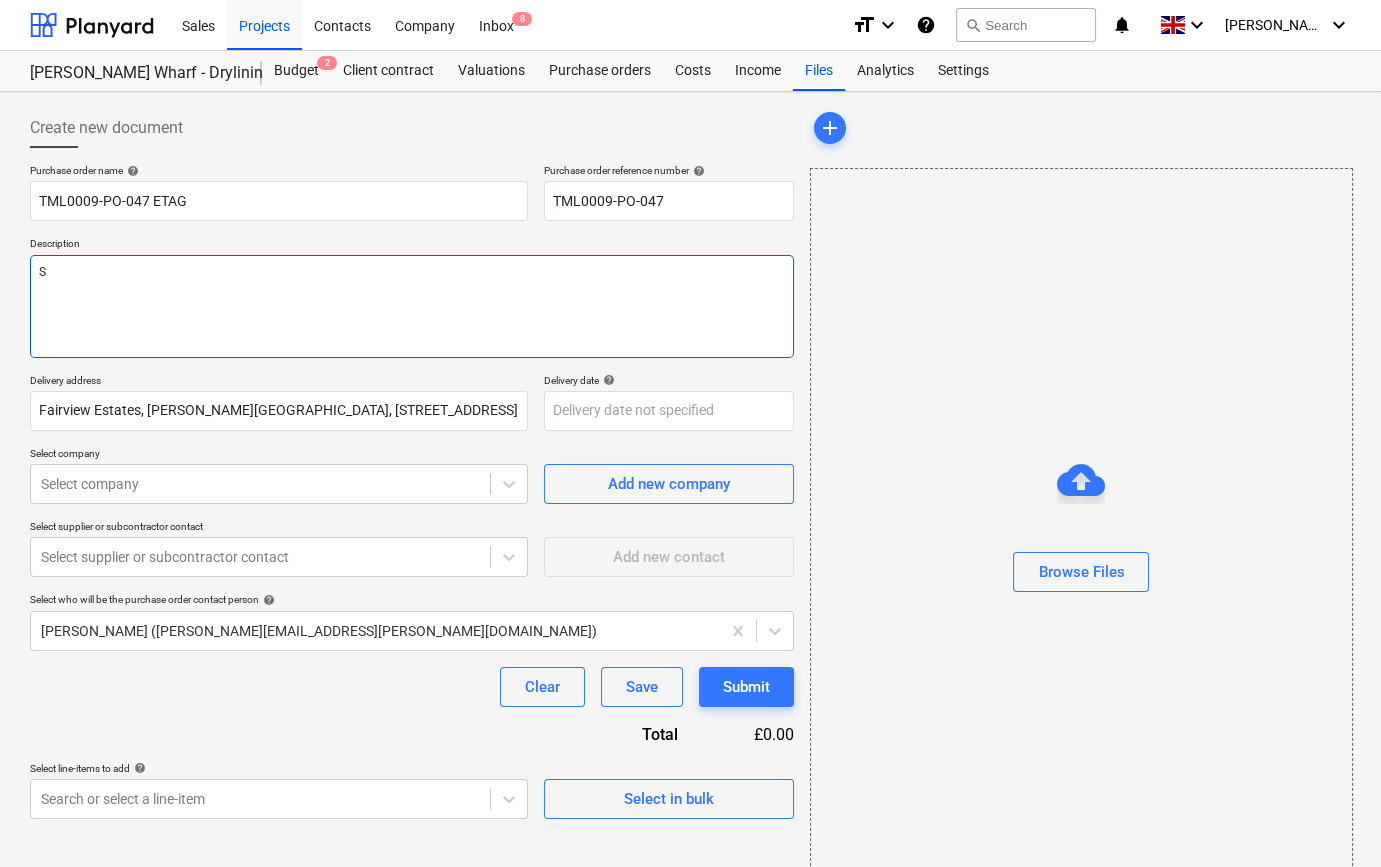 type on "x" 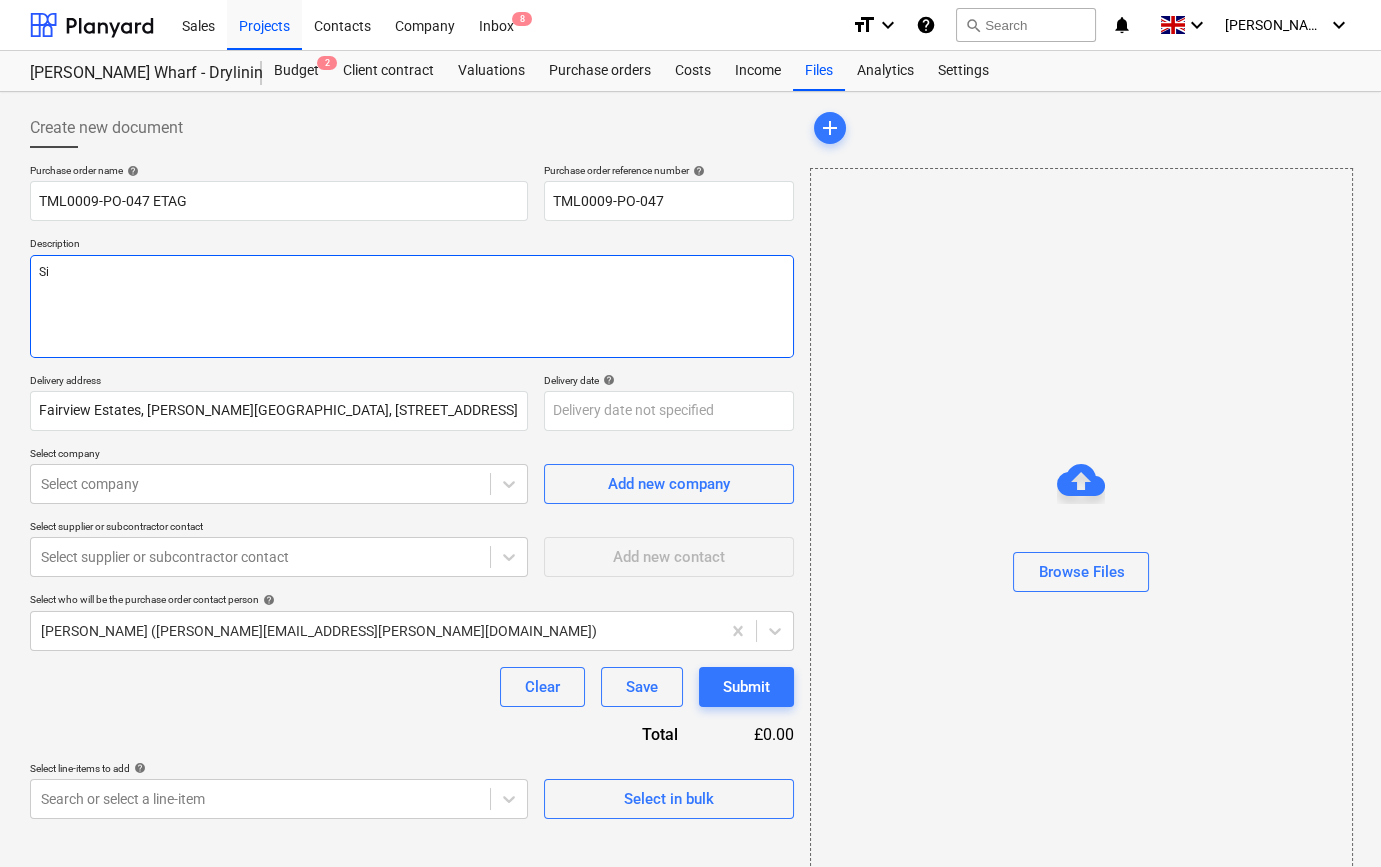 type on "x" 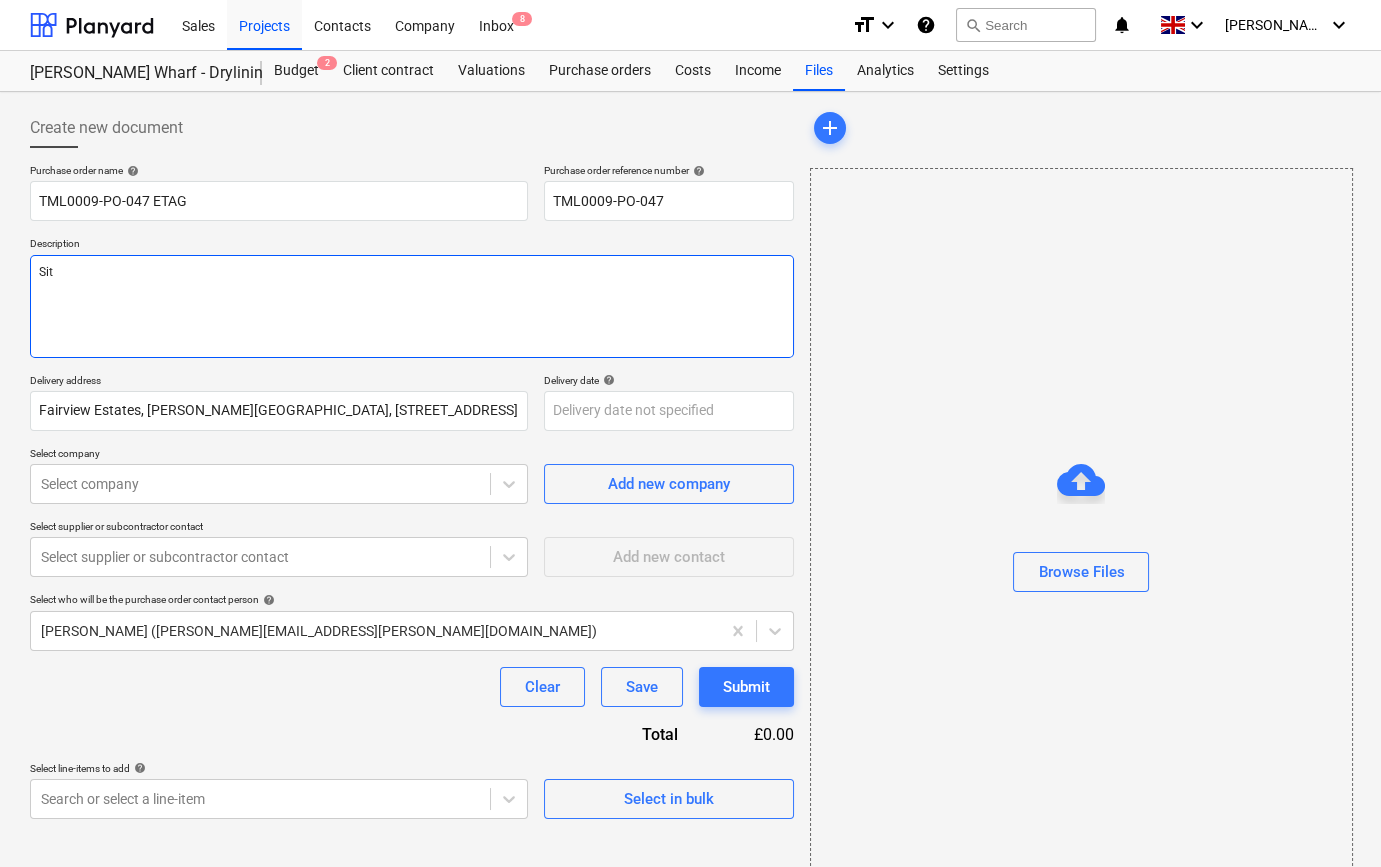 type on "x" 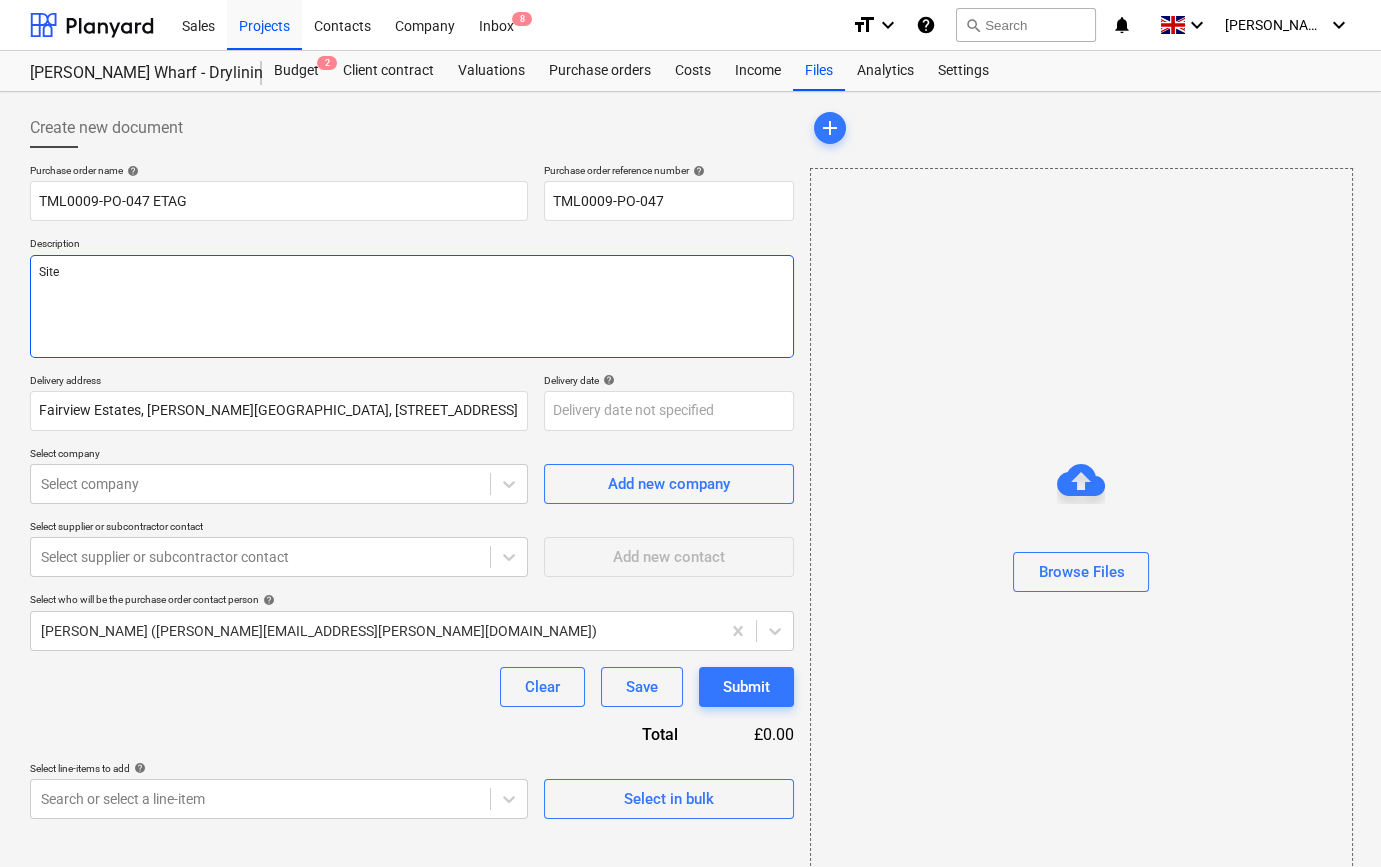 type on "x" 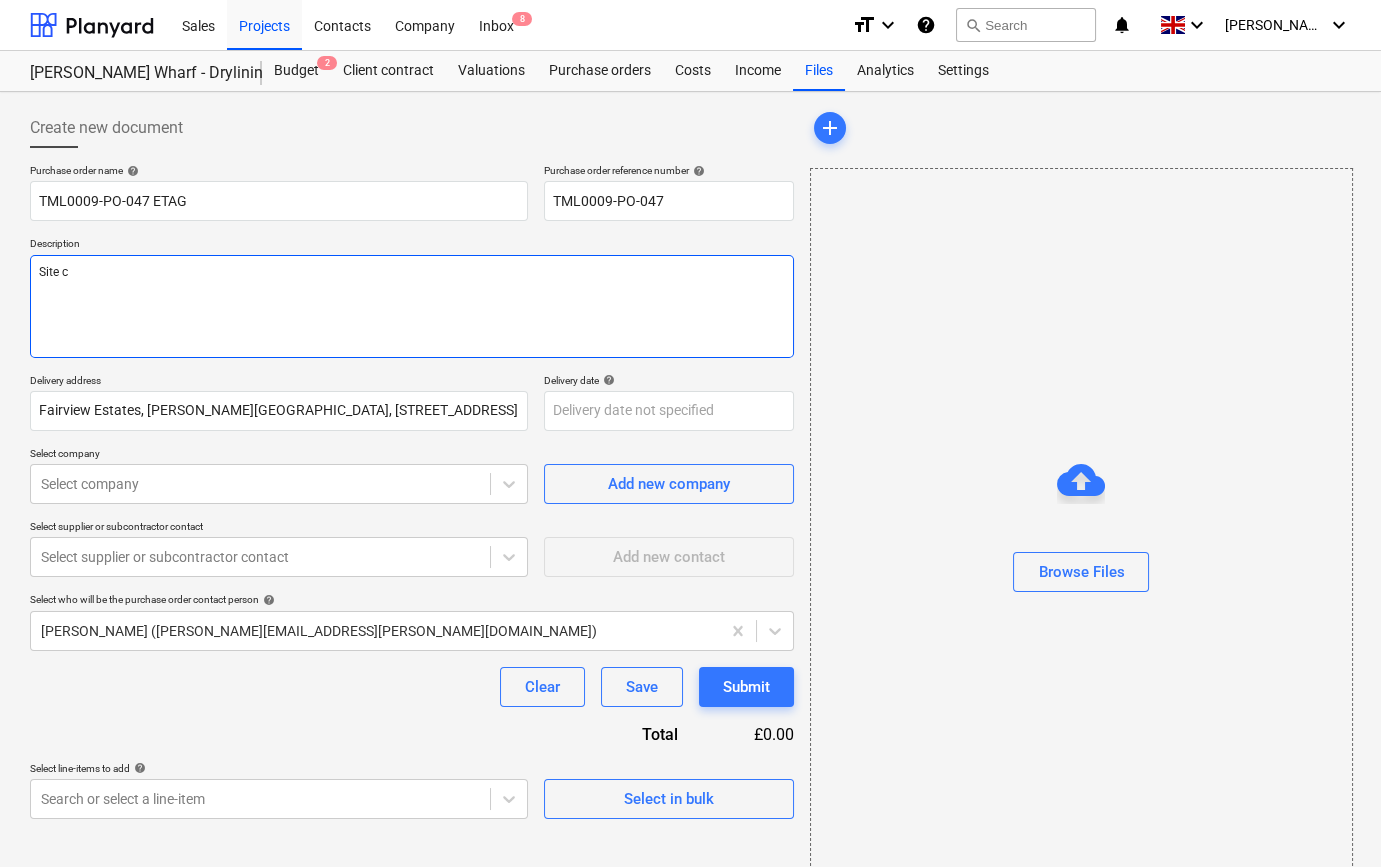 type on "x" 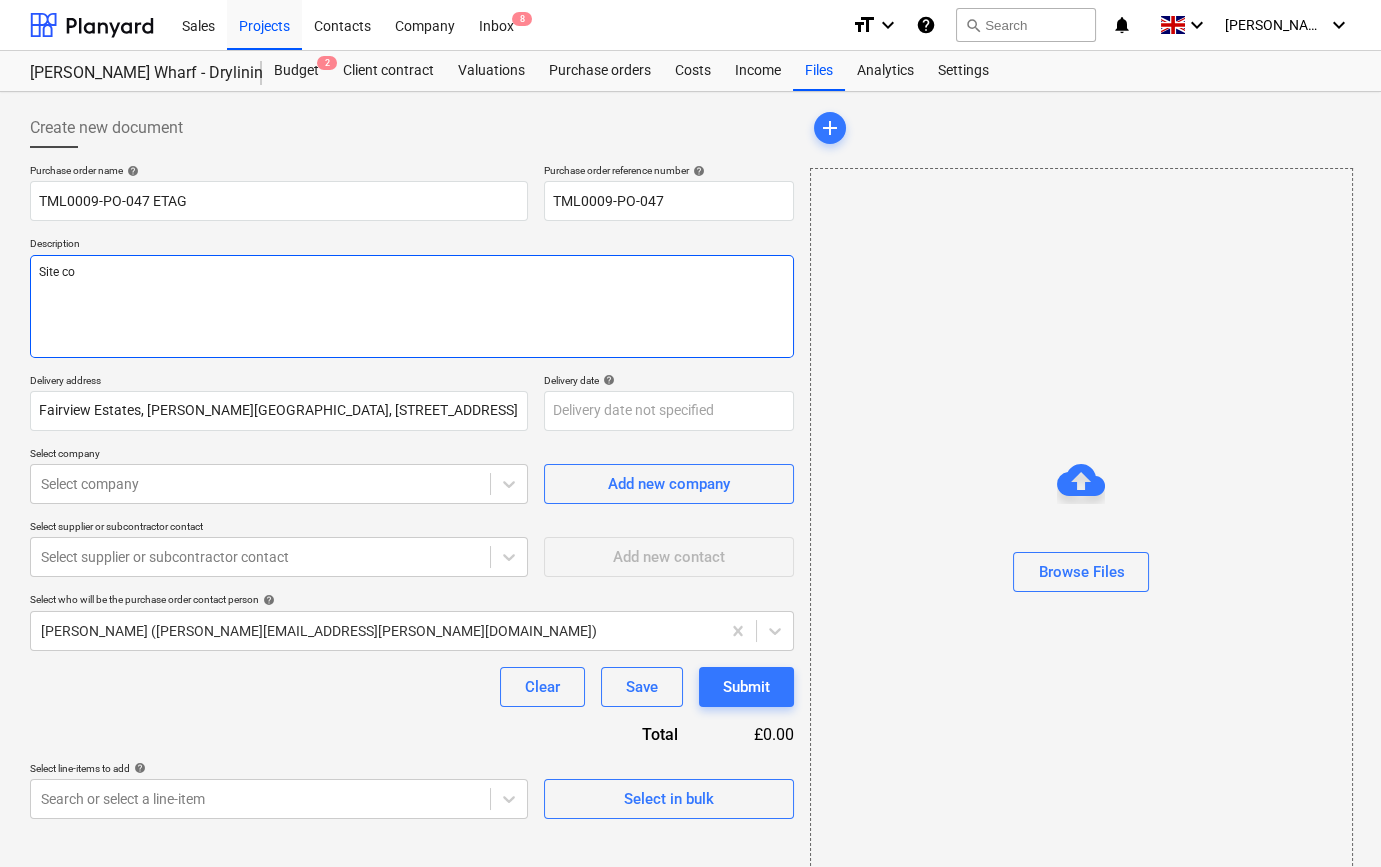 type on "x" 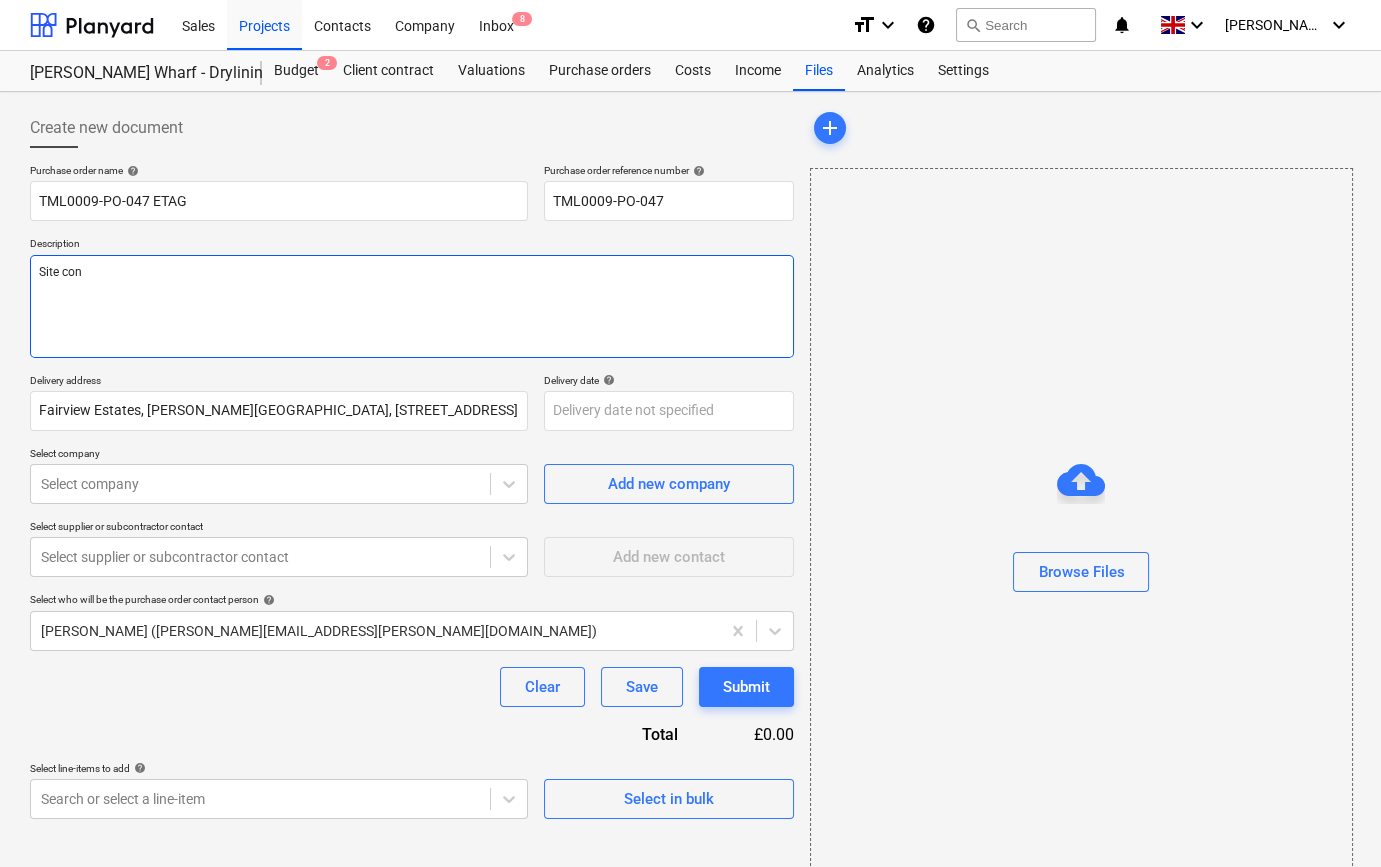 type on "x" 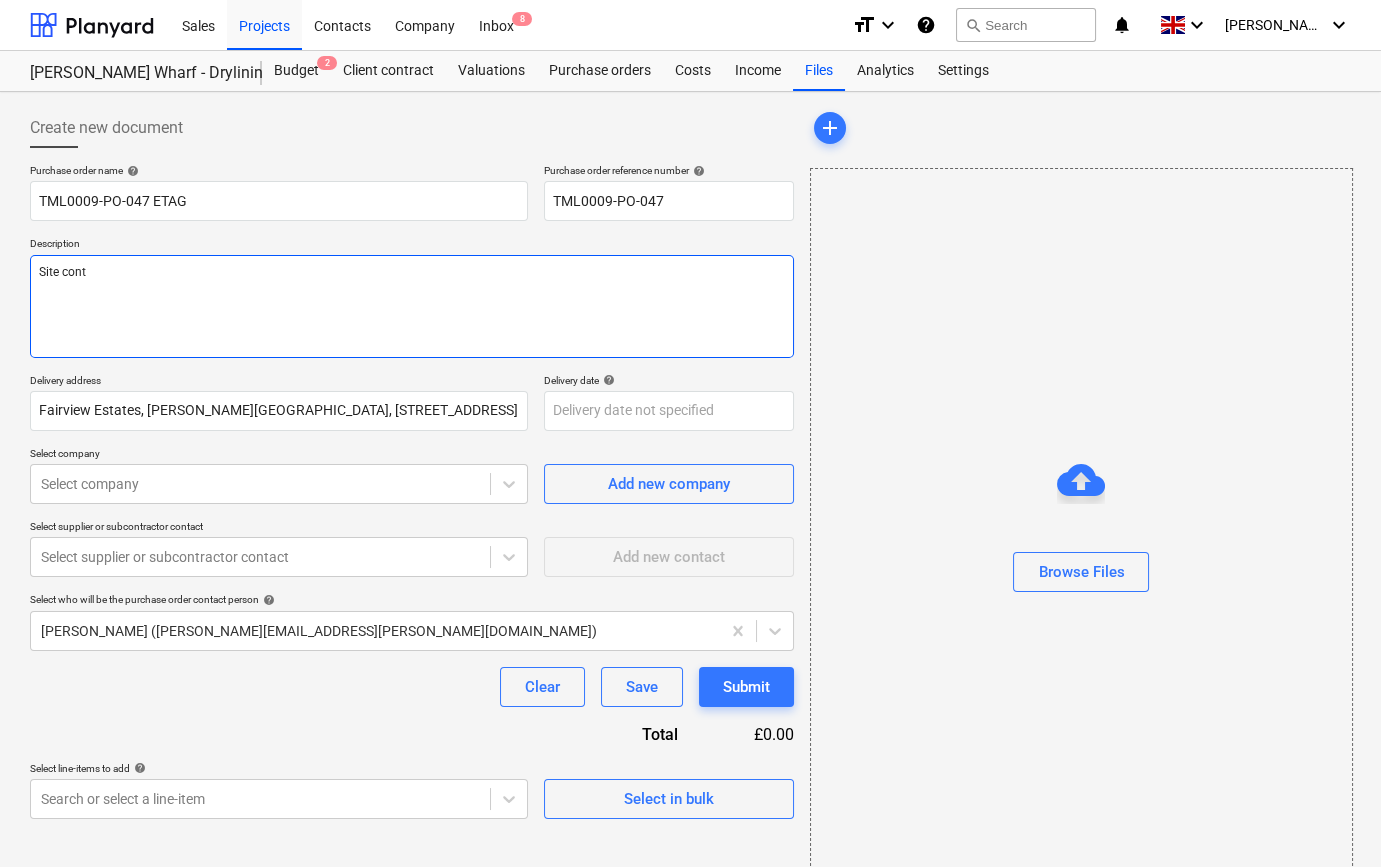 type on "x" 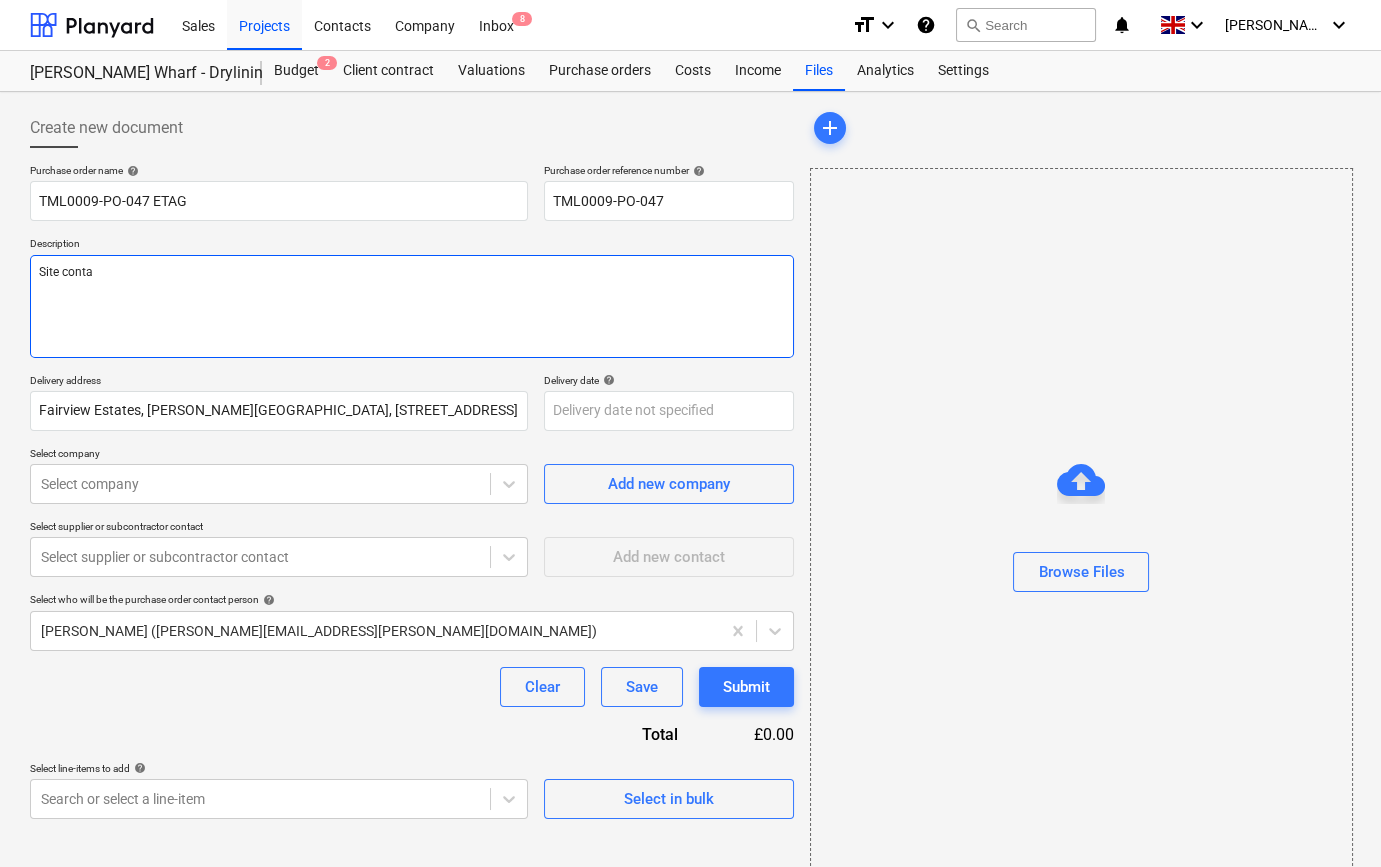 type on "x" 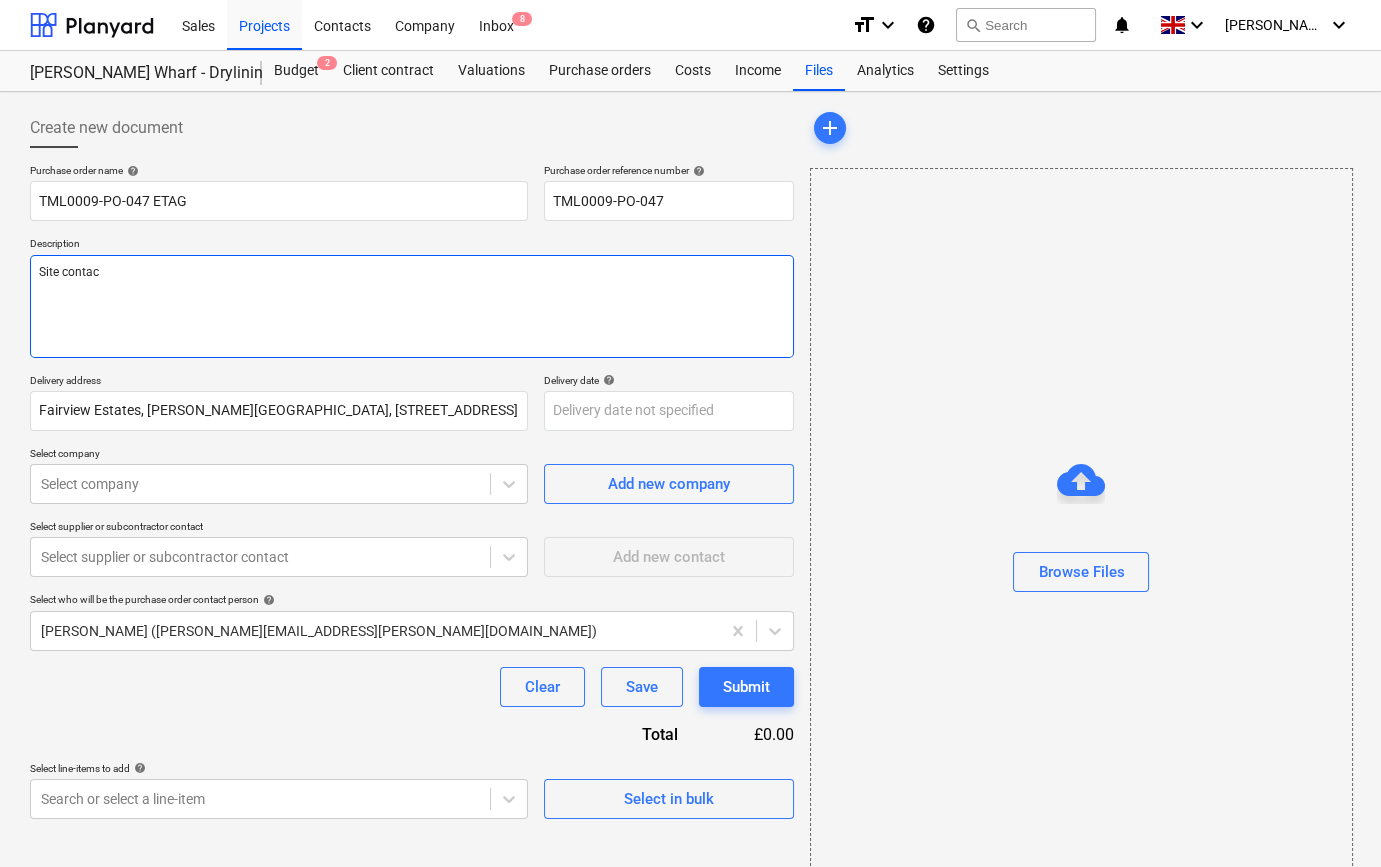 type on "x" 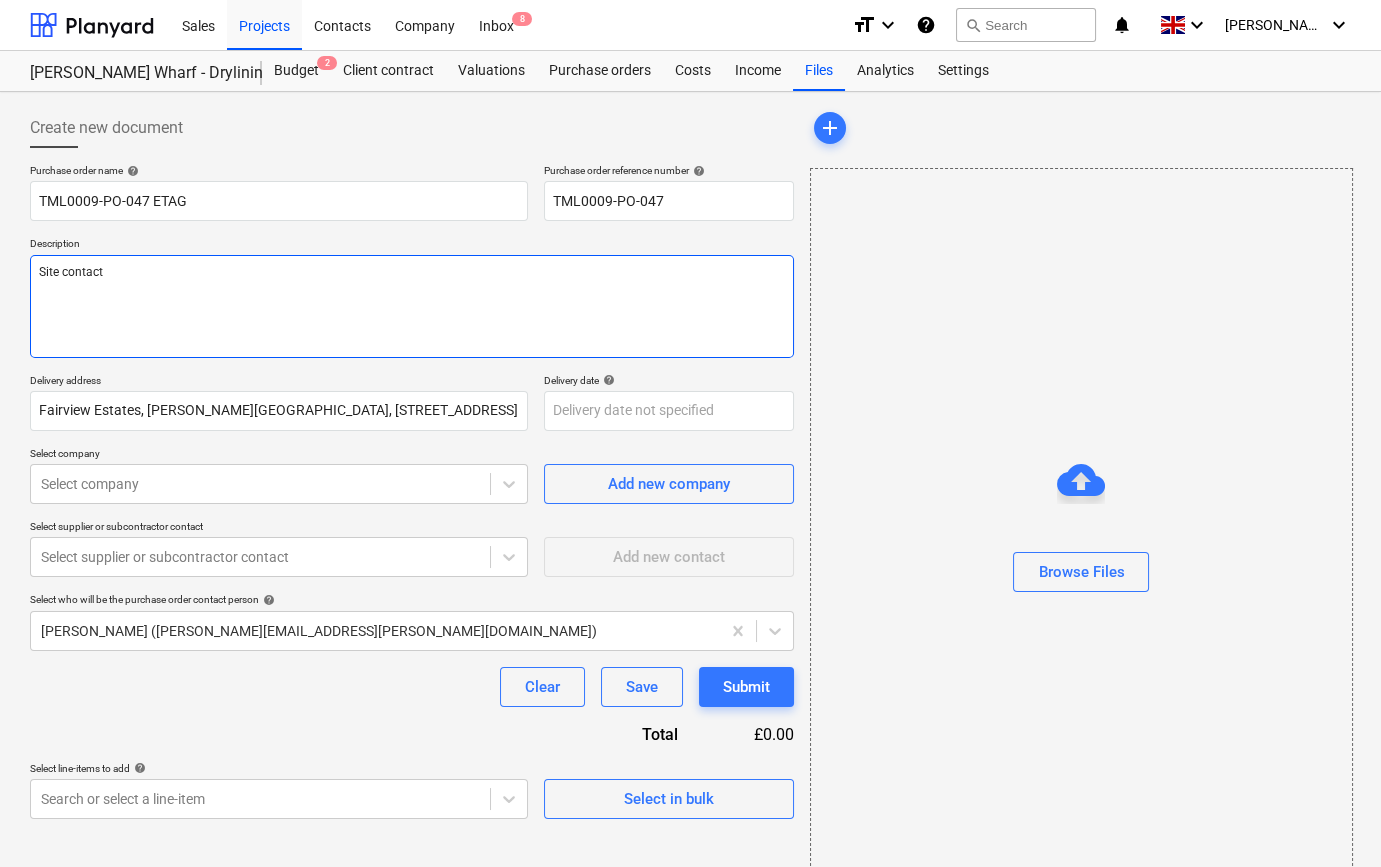 type on "x" 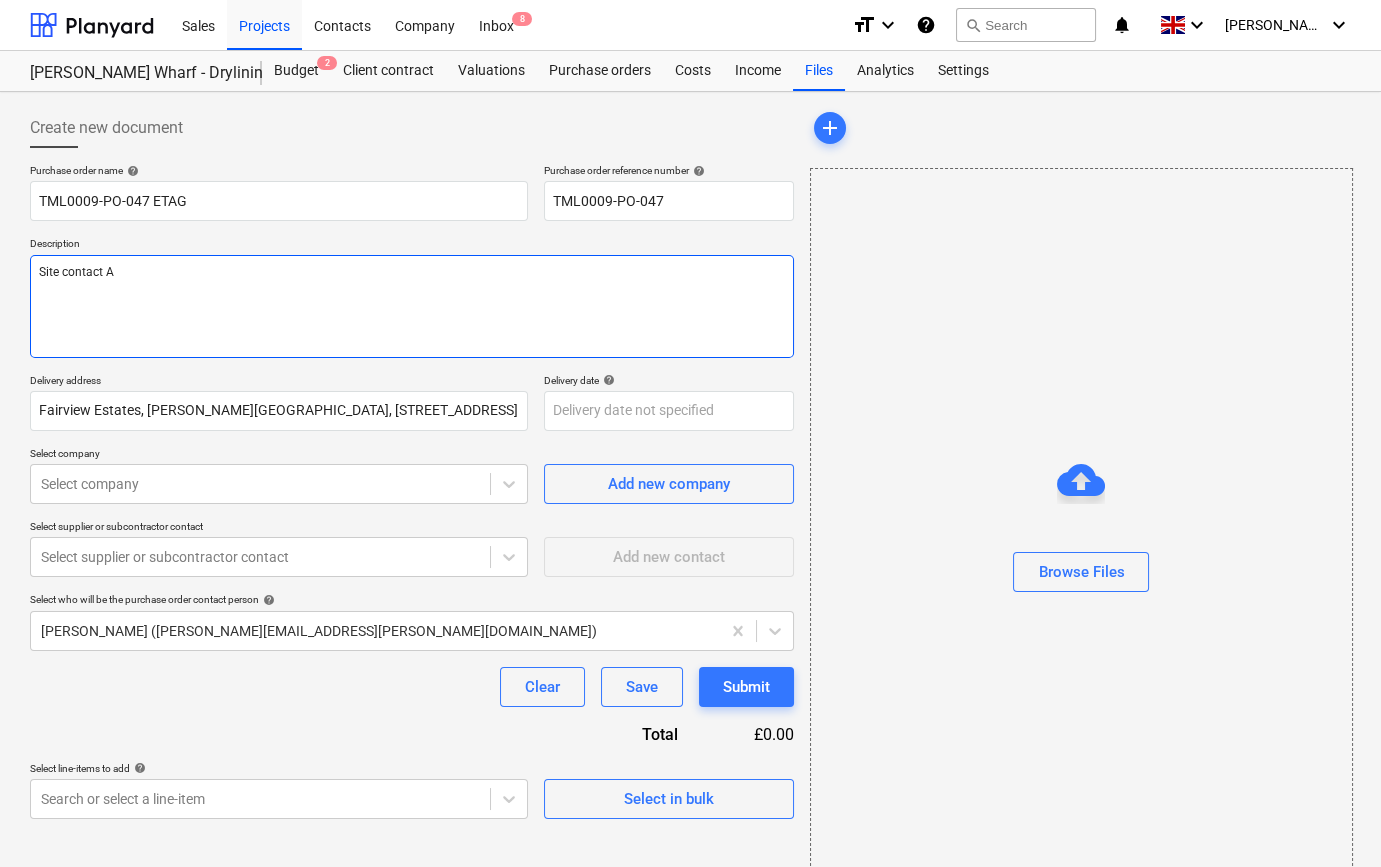 type on "x" 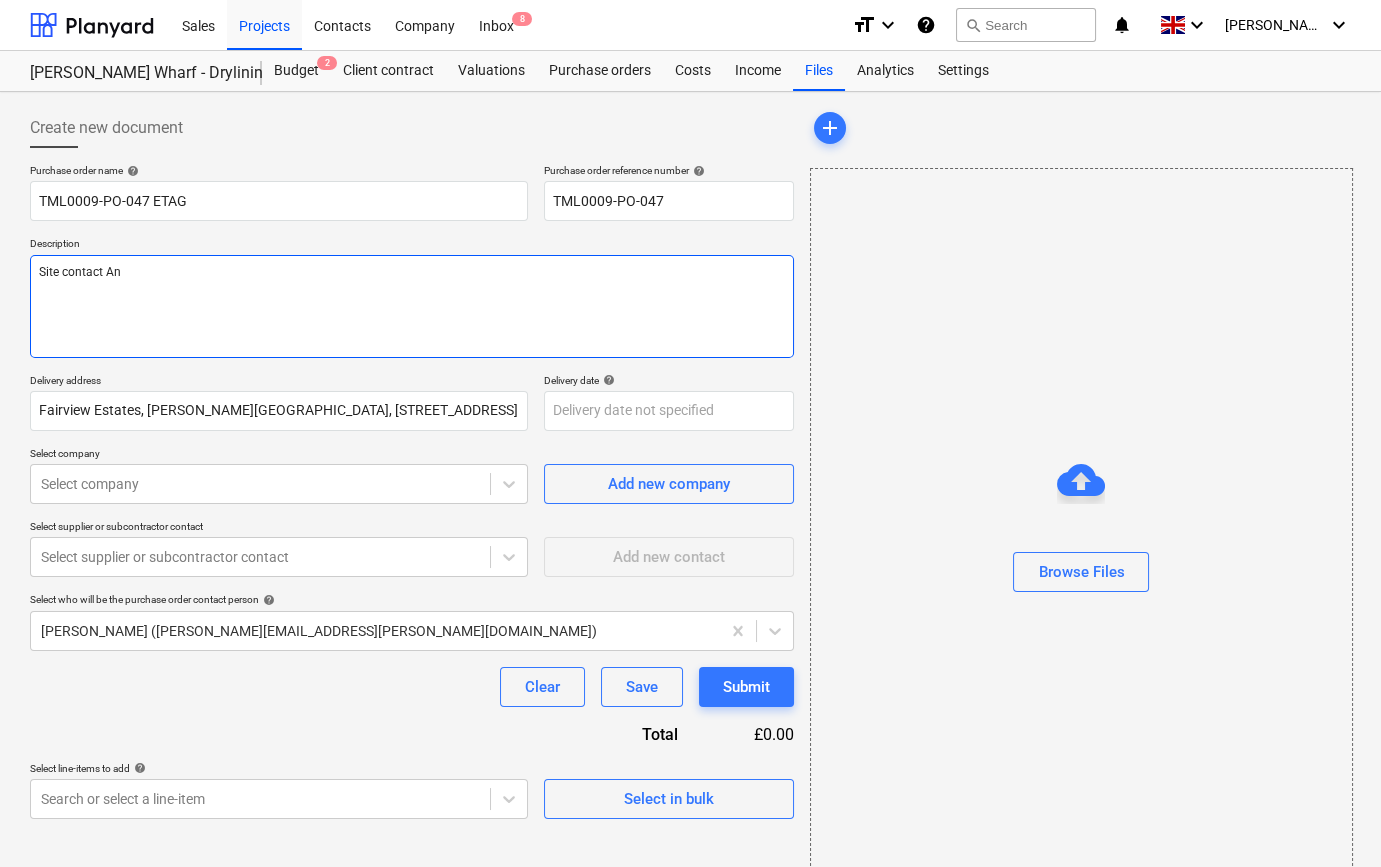 type on "x" 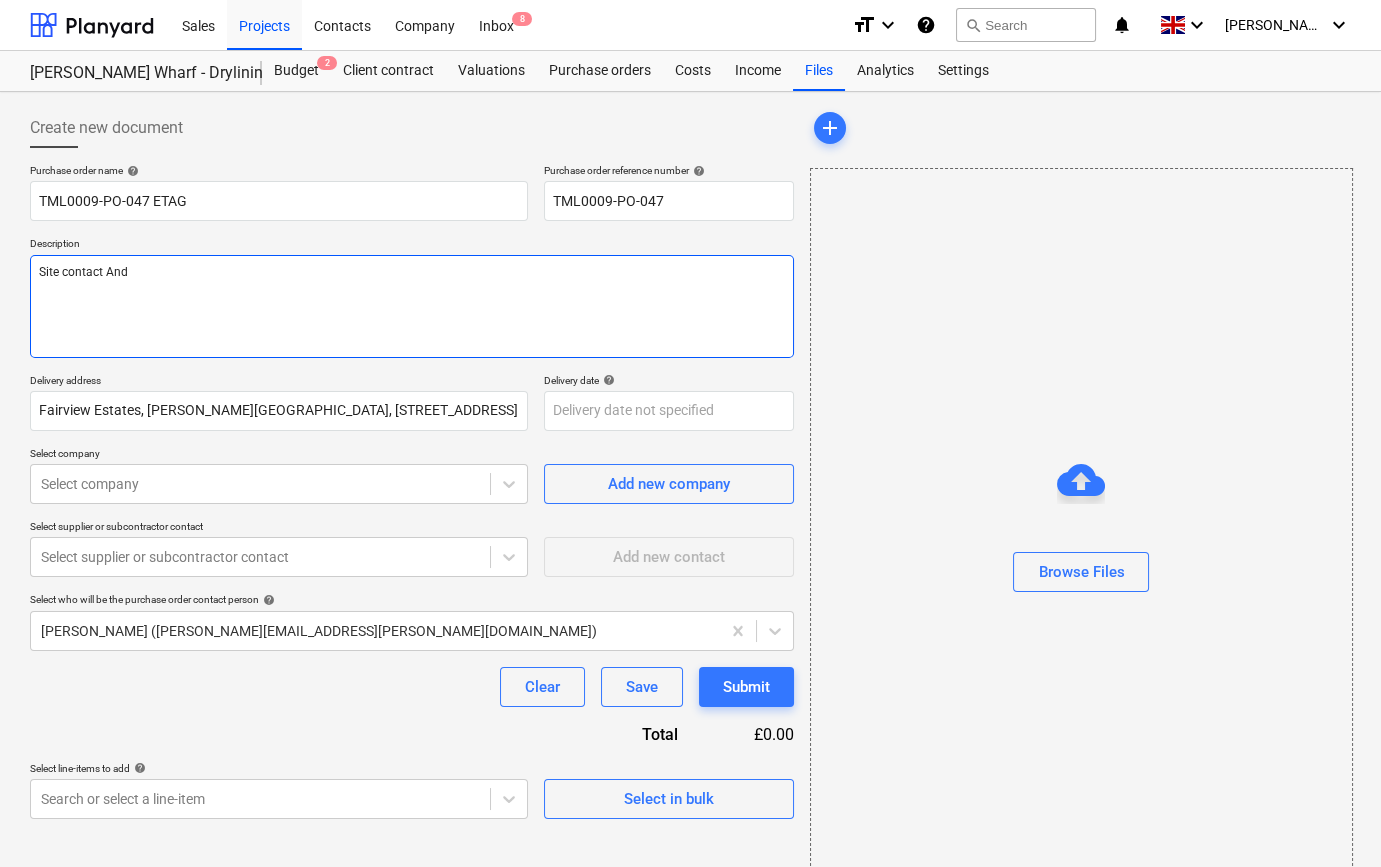 type on "x" 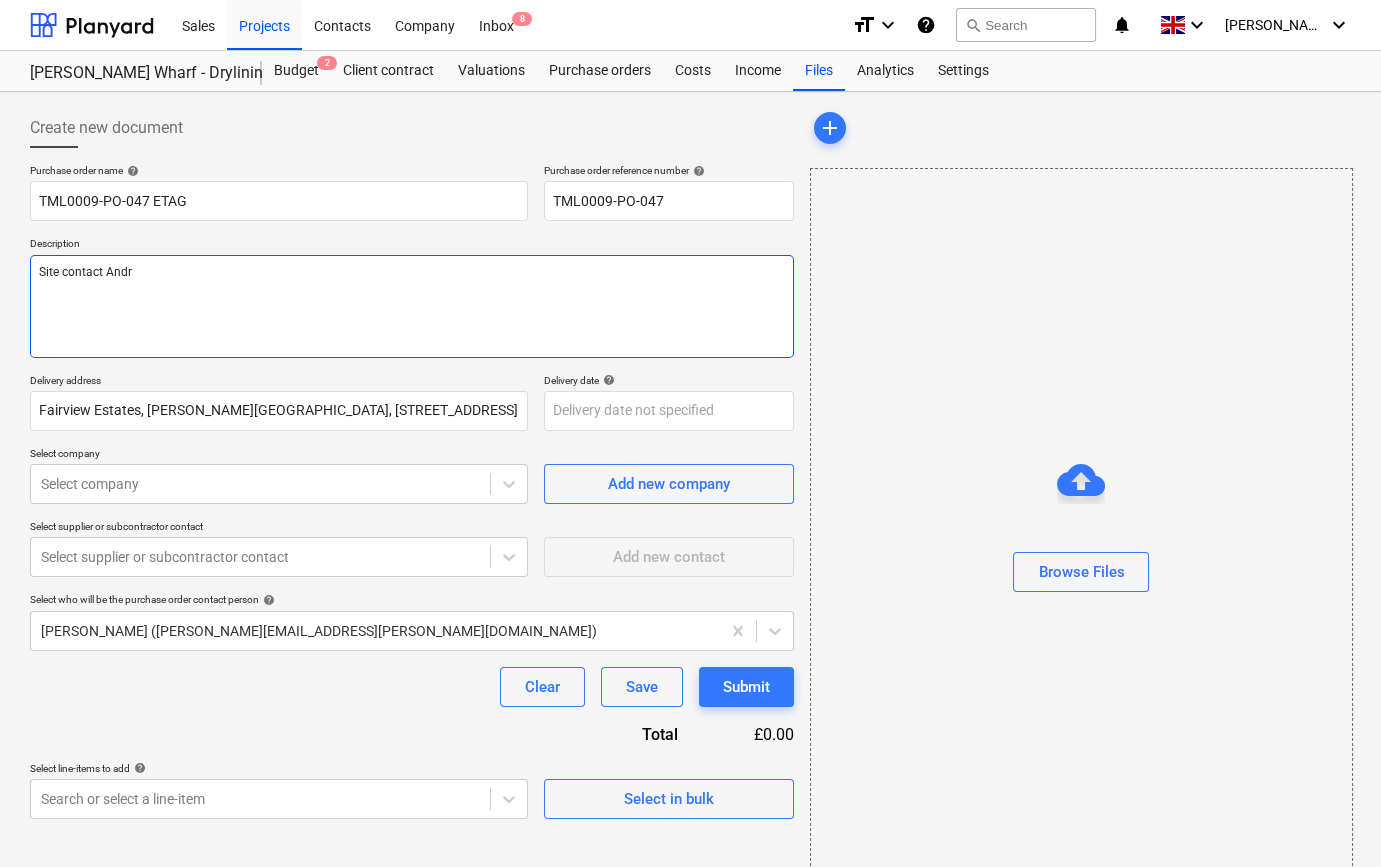 type on "x" 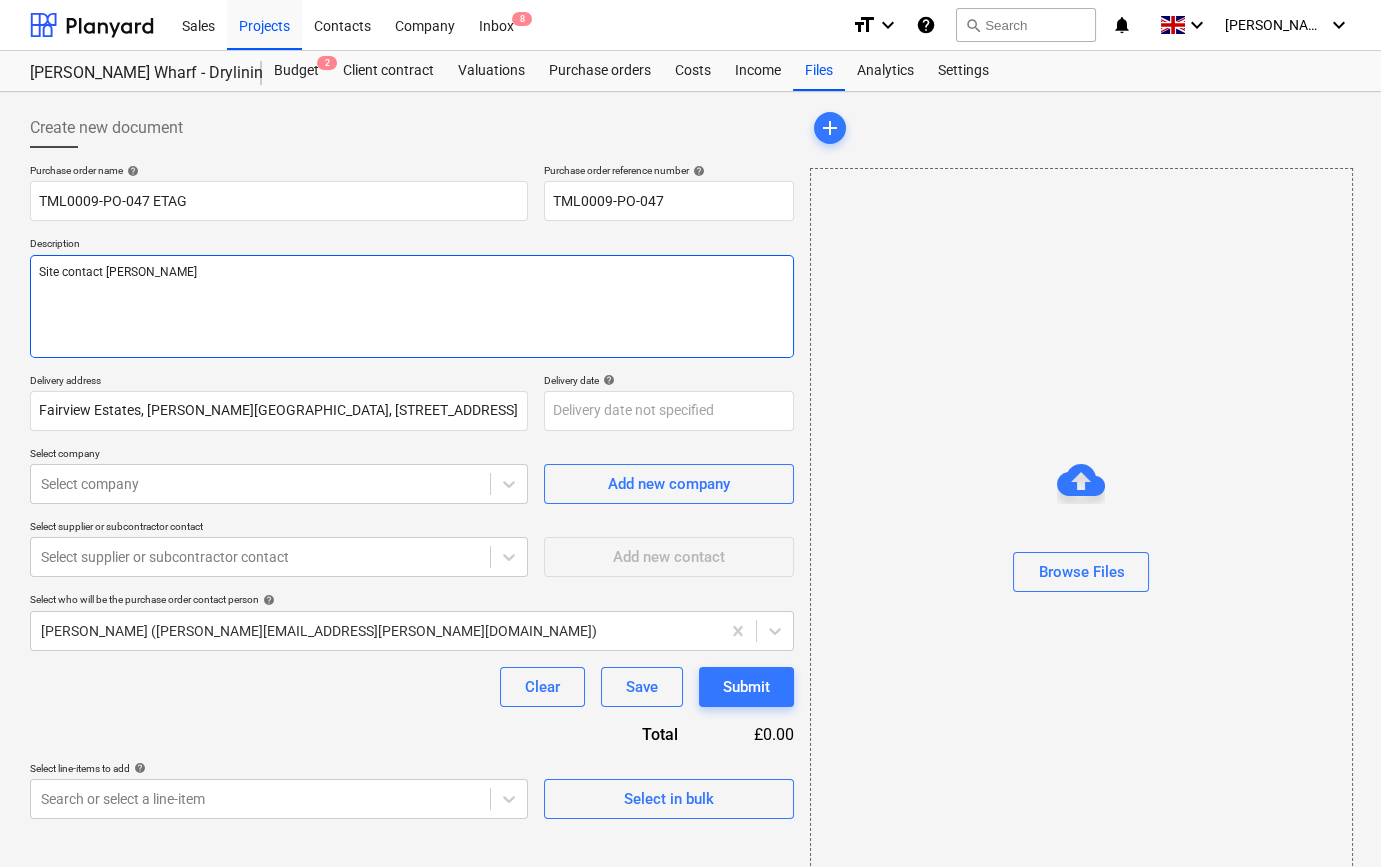 type on "x" 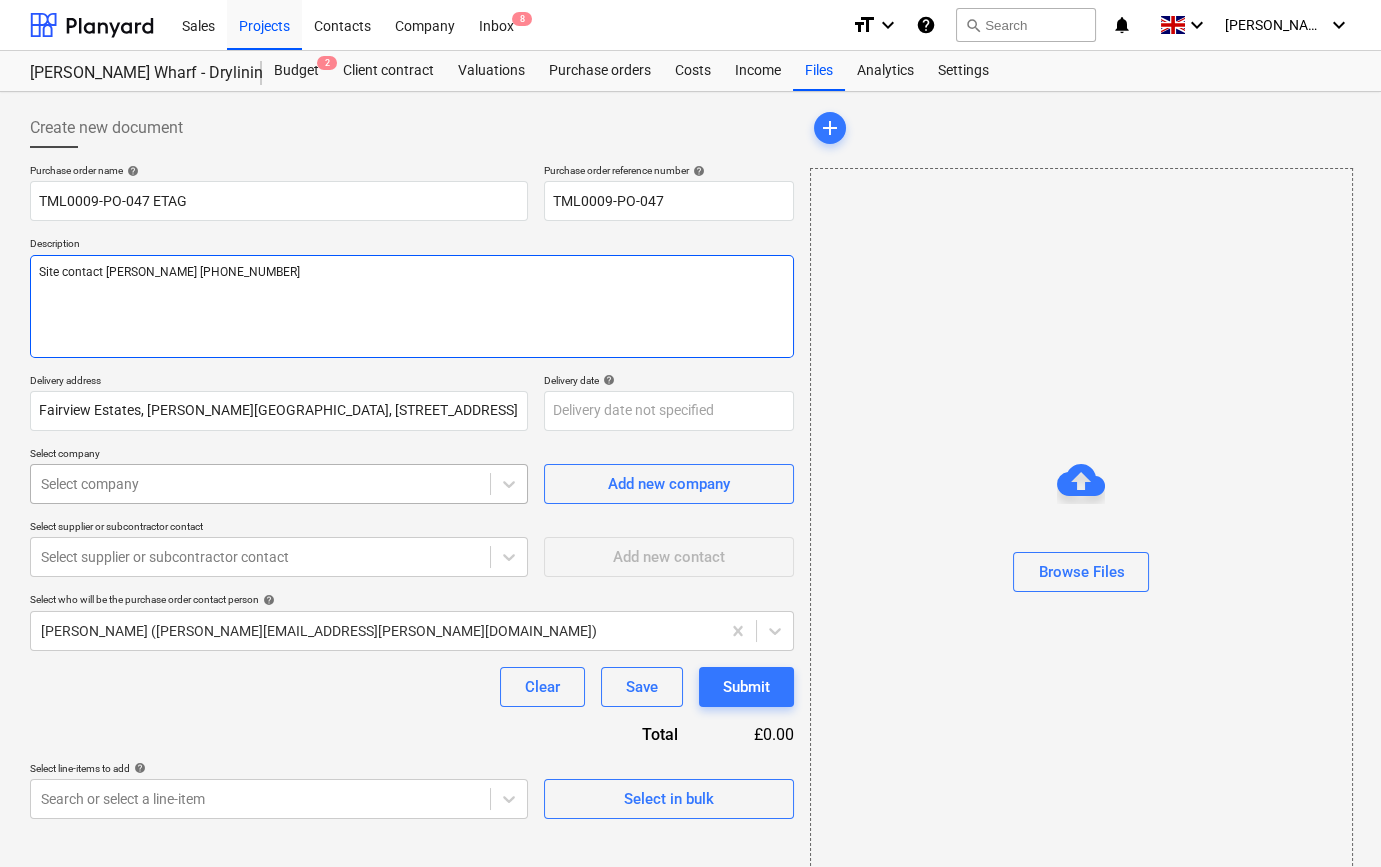 type on "Site contact [PERSON_NAME] [PHONE_NUMBER]" 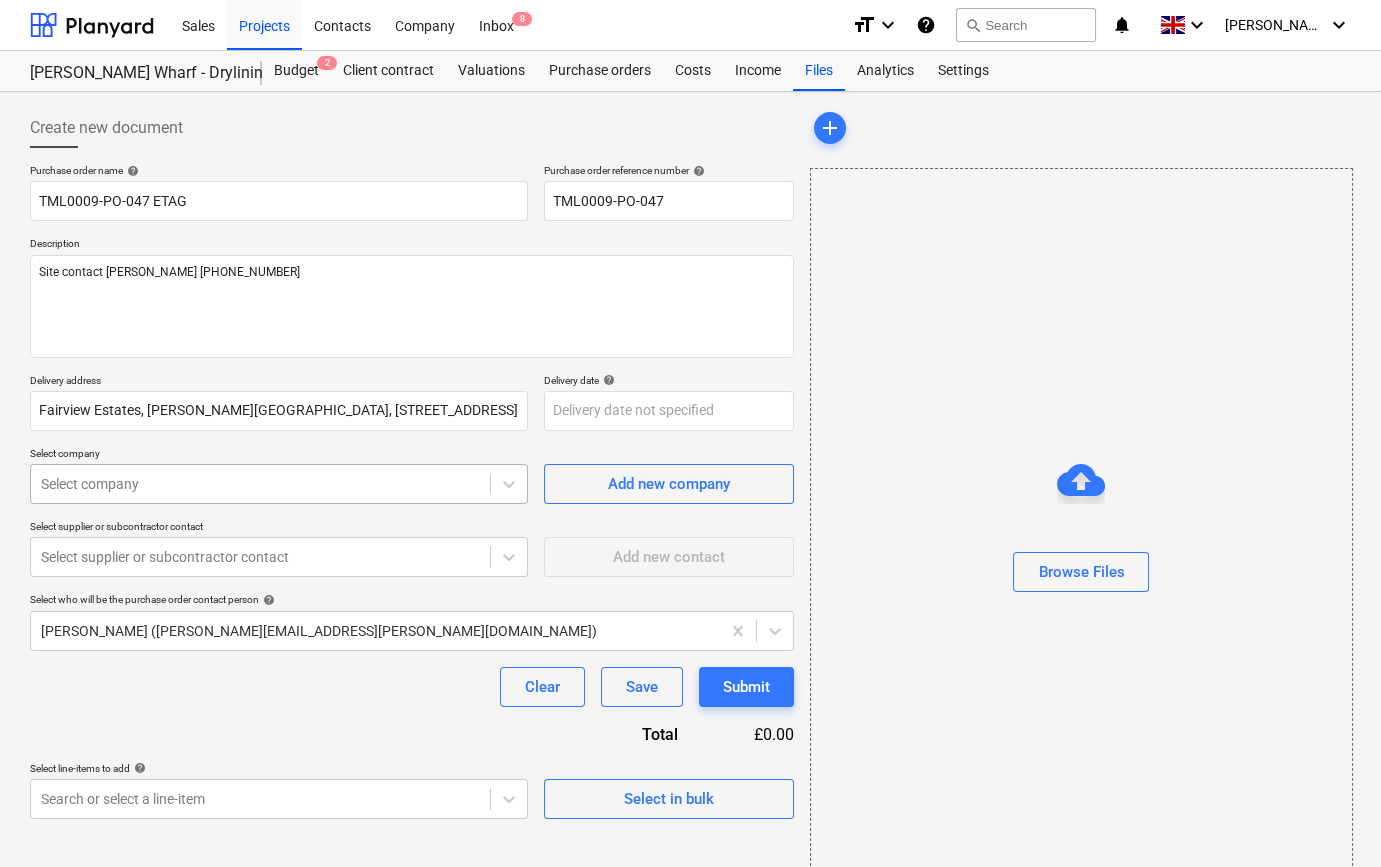 type on "x" 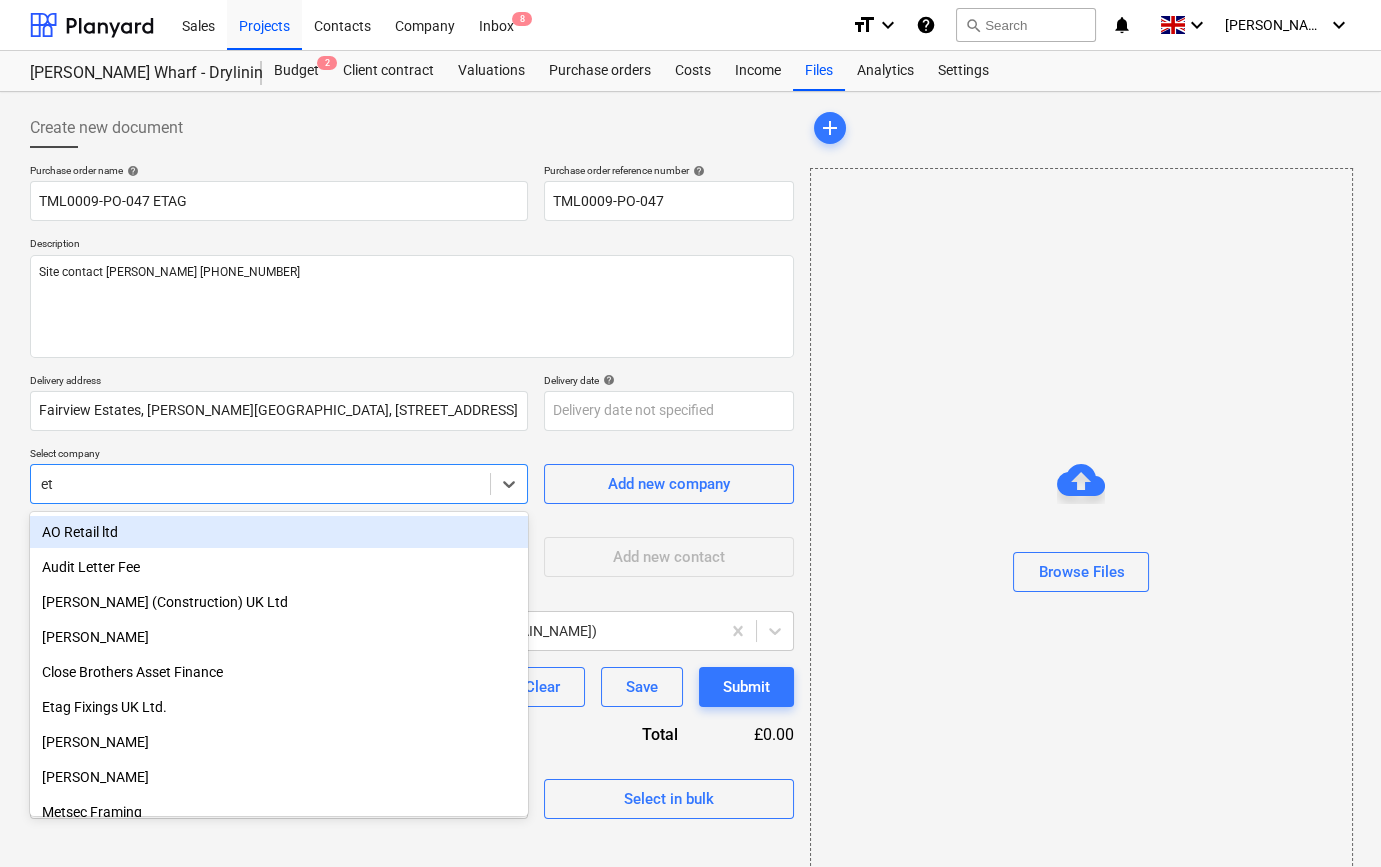 type on "eta" 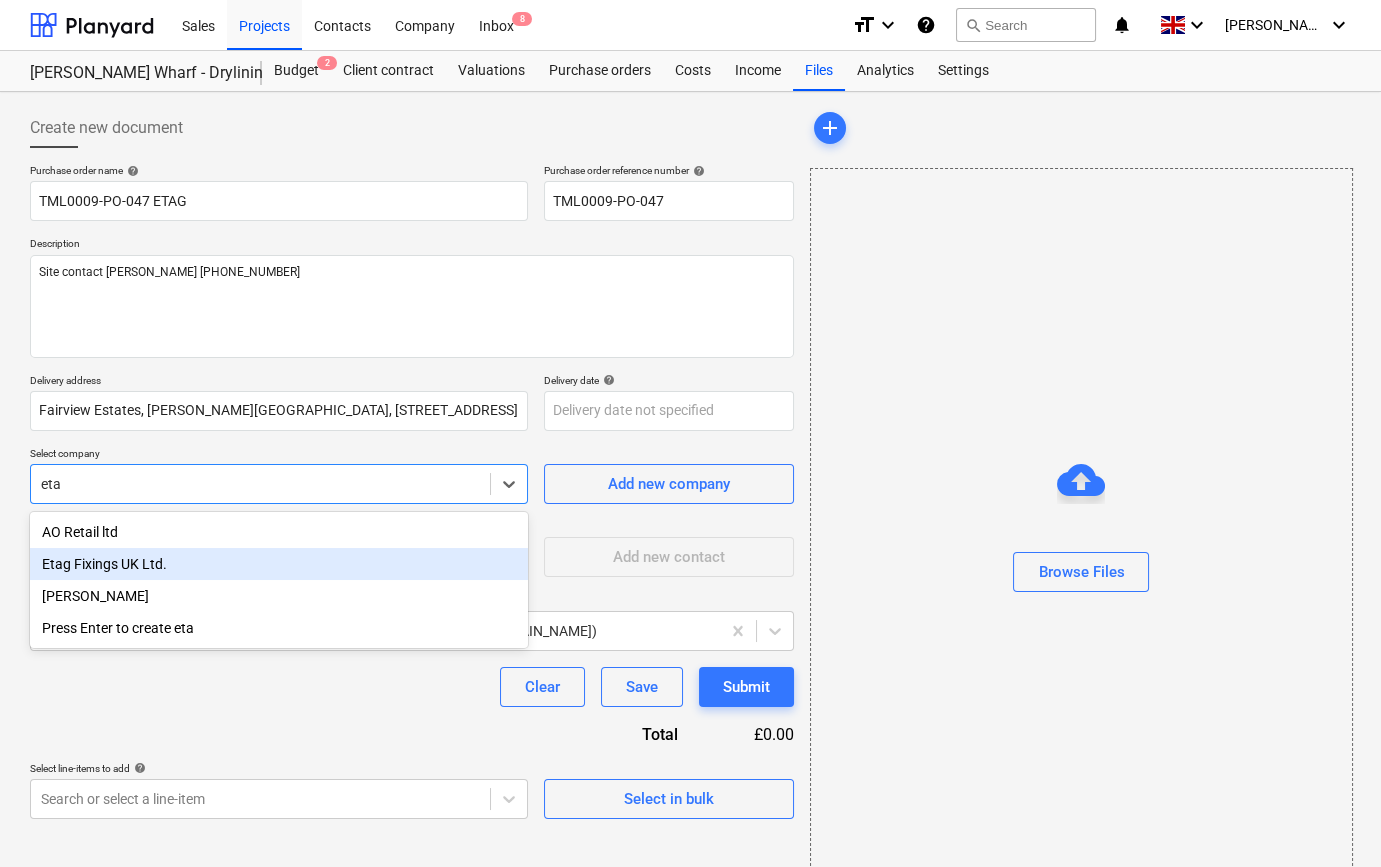 click on "Etag Fixings UK Ltd." at bounding box center [279, 564] 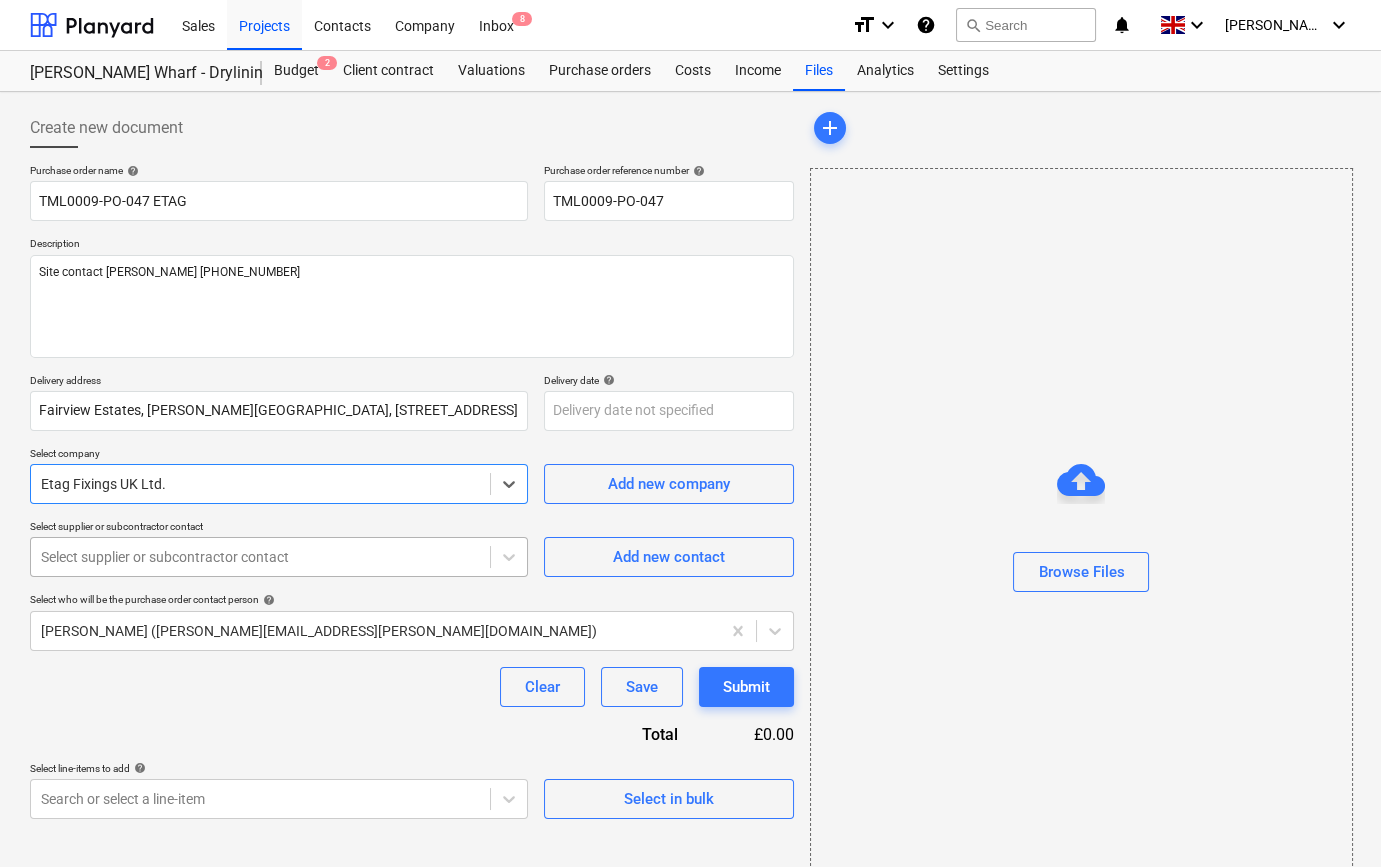 click at bounding box center [260, 557] 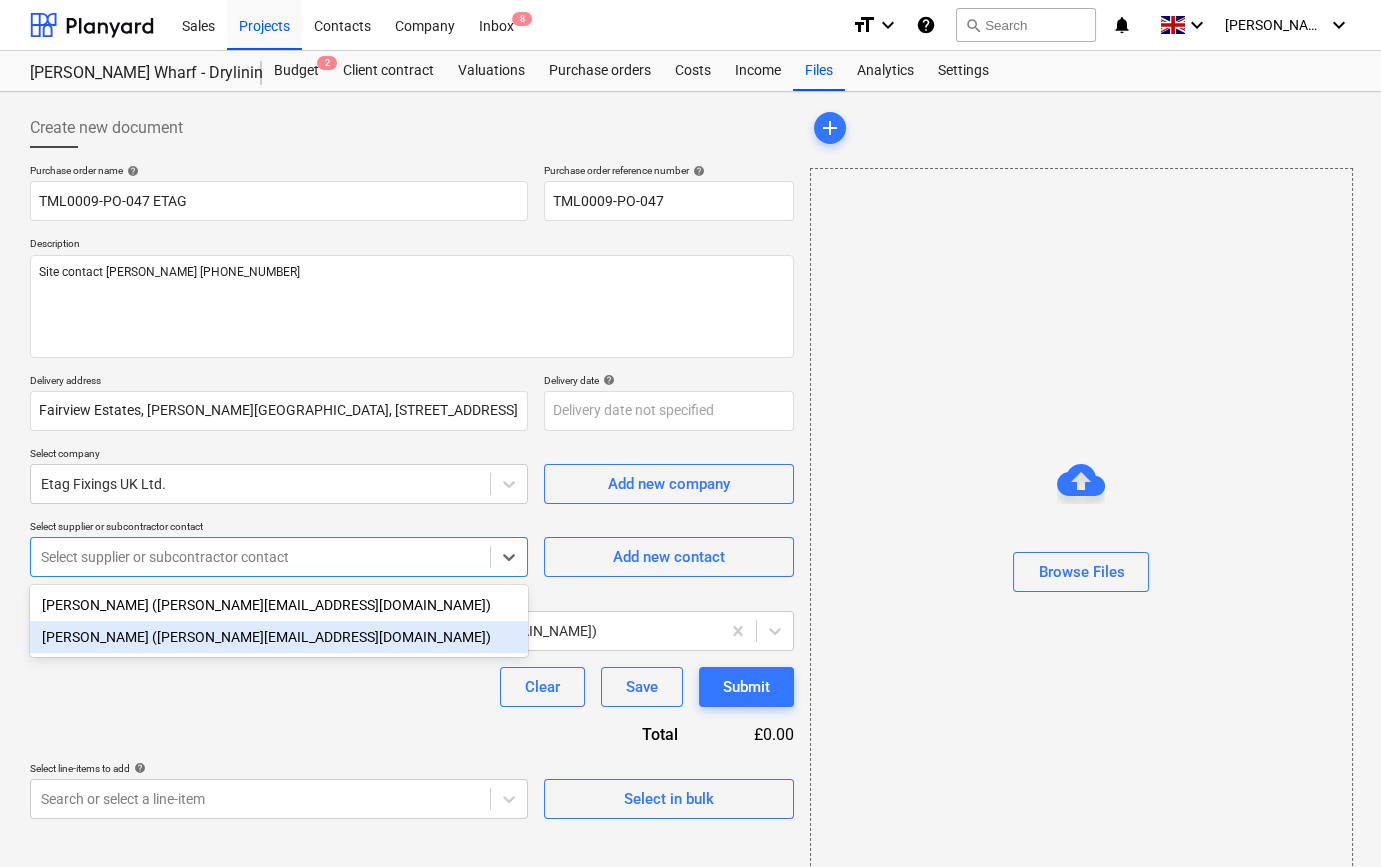 click on "[PERSON_NAME] ([PERSON_NAME][EMAIL_ADDRESS][DOMAIN_NAME])" at bounding box center [279, 637] 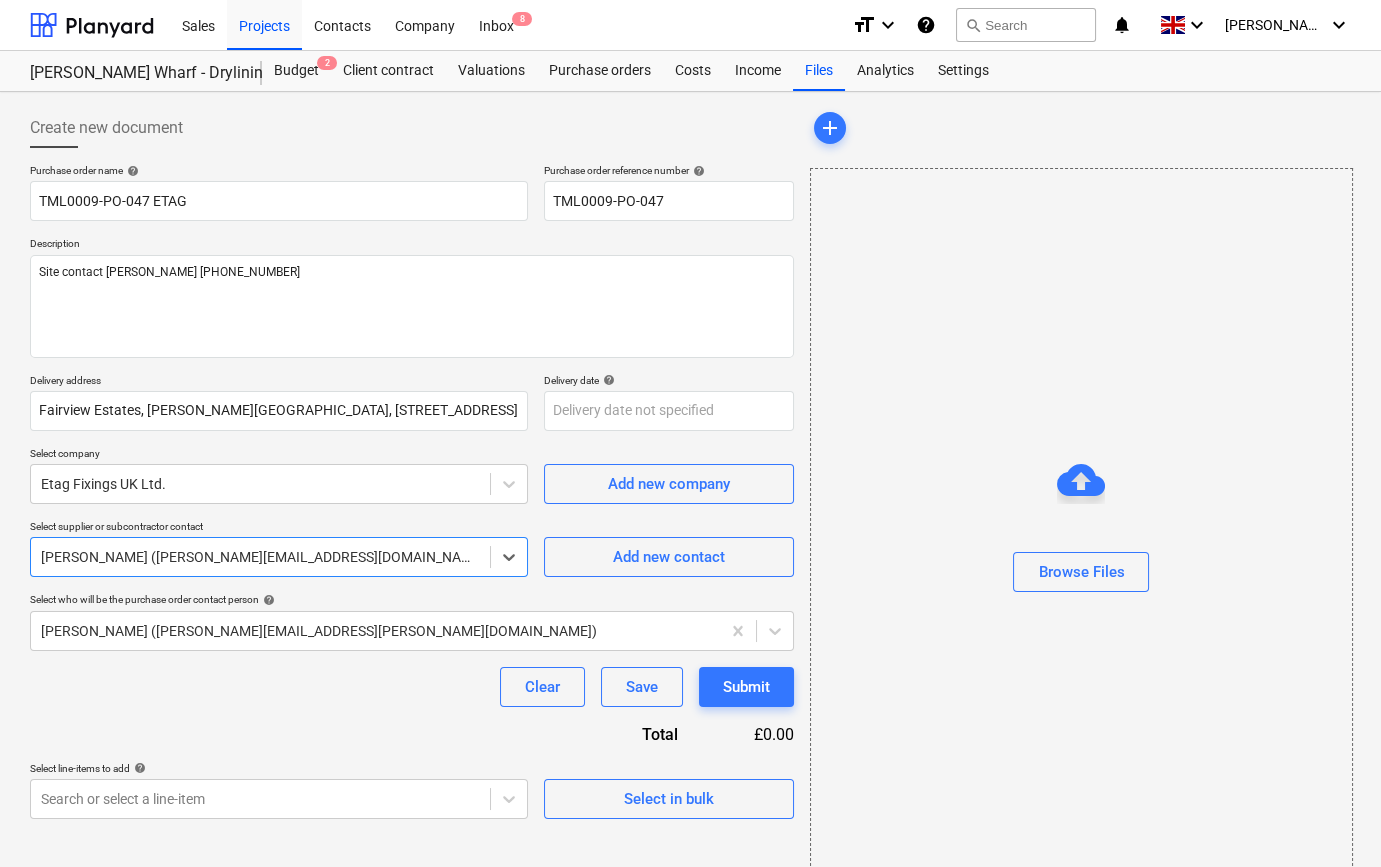 scroll, scrollTop: 43, scrollLeft: 0, axis: vertical 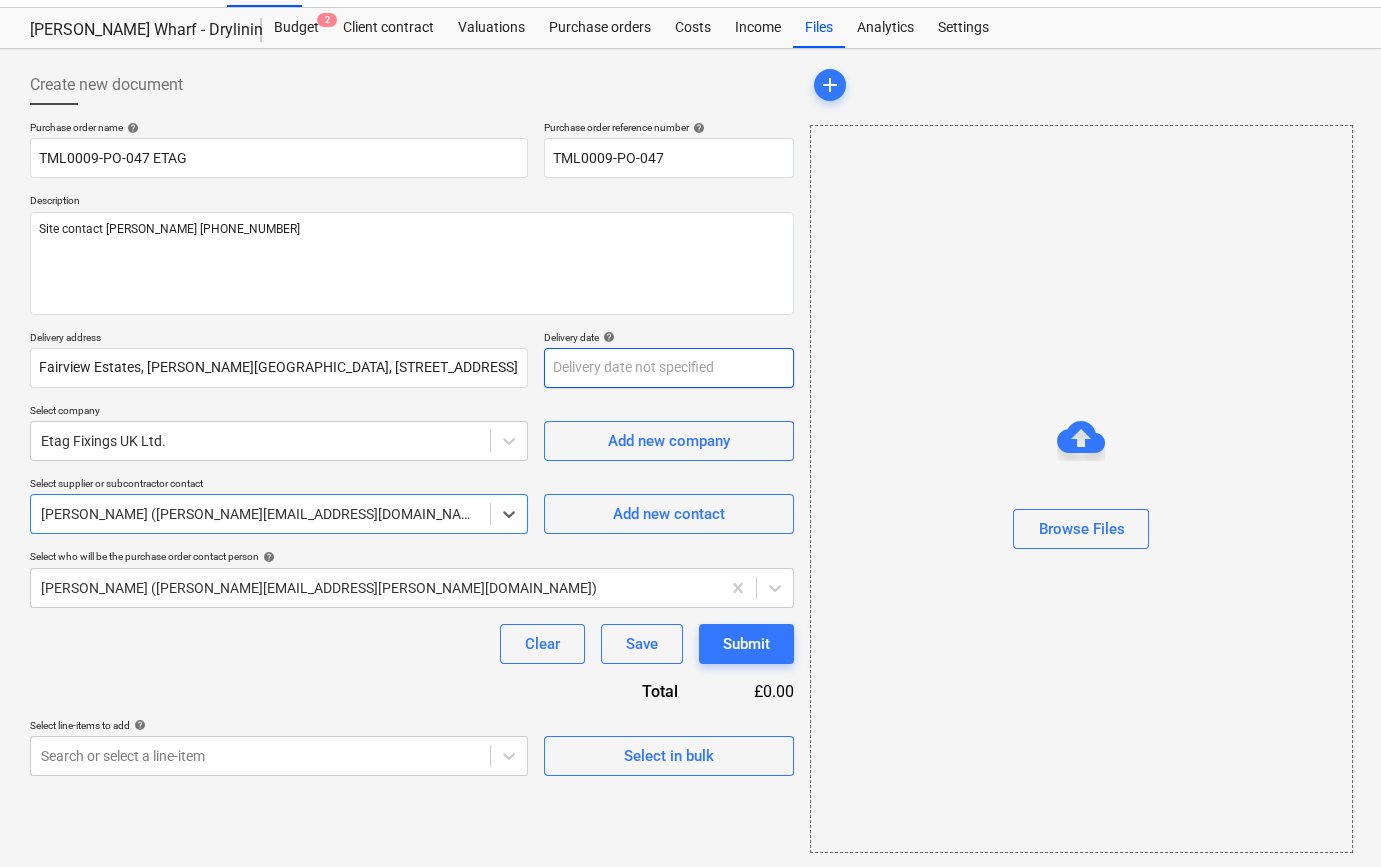 click on "Sales Projects Contacts Company Inbox 8 format_size keyboard_arrow_down help search Search notifications 0 keyboard_arrow_down [PERSON_NAME] keyboard_arrow_down [PERSON_NAME] Wharf - Drylining Budget 2 Client contract Valuations Purchase orders Costs Income Files Analytics Settings Create new document Purchase order name help TML0009-PO-047 ETAG Purchase order reference number help TML0009-PO-047 Description Site contact [PERSON_NAME] 07502288908 Delivery address [GEOGRAPHIC_DATA][PERSON_NAME], [STREET_ADDRESS] Delivery date help Press the down arrow key to interact with the calendar and
select a date. Press the question mark key to get the keyboard shortcuts for changing dates. Select company Etag Fixings UK Ltd.   Add new company Select supplier or subcontractor contact option [PERSON_NAME] ([PERSON_NAME][EMAIL_ADDRESS][DOMAIN_NAME]), selected.   Select is focused ,type to refine list, press Down to open the menu,  [PERSON_NAME] ([PERSON_NAME][EMAIL_ADDRESS][DOMAIN_NAME]) Add new contact help Clear Save Submit help" at bounding box center (690, 390) 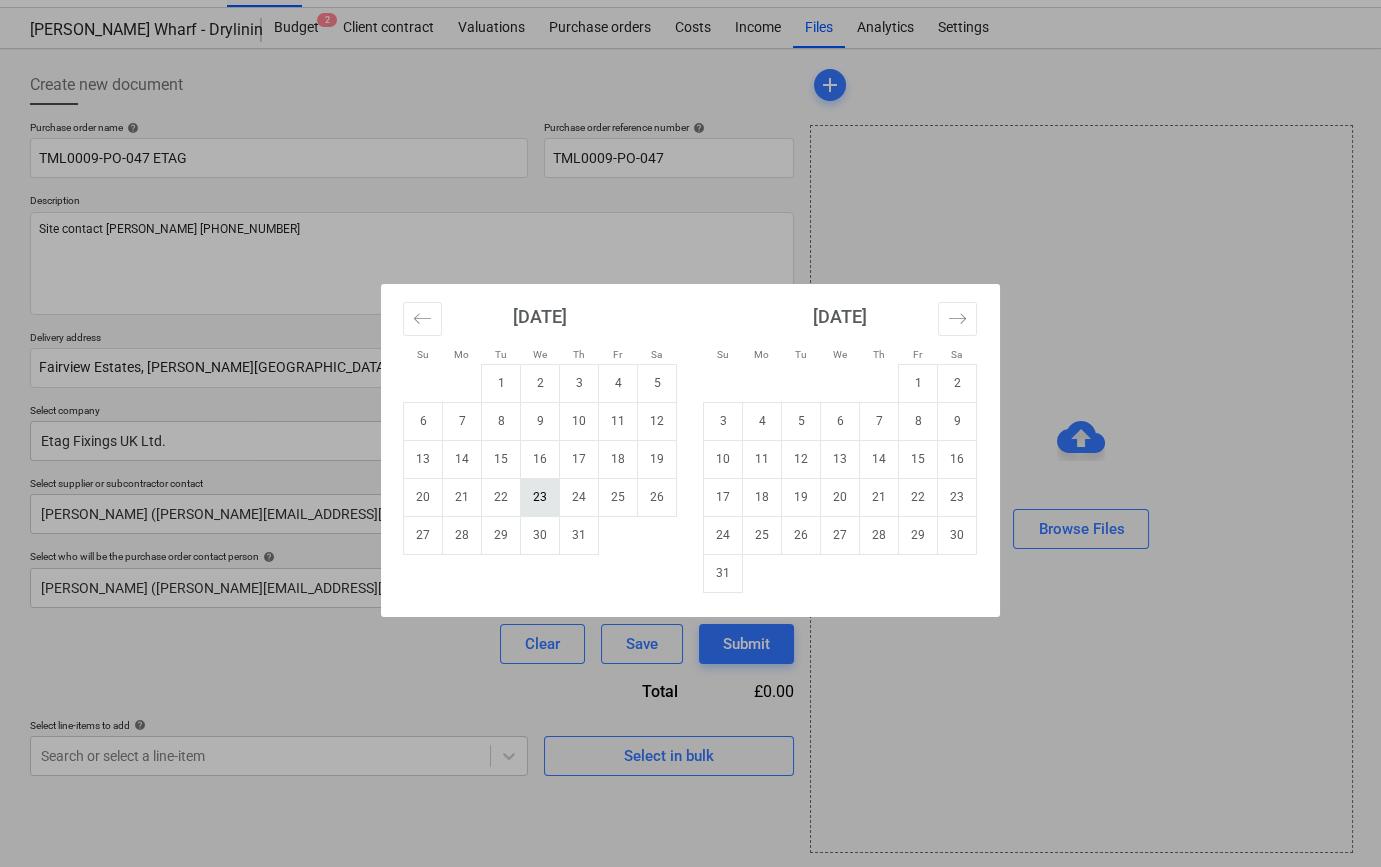 click on "23" at bounding box center [540, 497] 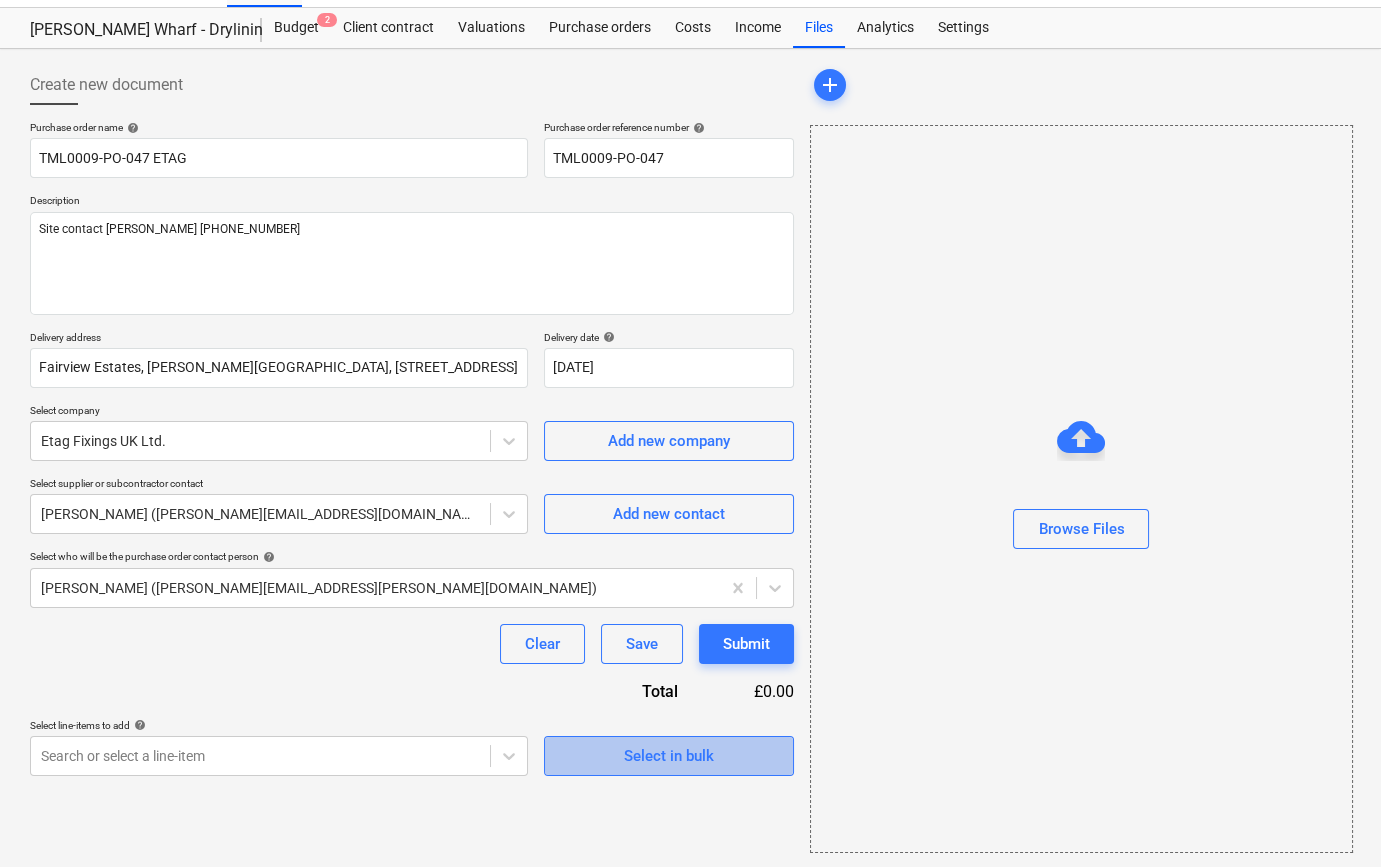 click on "Select in bulk" at bounding box center (669, 756) 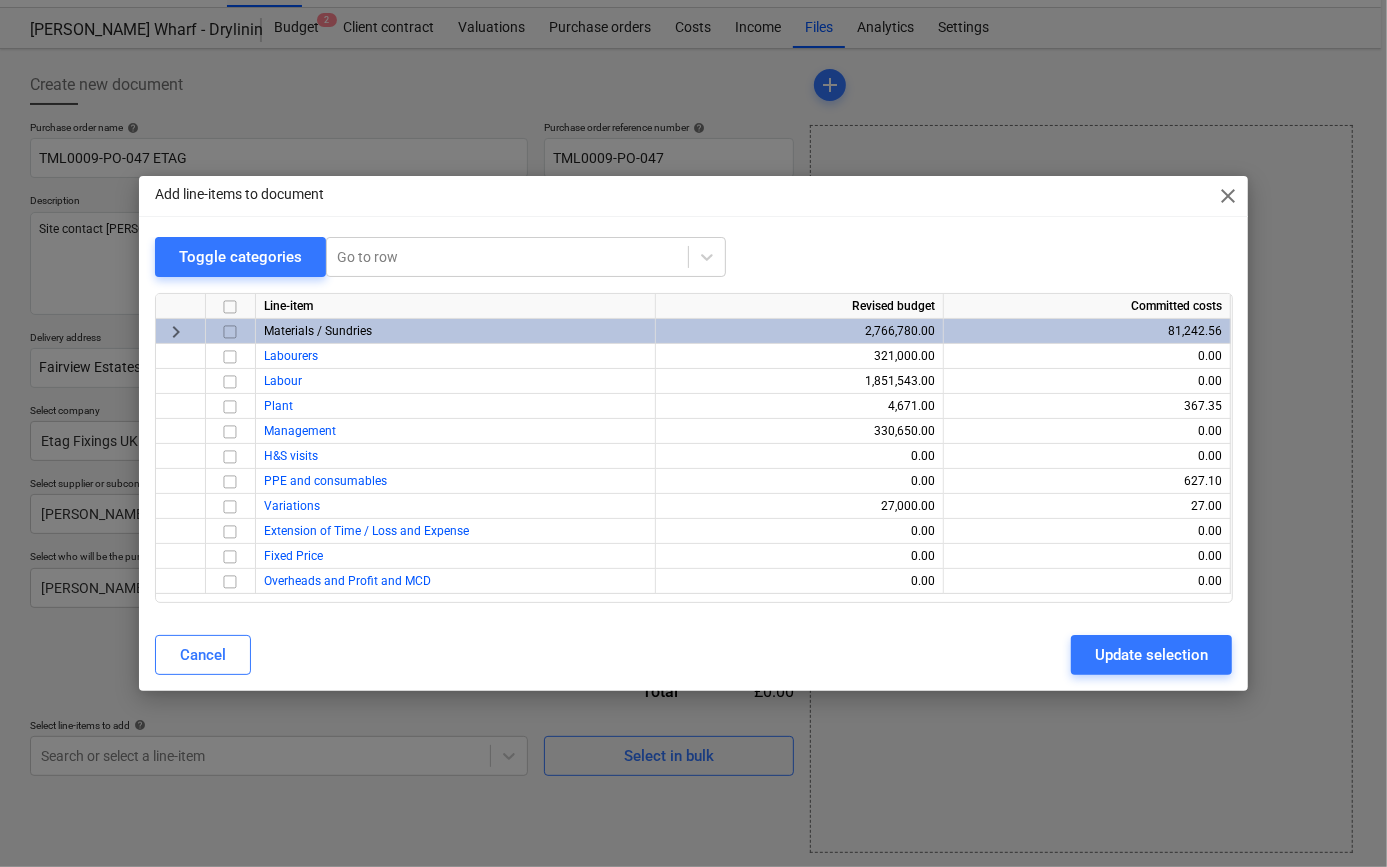 click at bounding box center [230, 332] 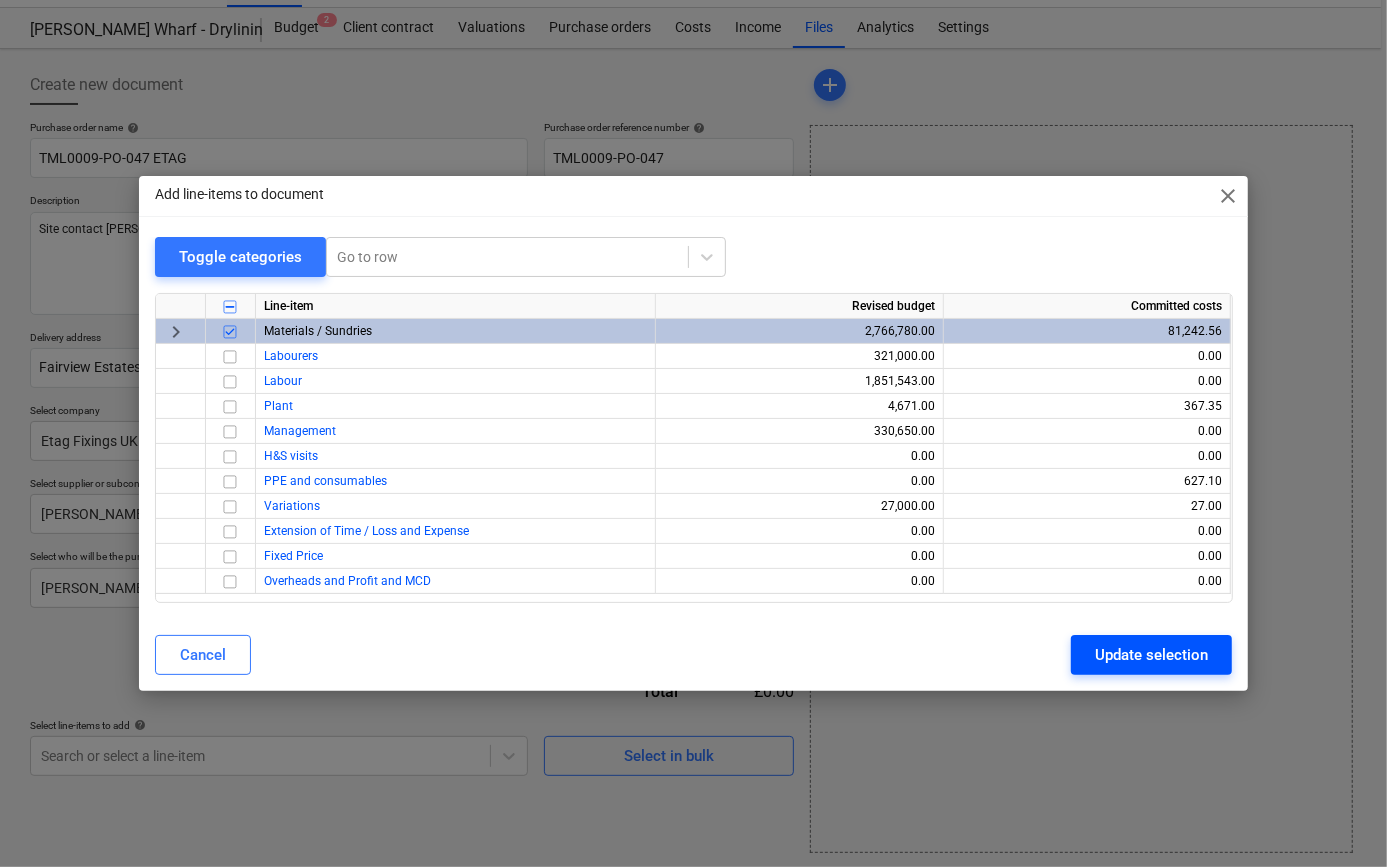 click on "Update selection" at bounding box center (1151, 655) 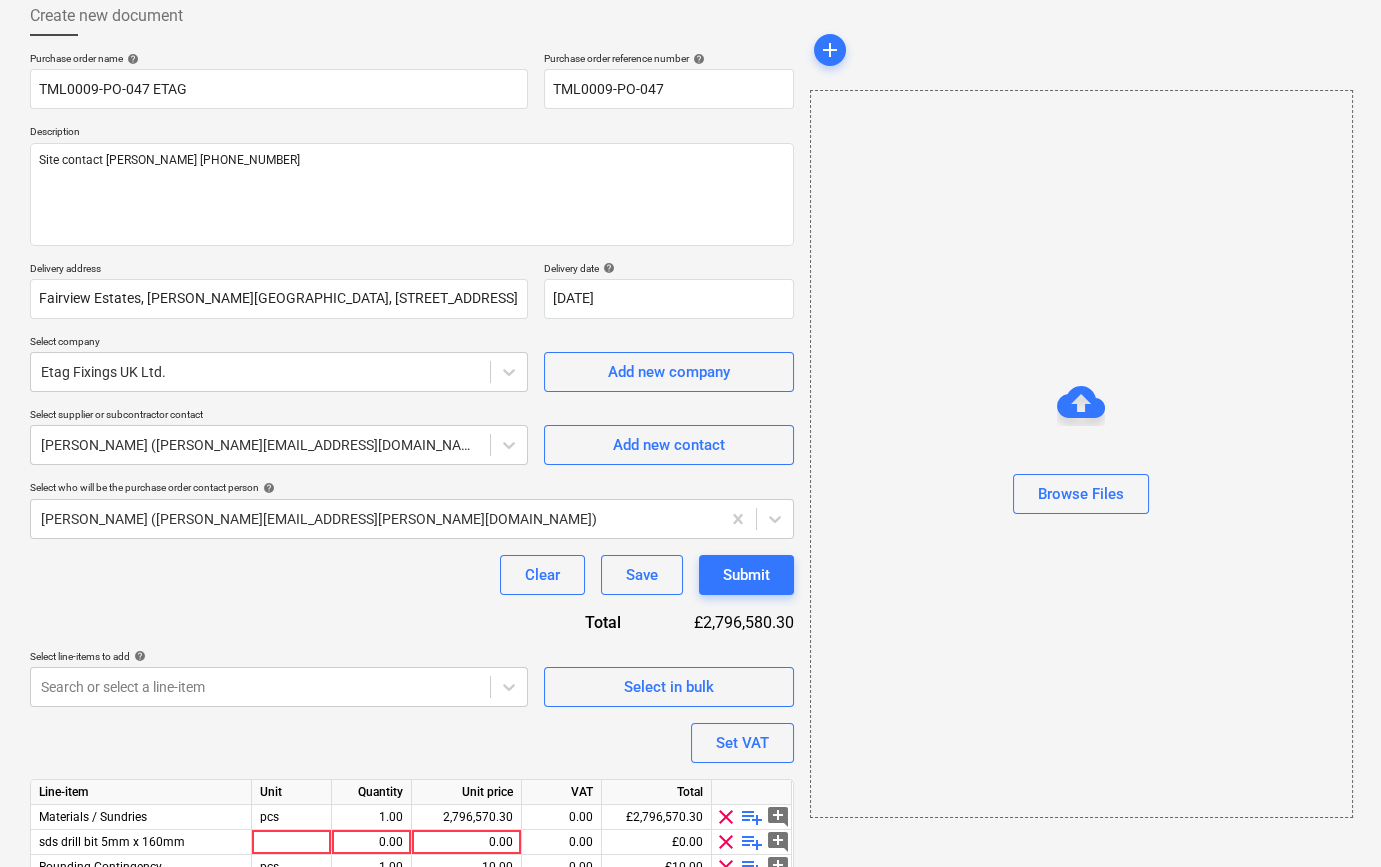 scroll, scrollTop: 205, scrollLeft: 0, axis: vertical 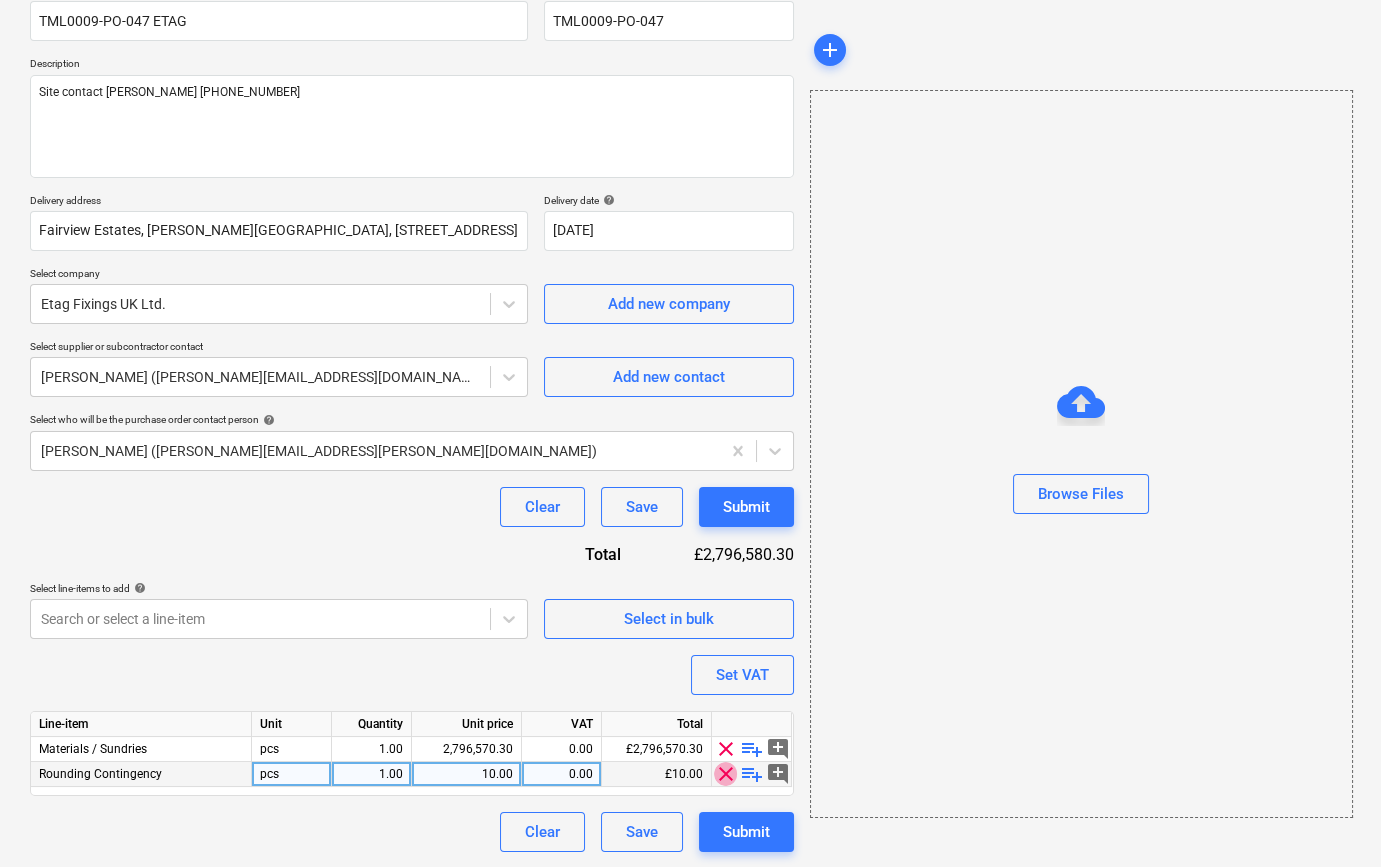 click on "clear" at bounding box center (726, 774) 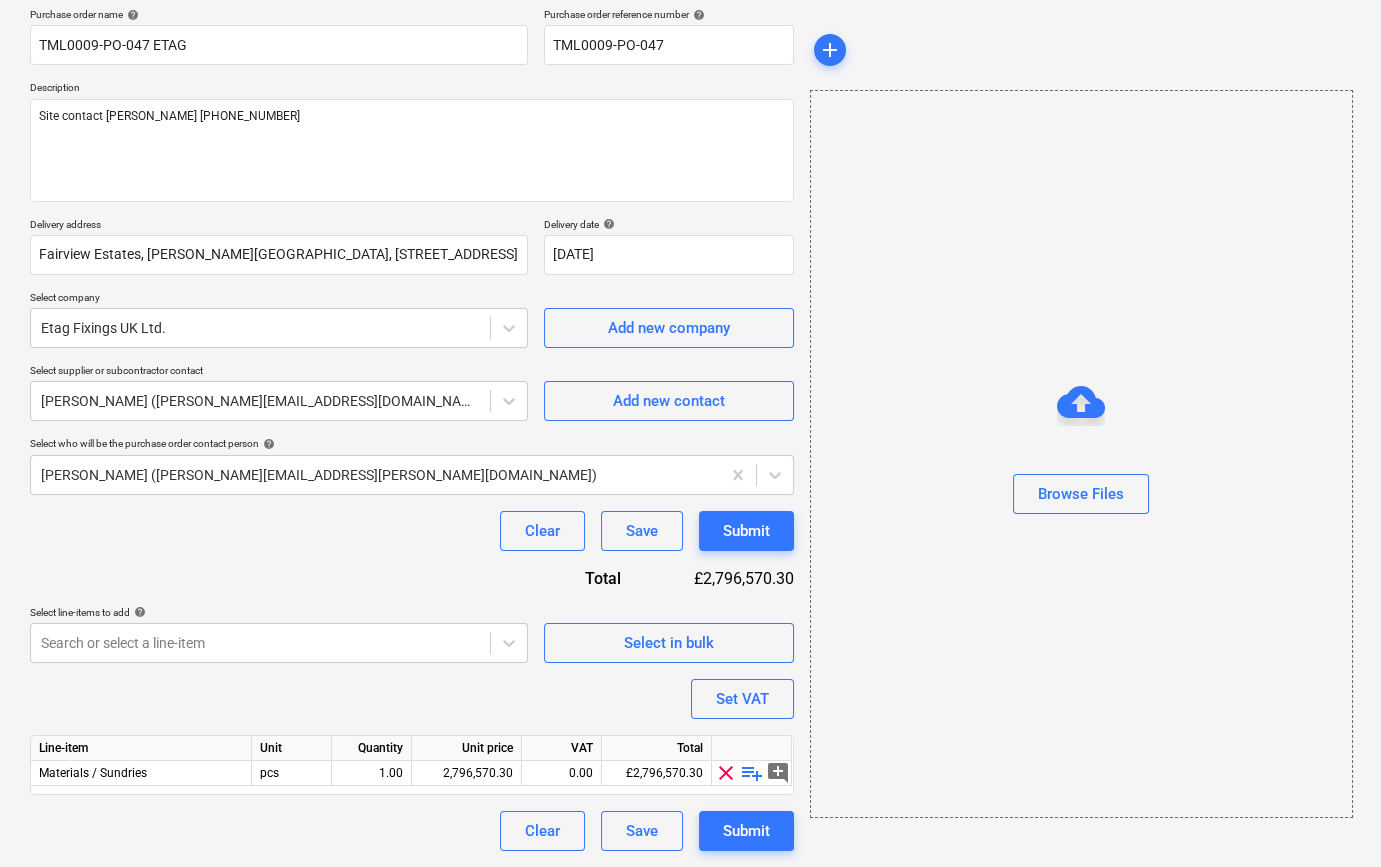 scroll, scrollTop: 155, scrollLeft: 0, axis: vertical 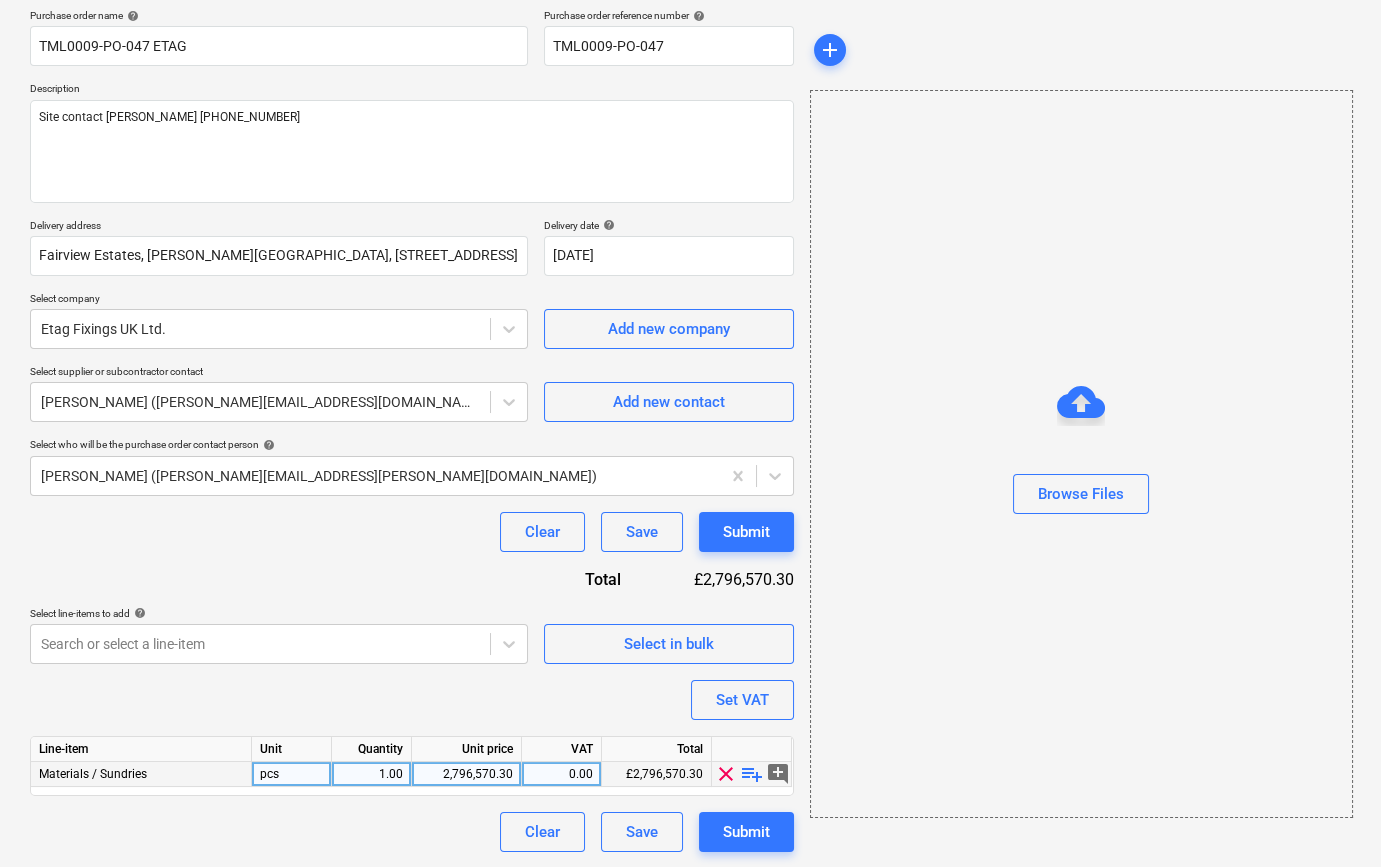 click on "playlist_add" at bounding box center (752, 774) 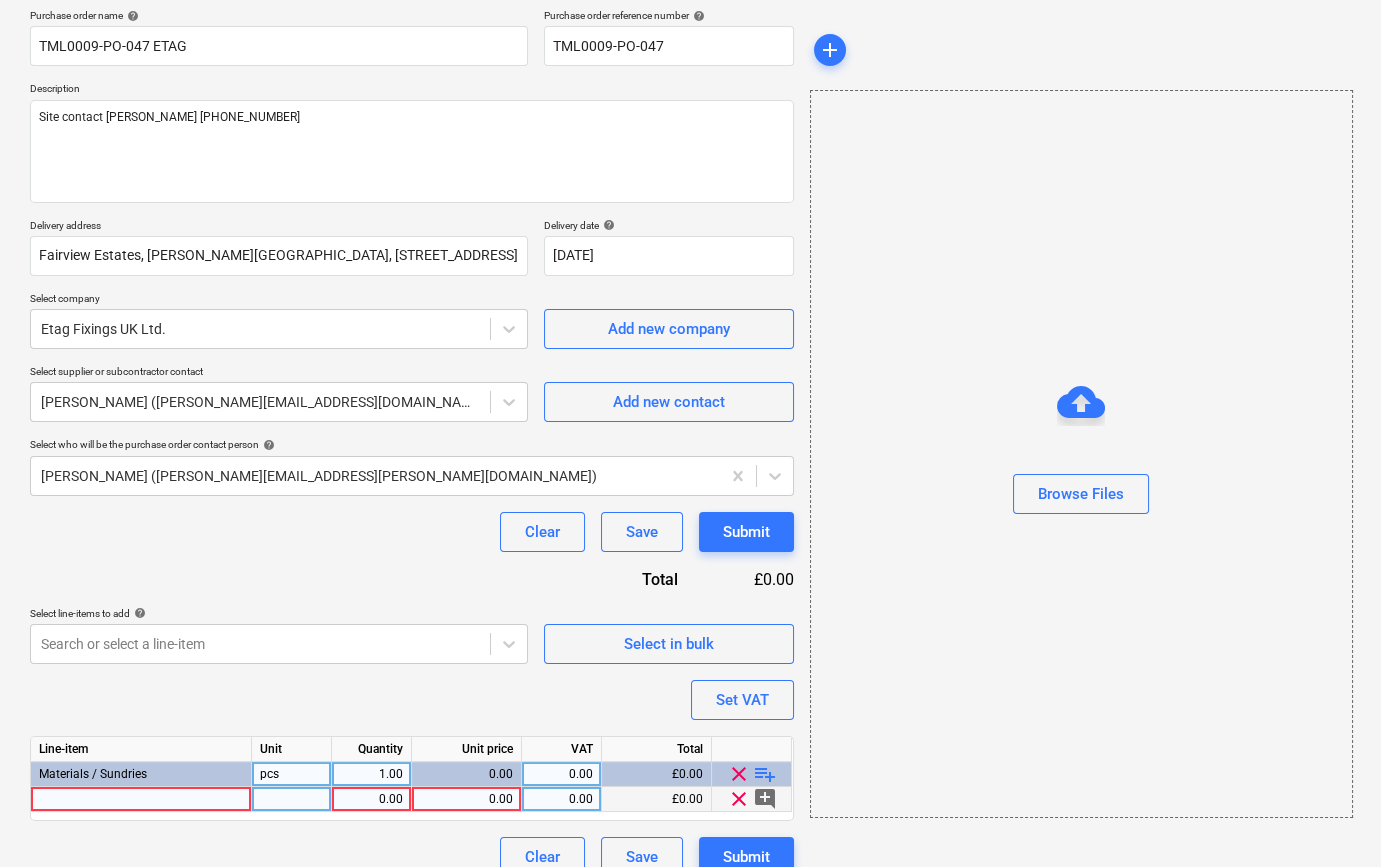 click at bounding box center (141, 799) 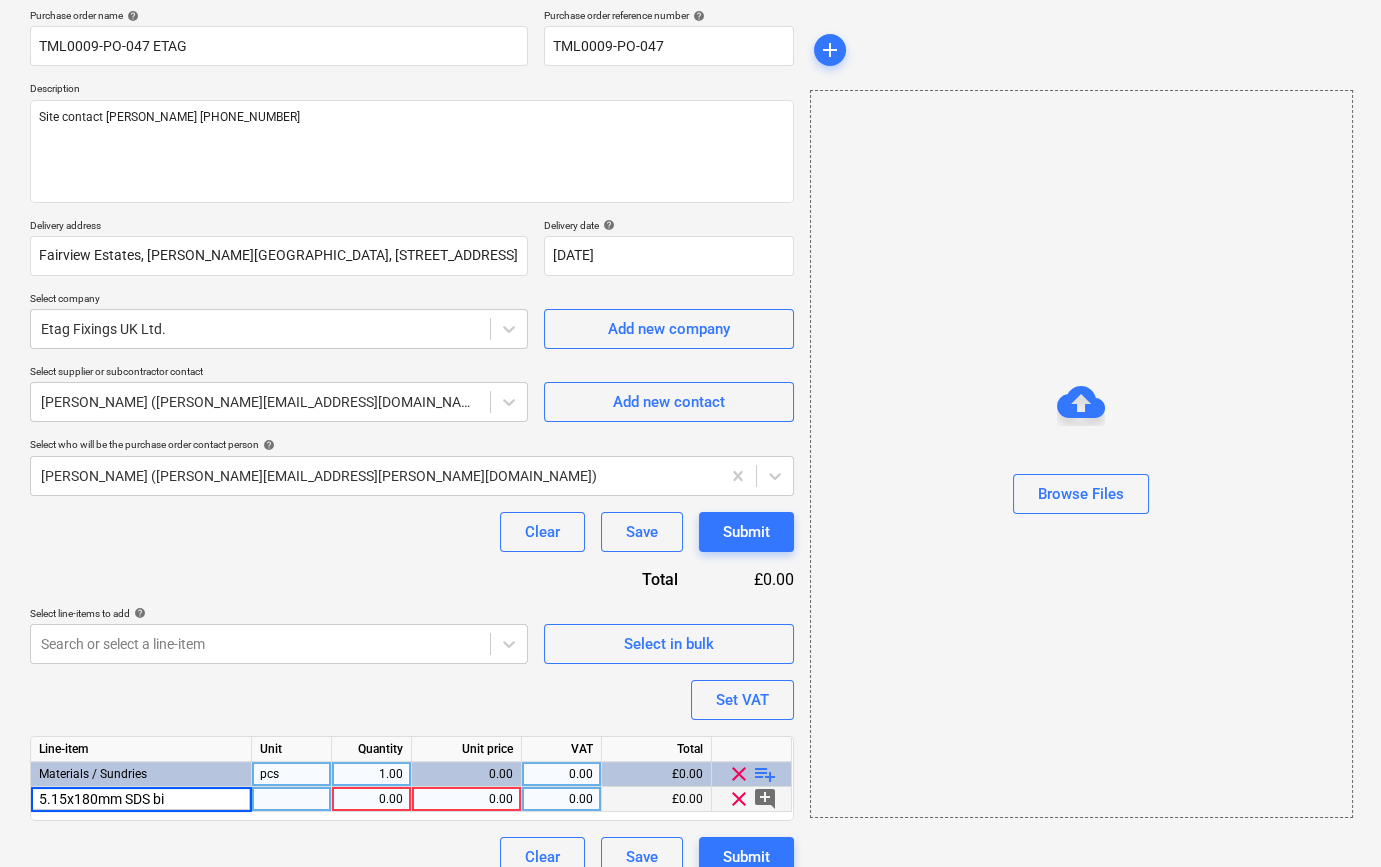 type on "5.15x180mm SDS bit" 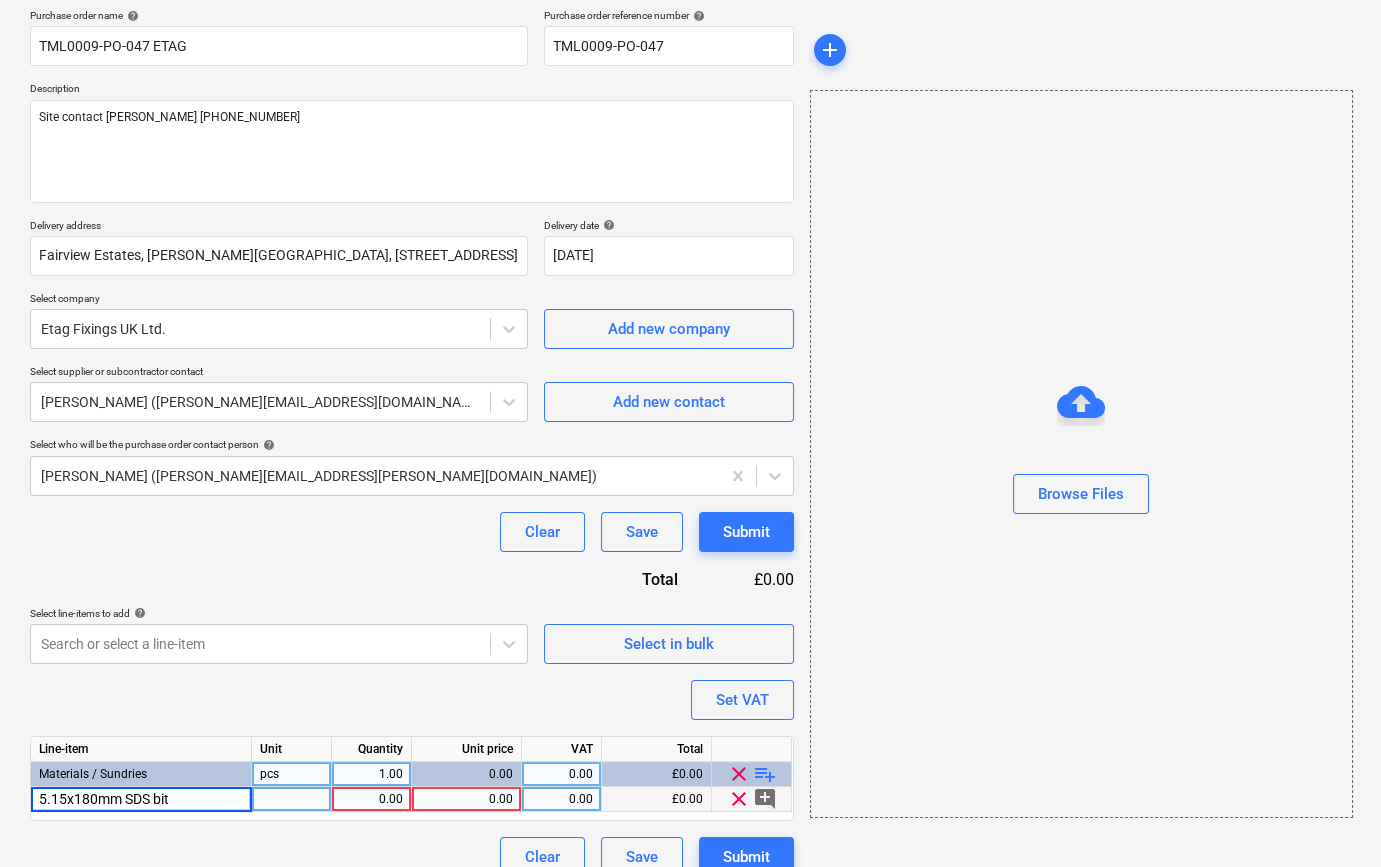 type on "x" 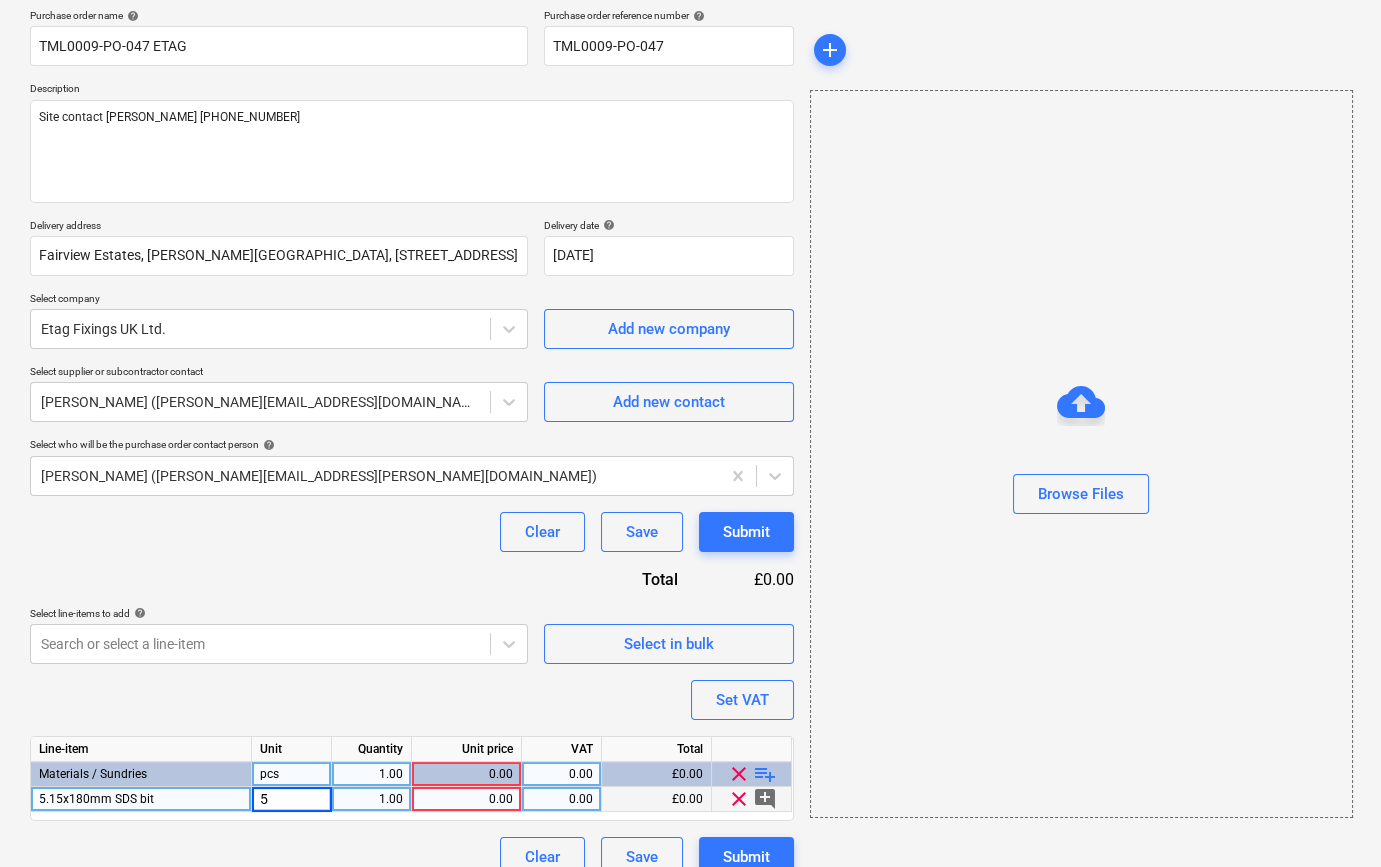 type on "50" 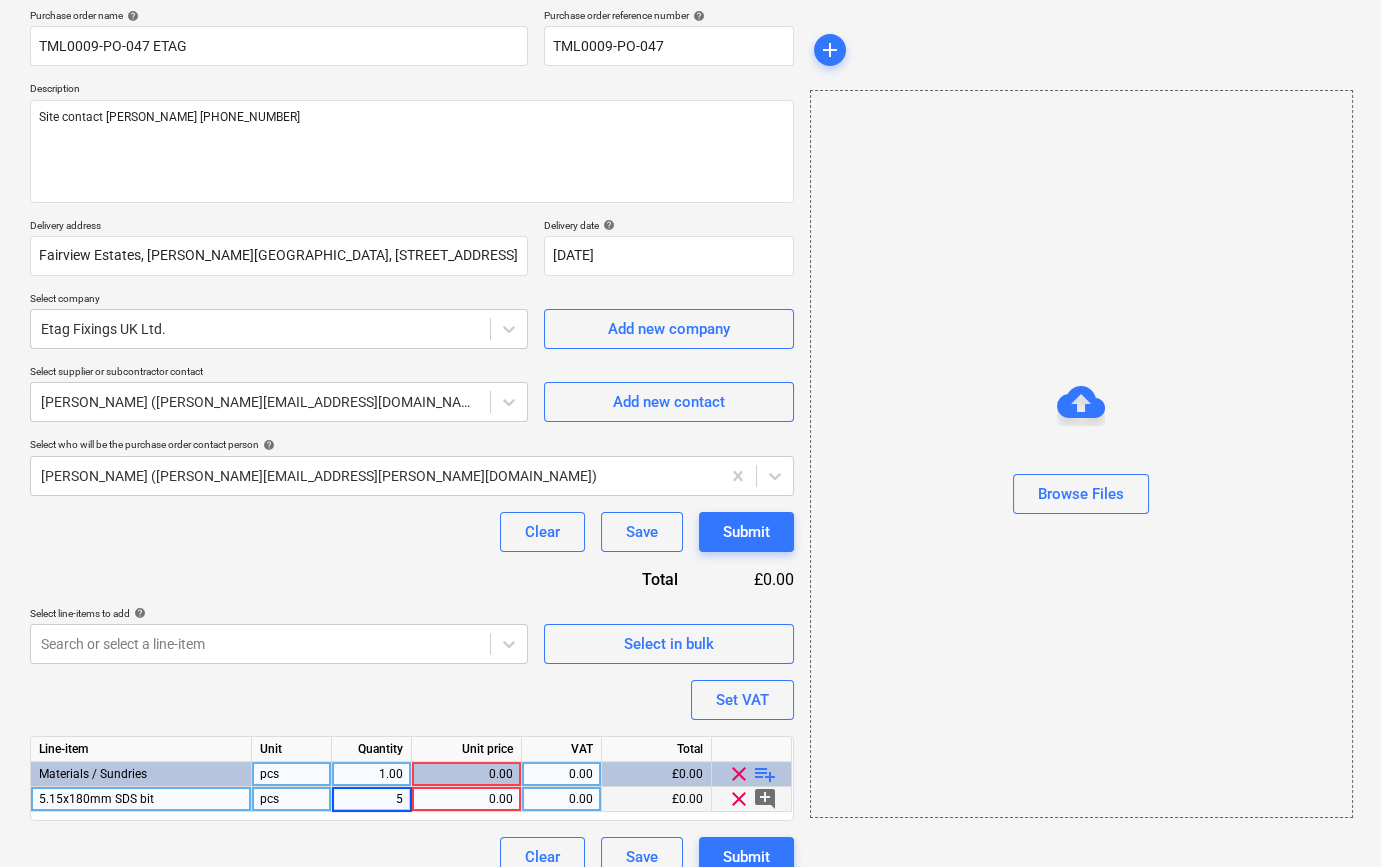 type on "50" 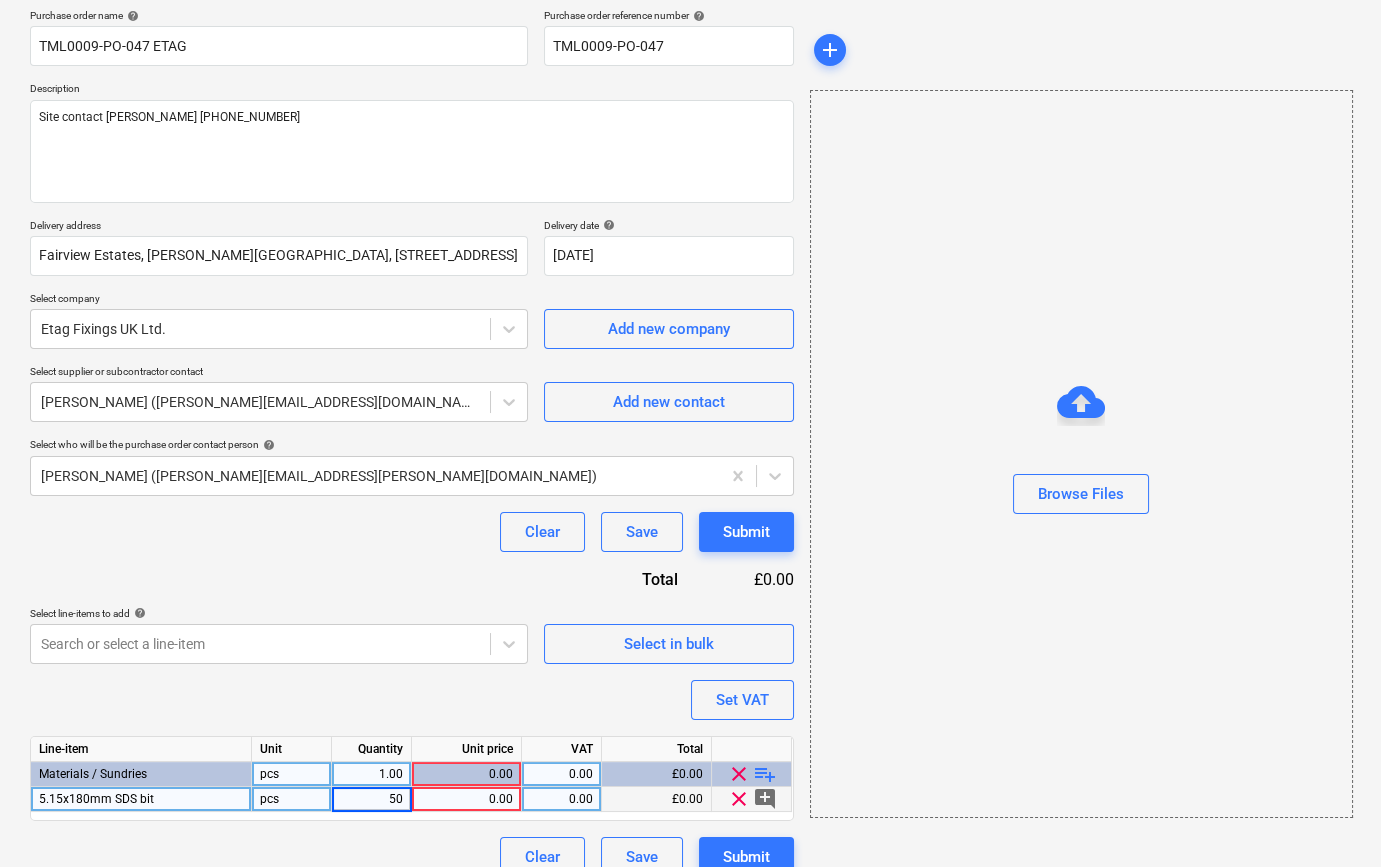 type on "x" 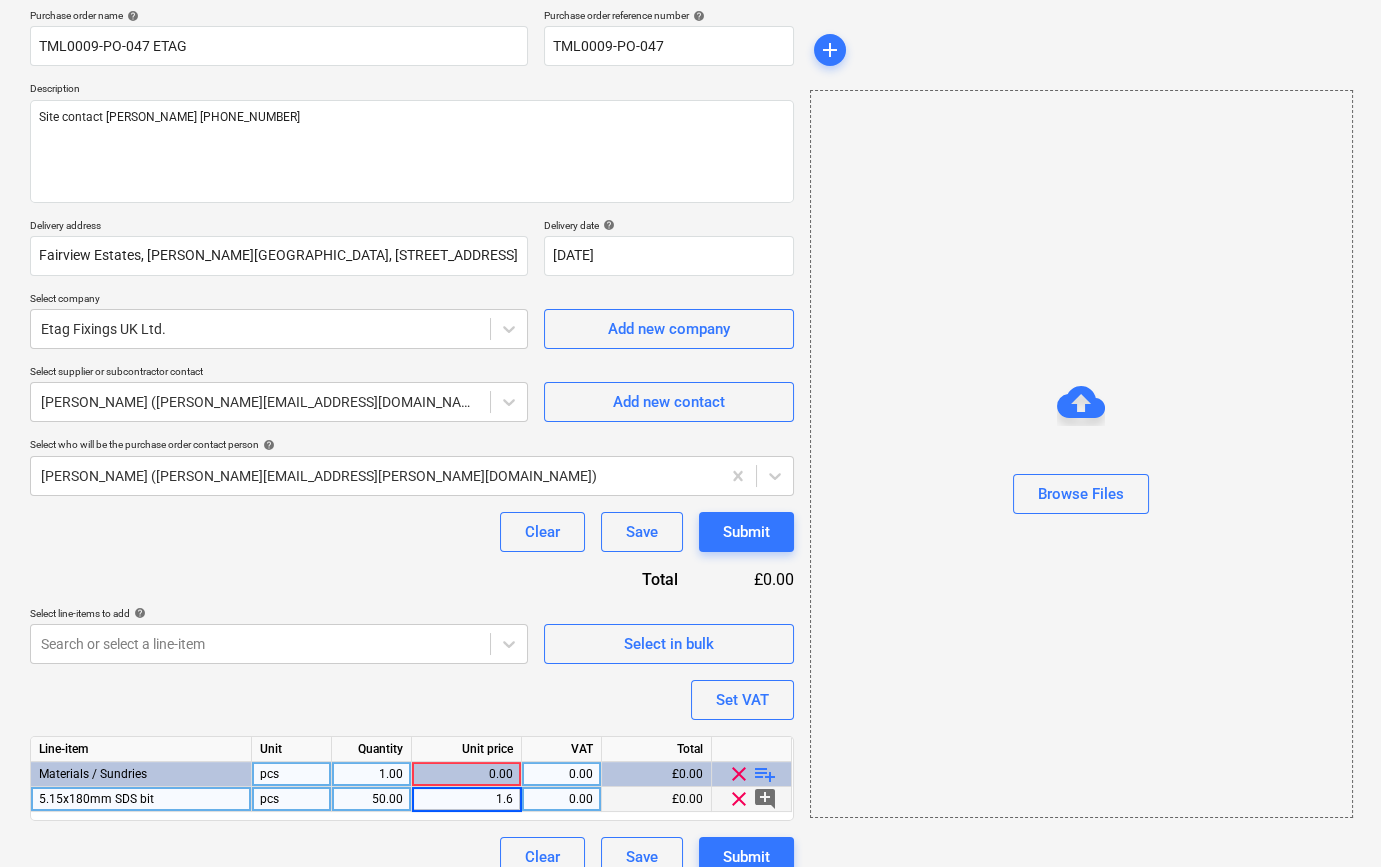 type on "1.62" 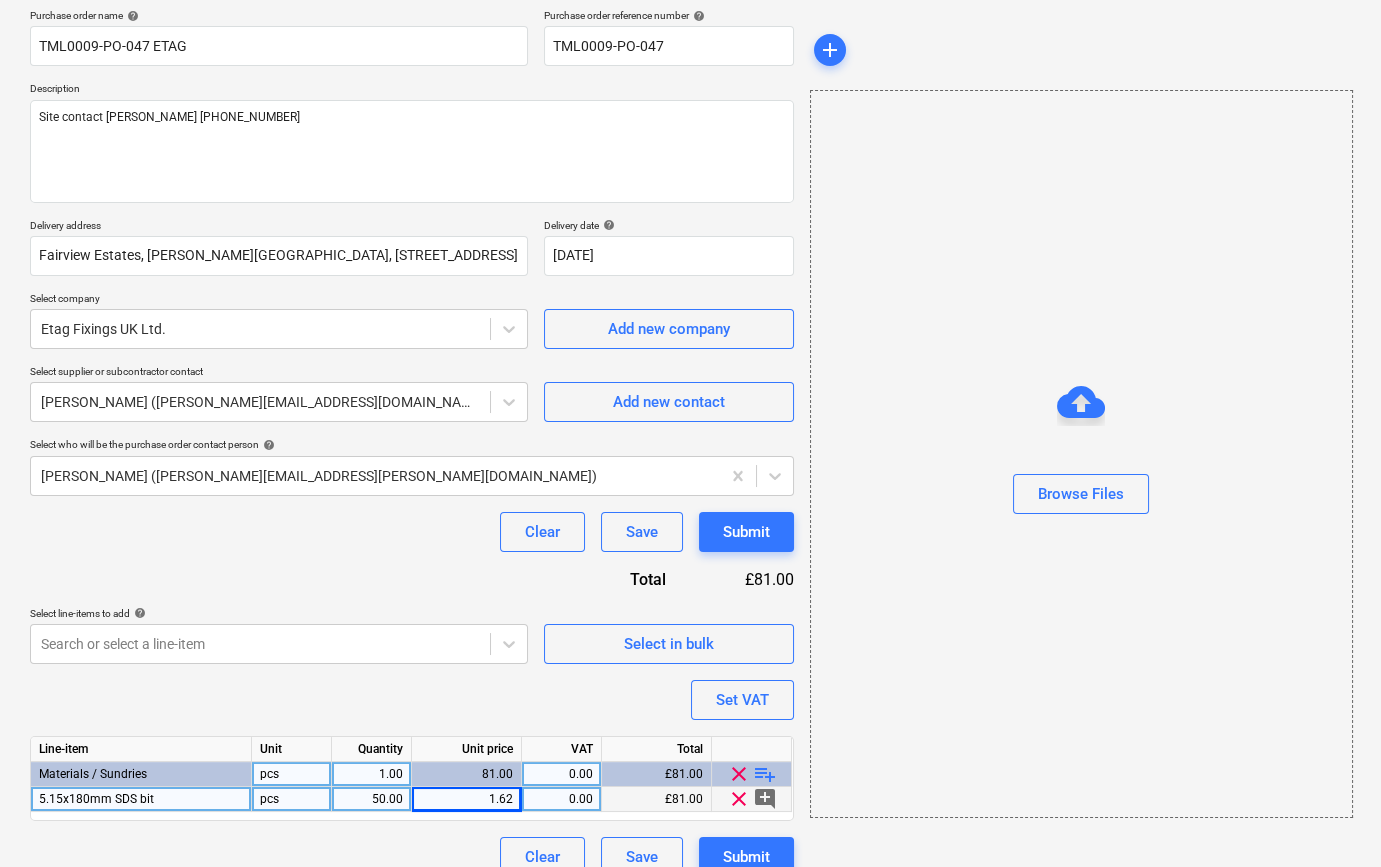 type on "x" 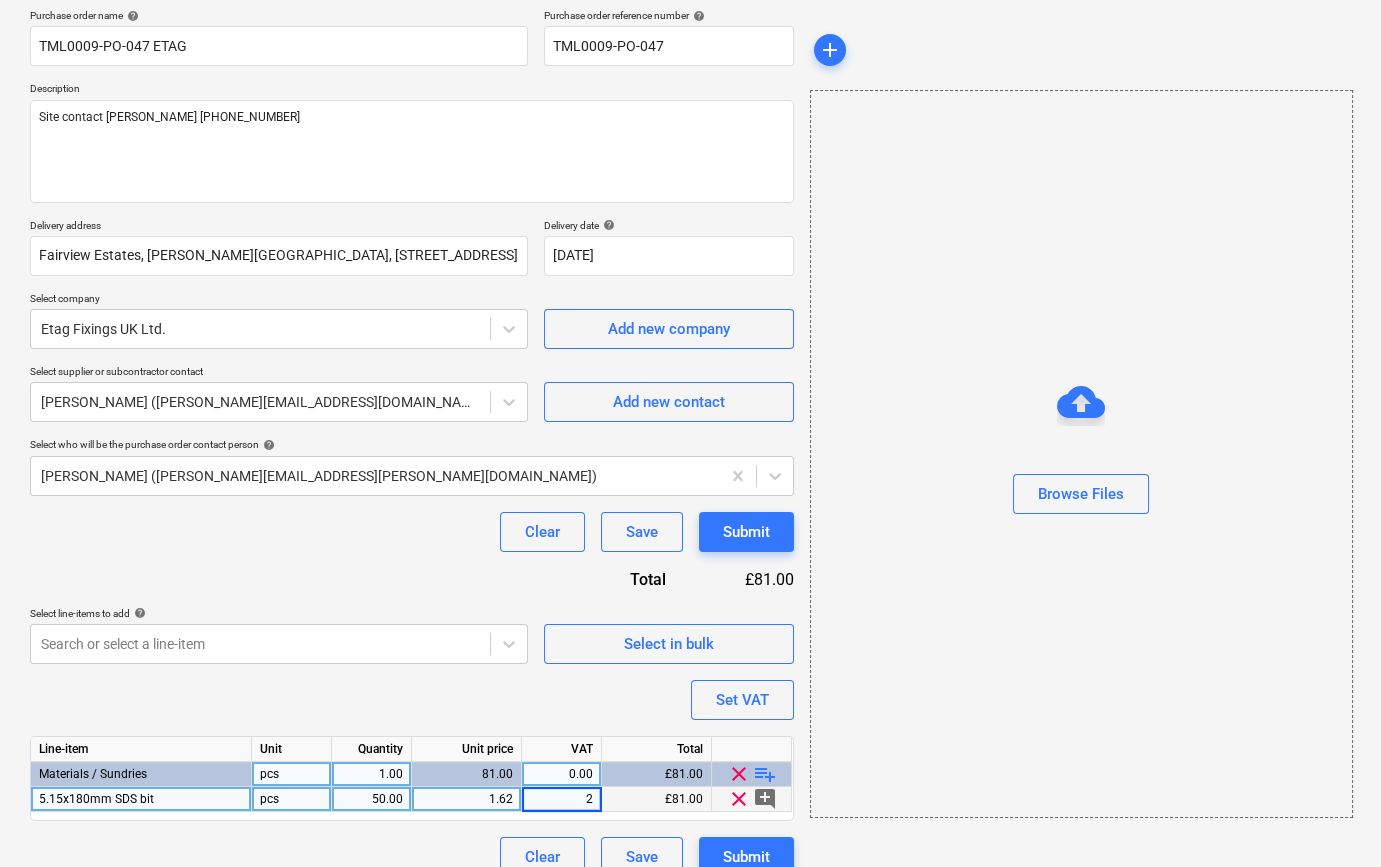 type on "20" 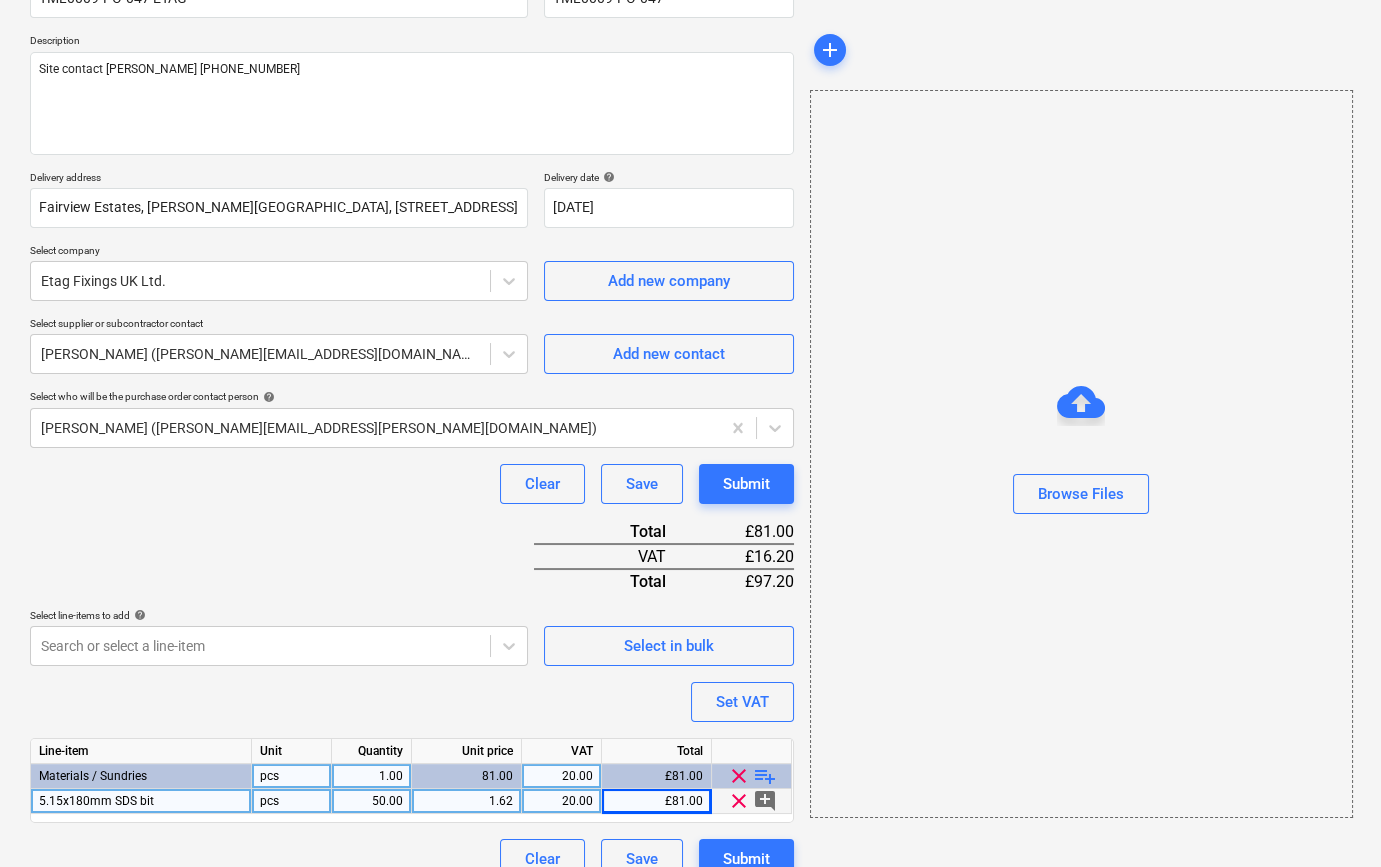 scroll, scrollTop: 230, scrollLeft: 0, axis: vertical 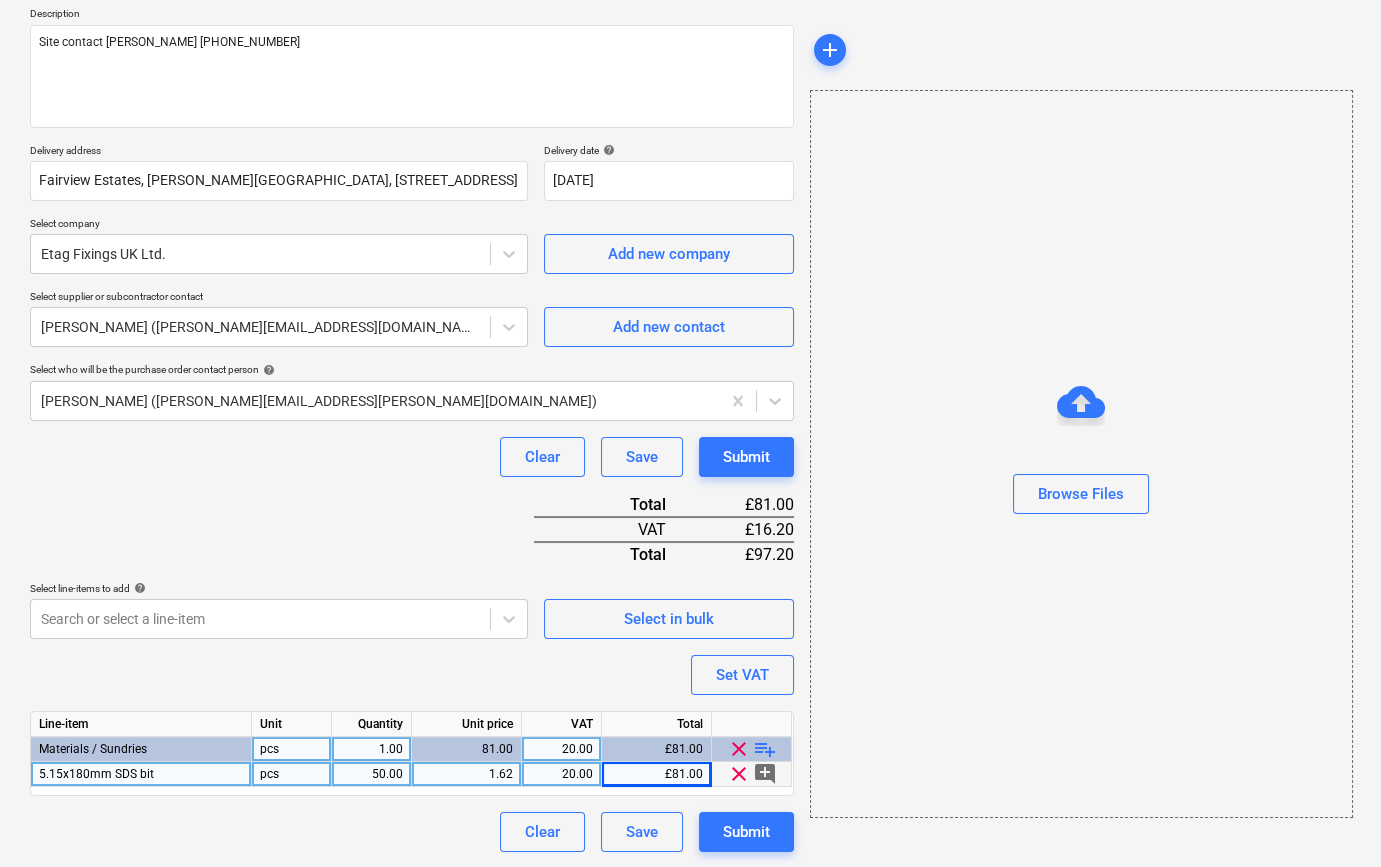 click on "playlist_add" at bounding box center (765, 749) 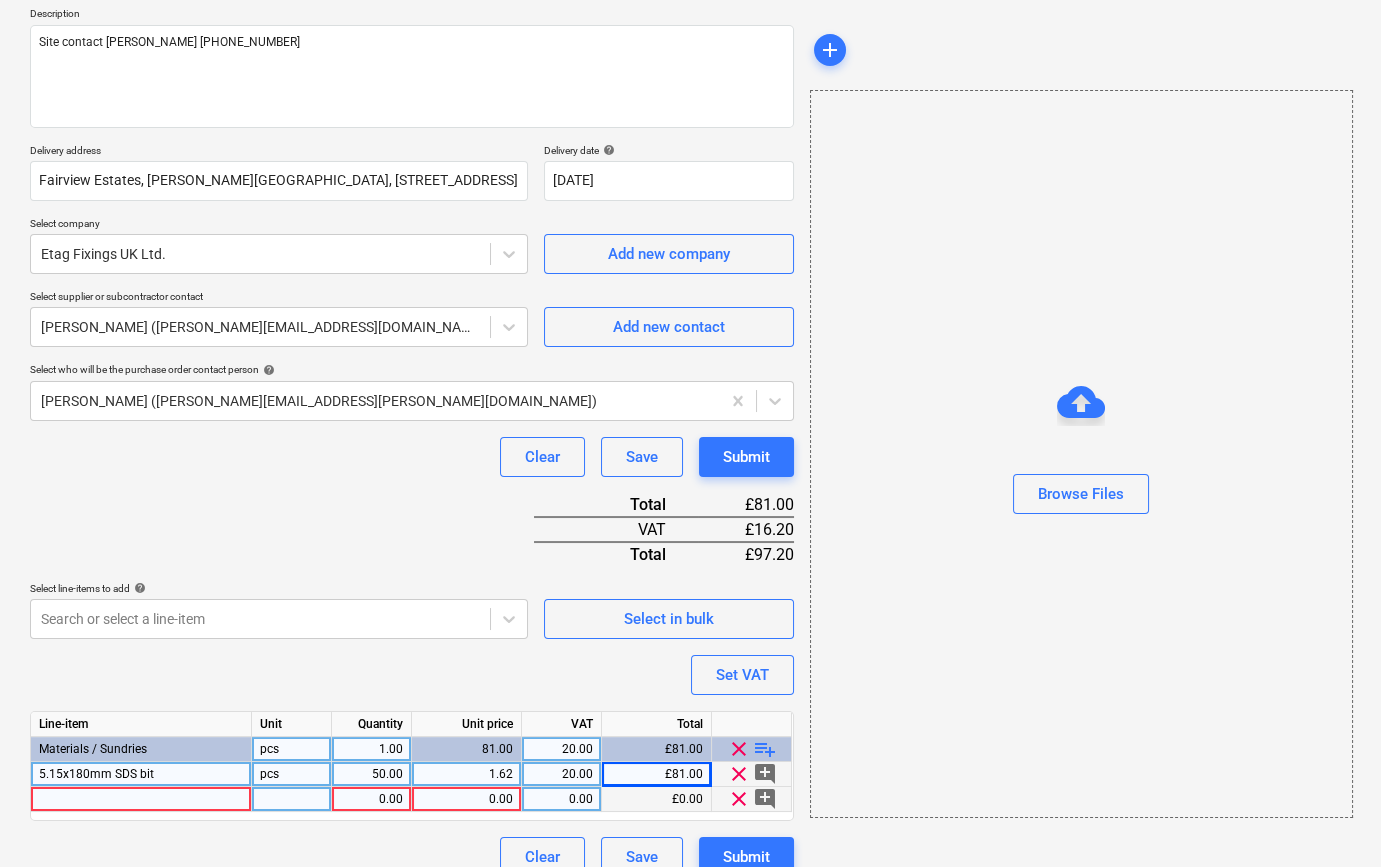 click at bounding box center [141, 799] 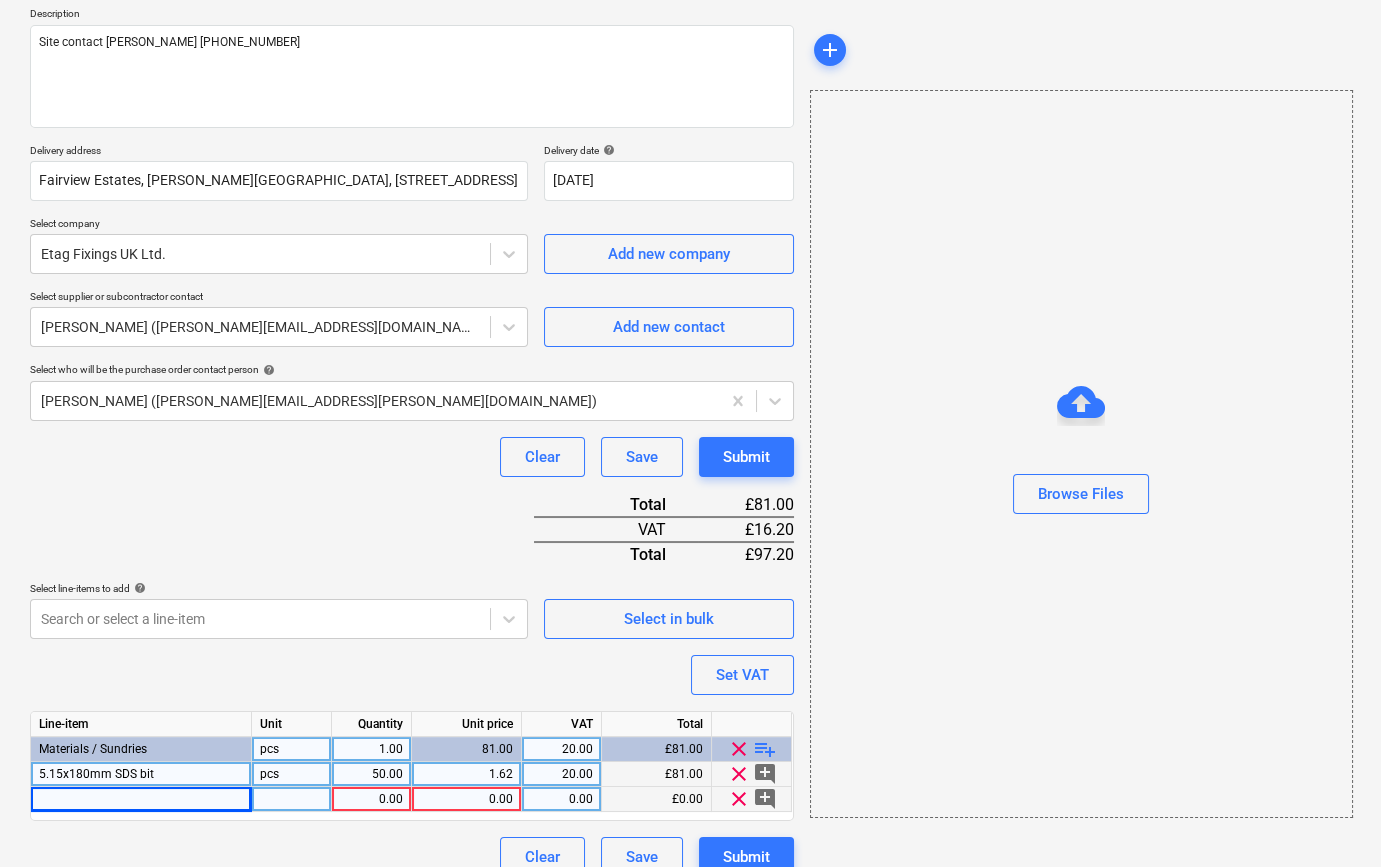 click at bounding box center [141, 799] 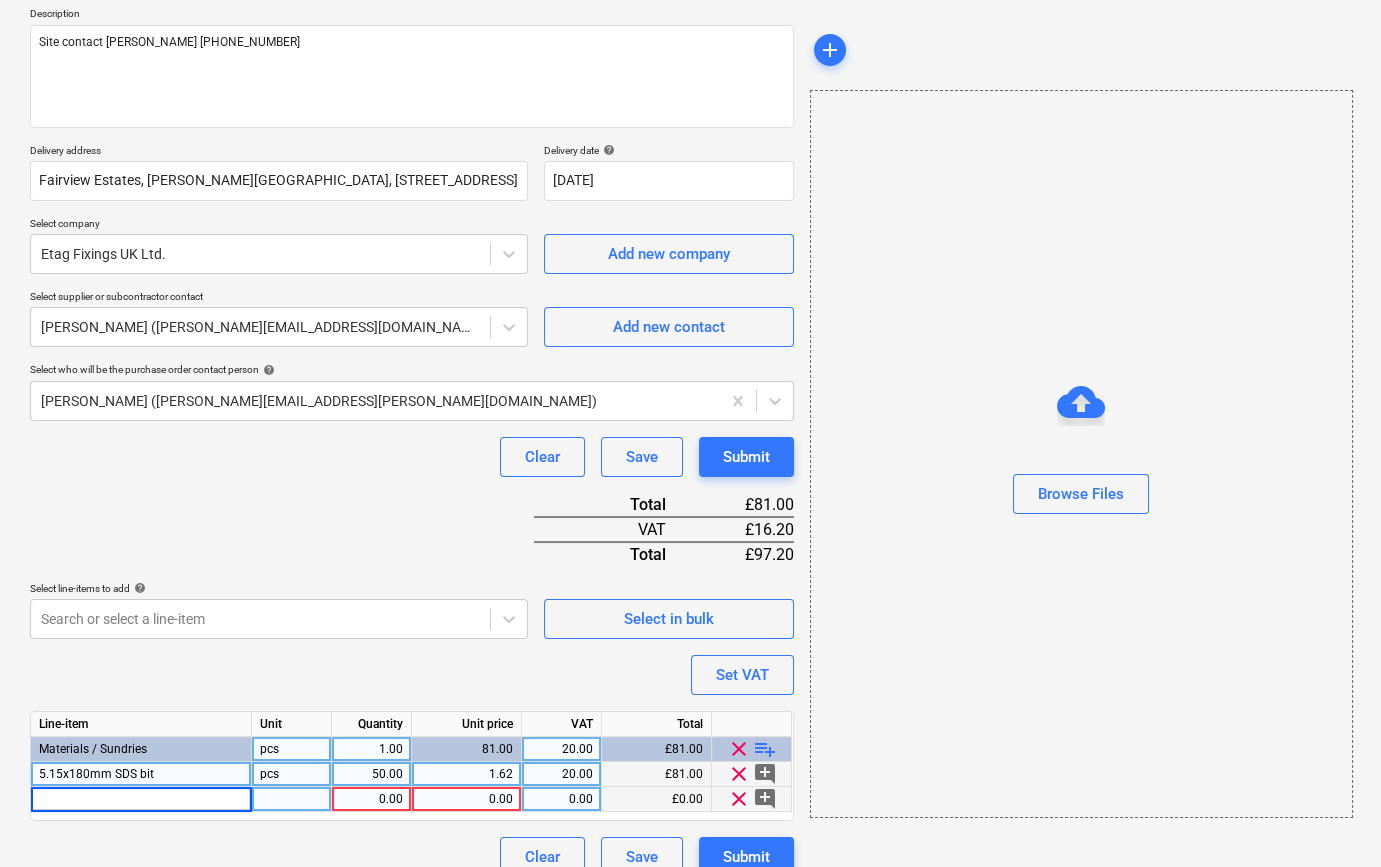 type on "x" 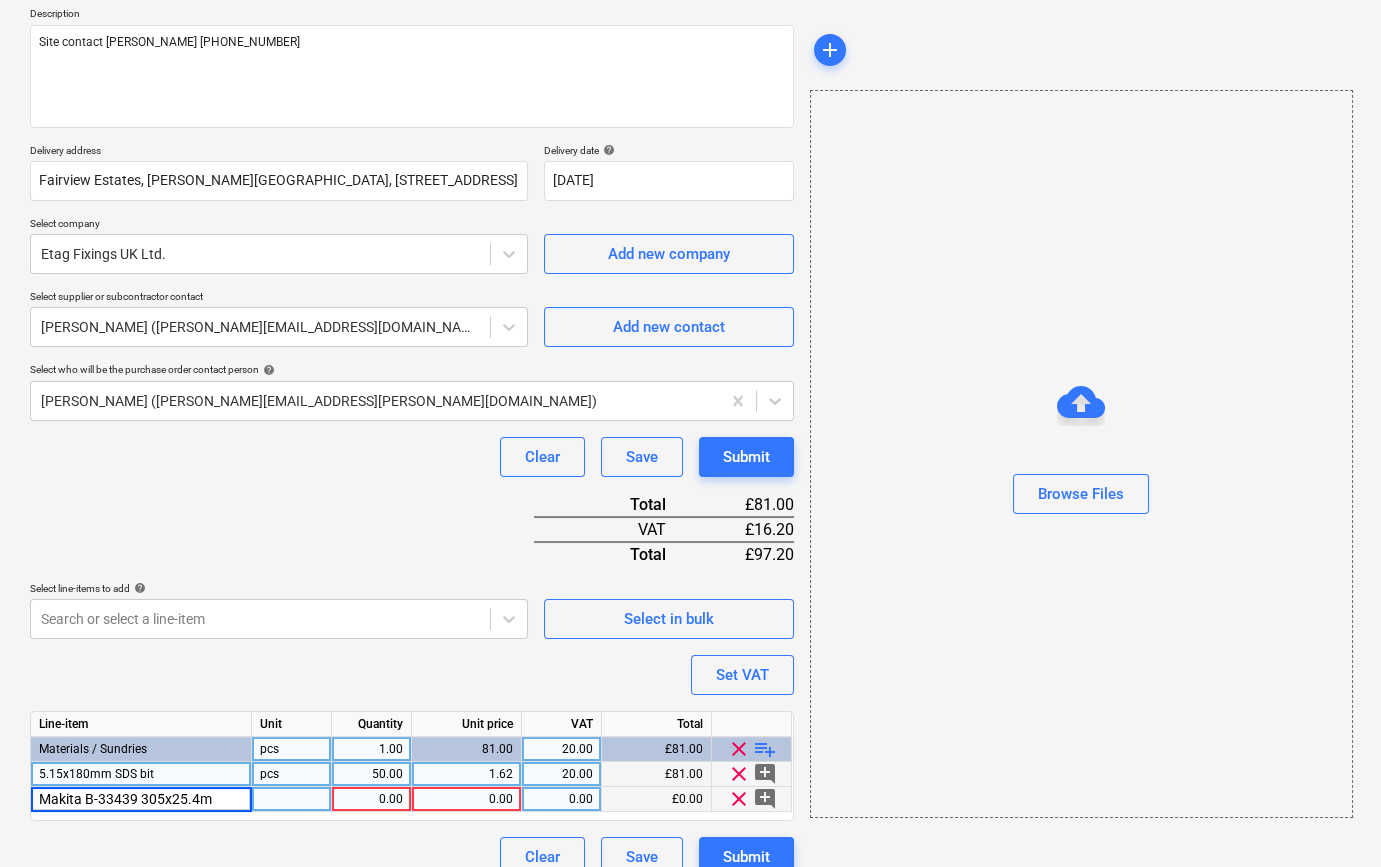 type on "Makita B-33439 305x25.4mm" 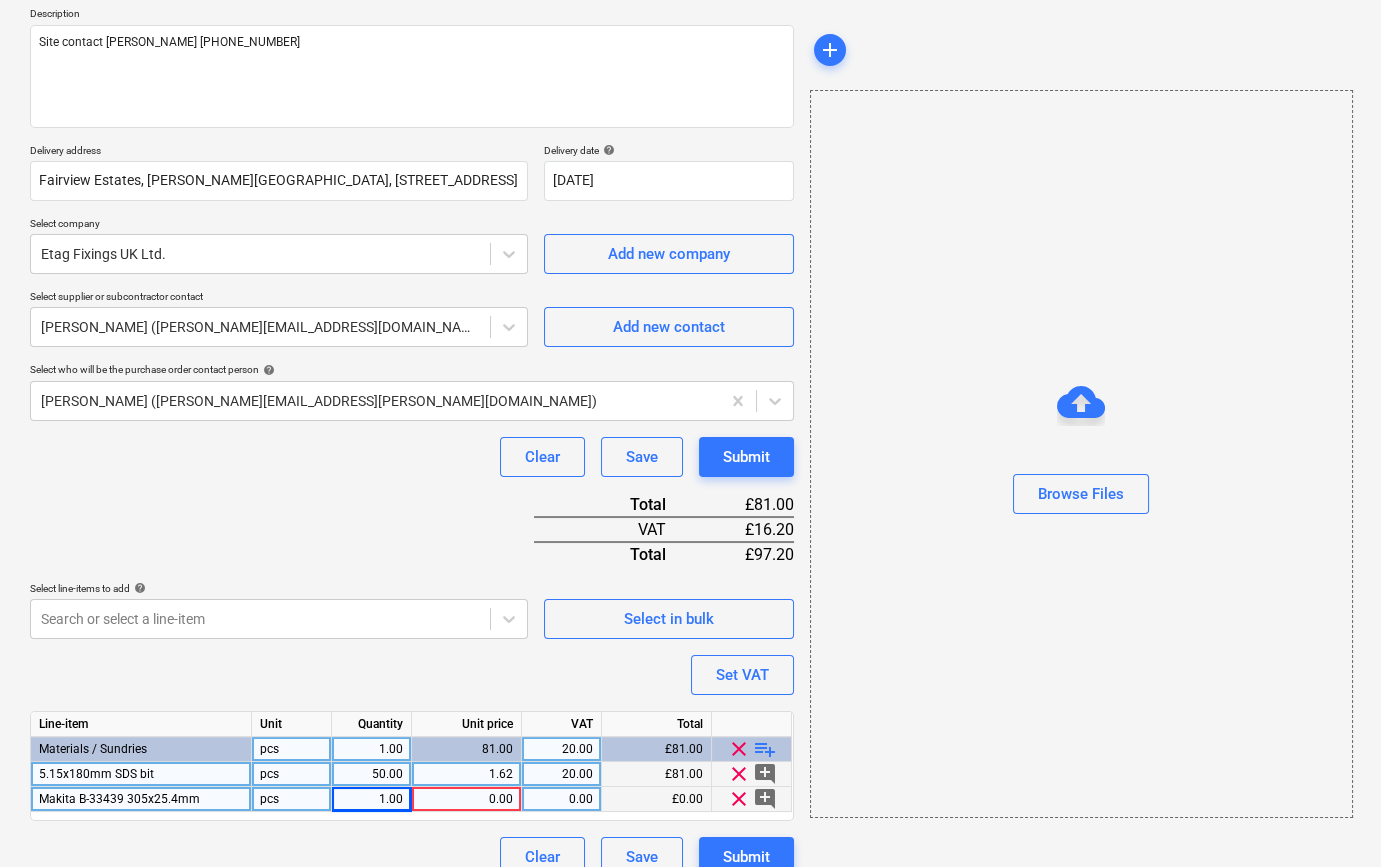 click on "1.00" at bounding box center (371, 799) 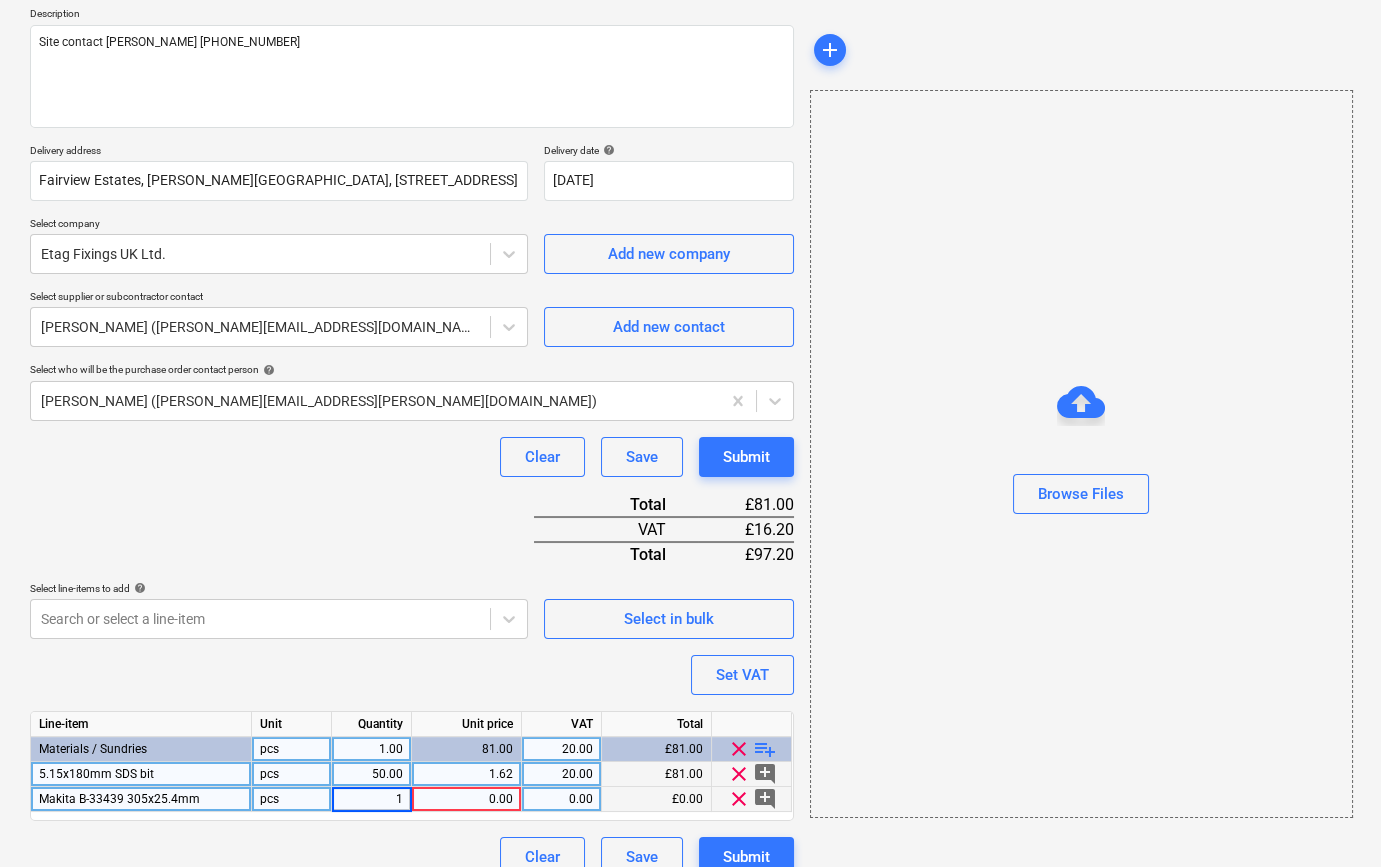 type on "x" 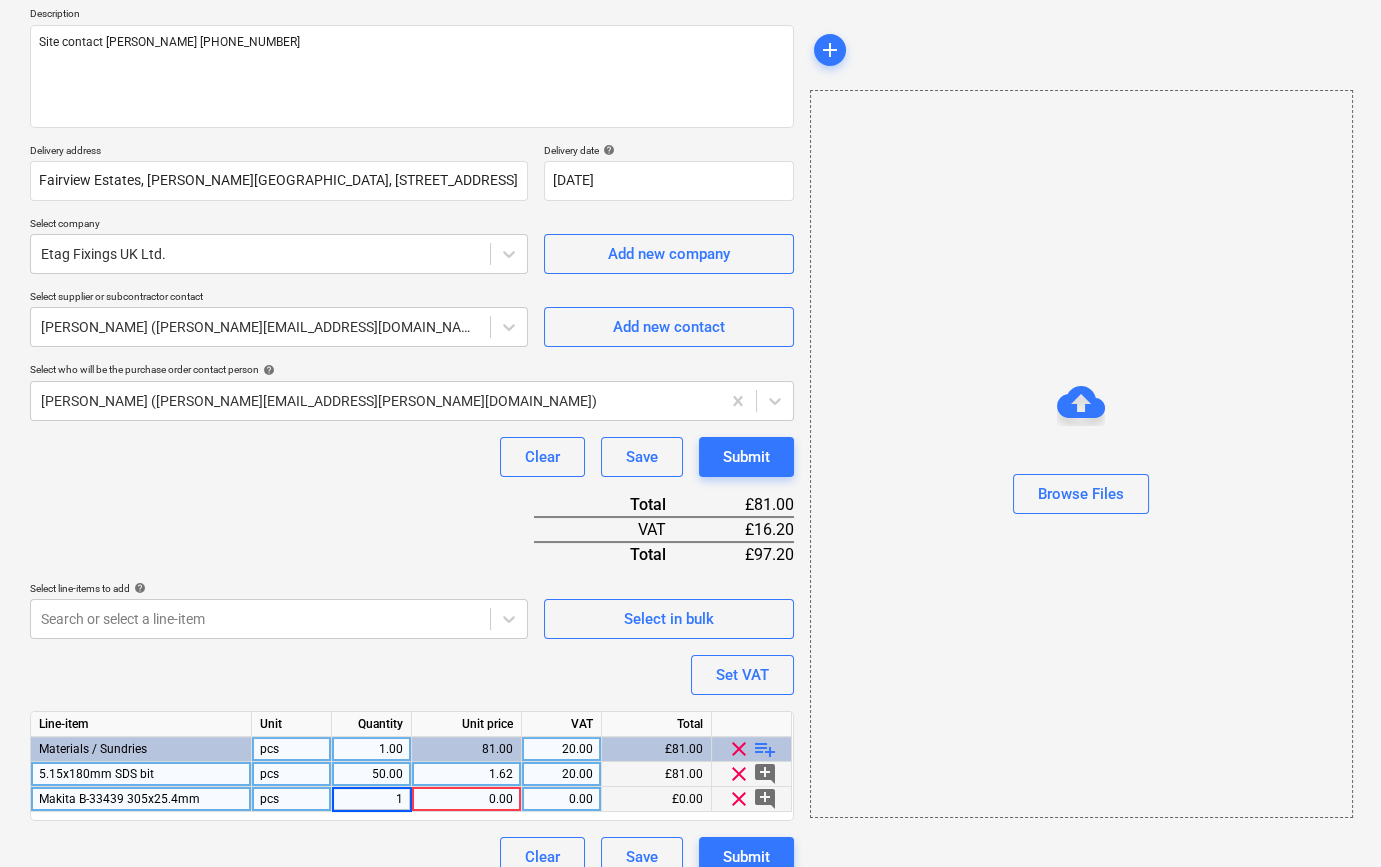 type on "10" 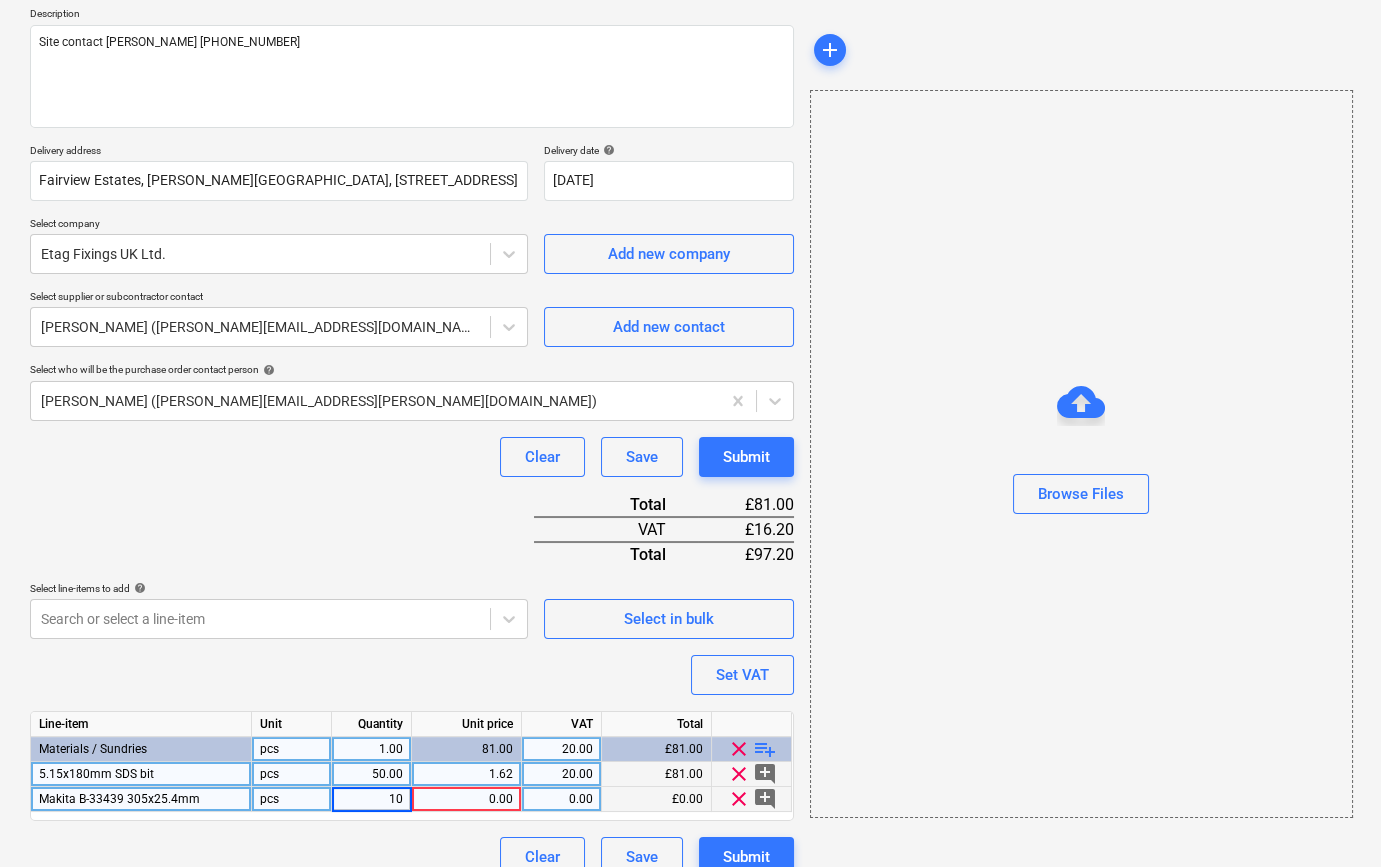 type on "x" 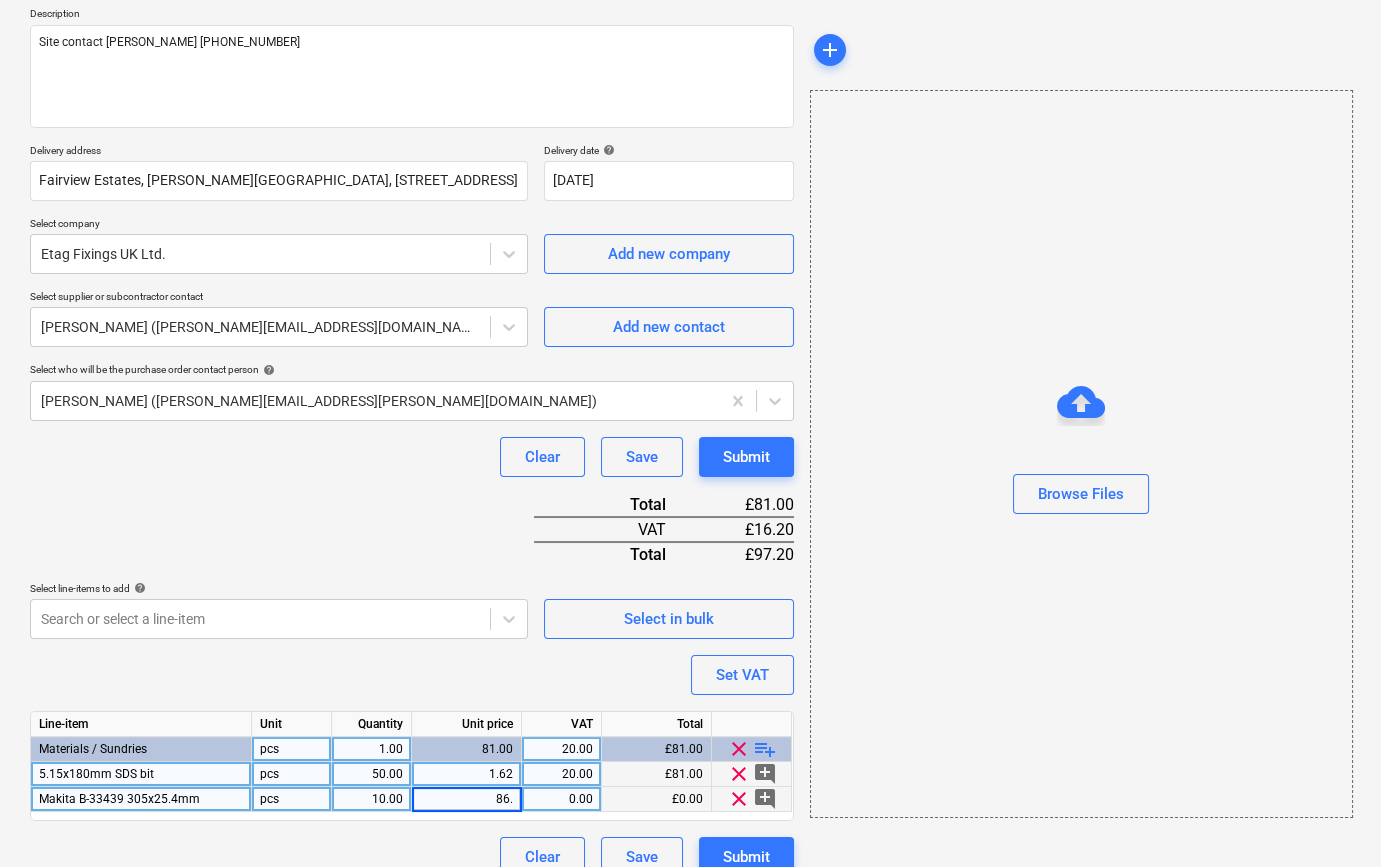 type on "86.6" 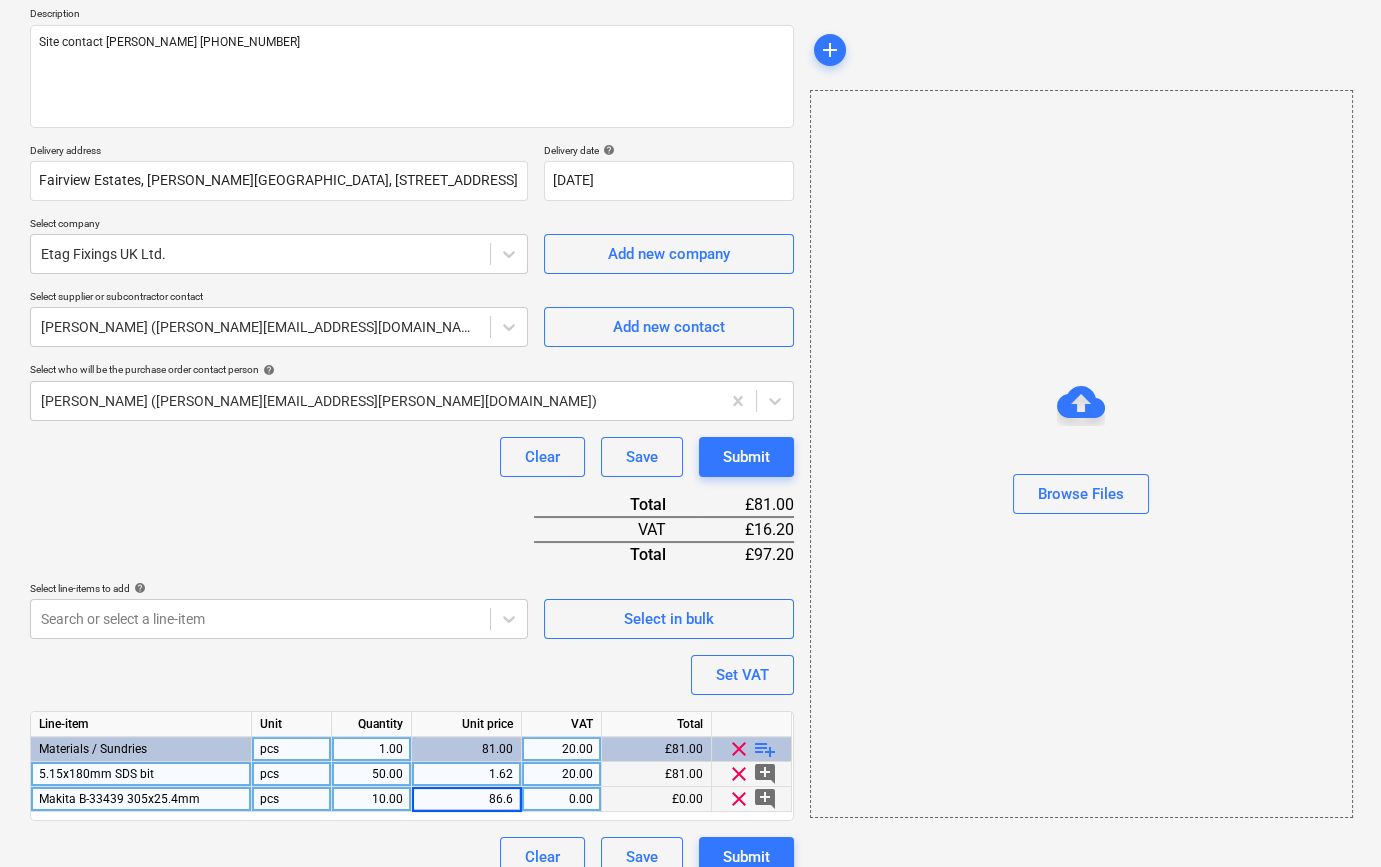 type on "x" 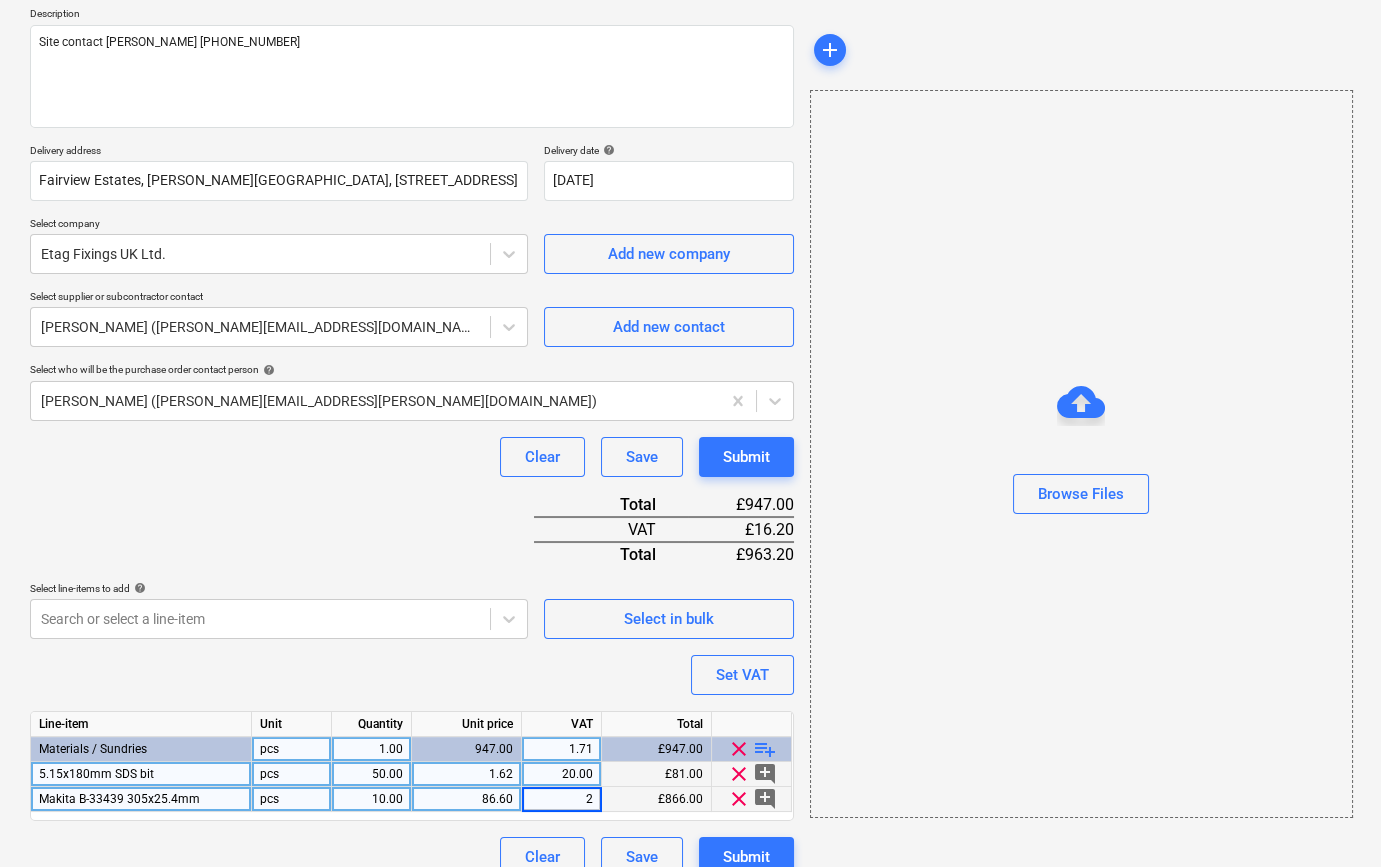 type on "20" 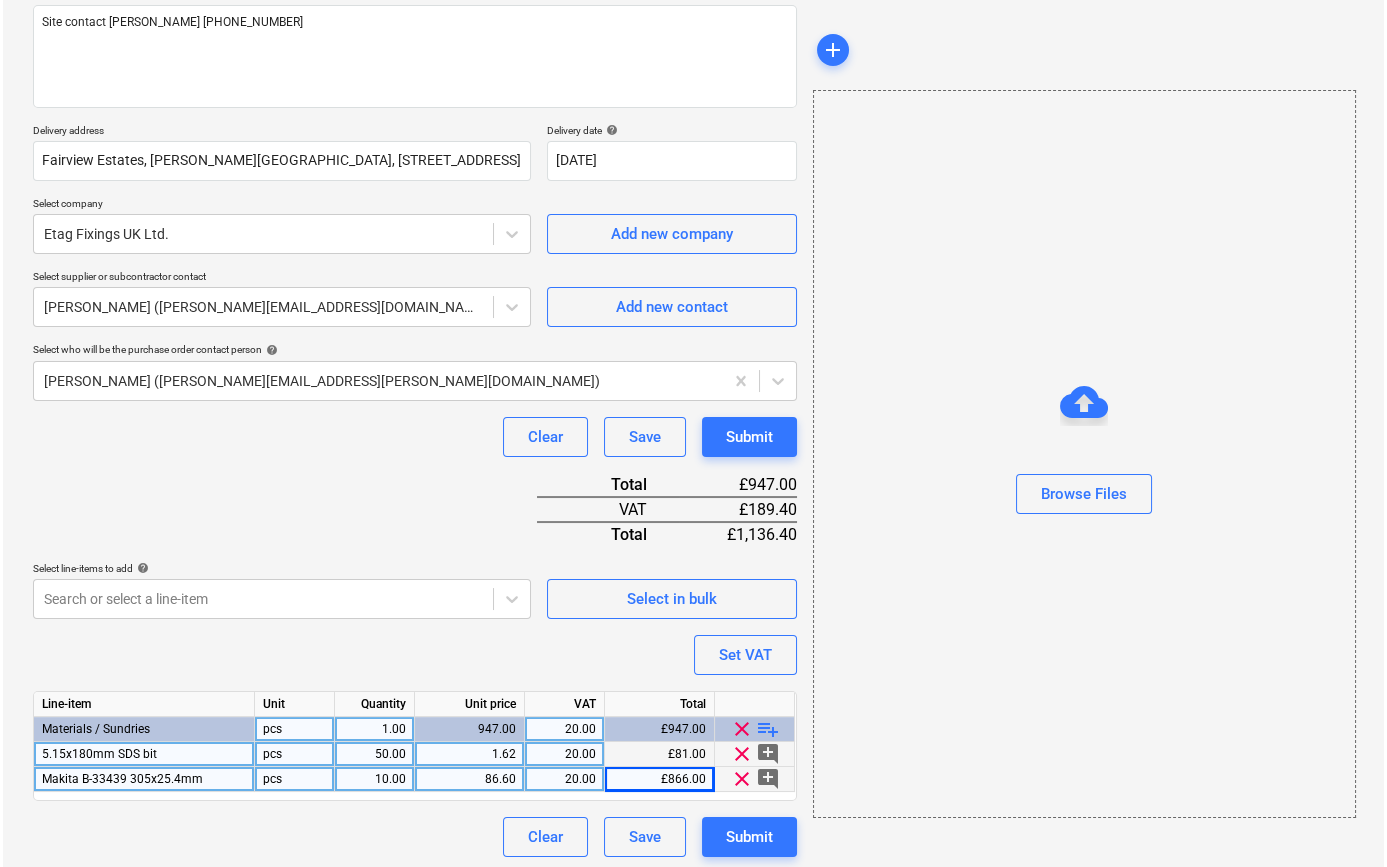 scroll, scrollTop: 255, scrollLeft: 0, axis: vertical 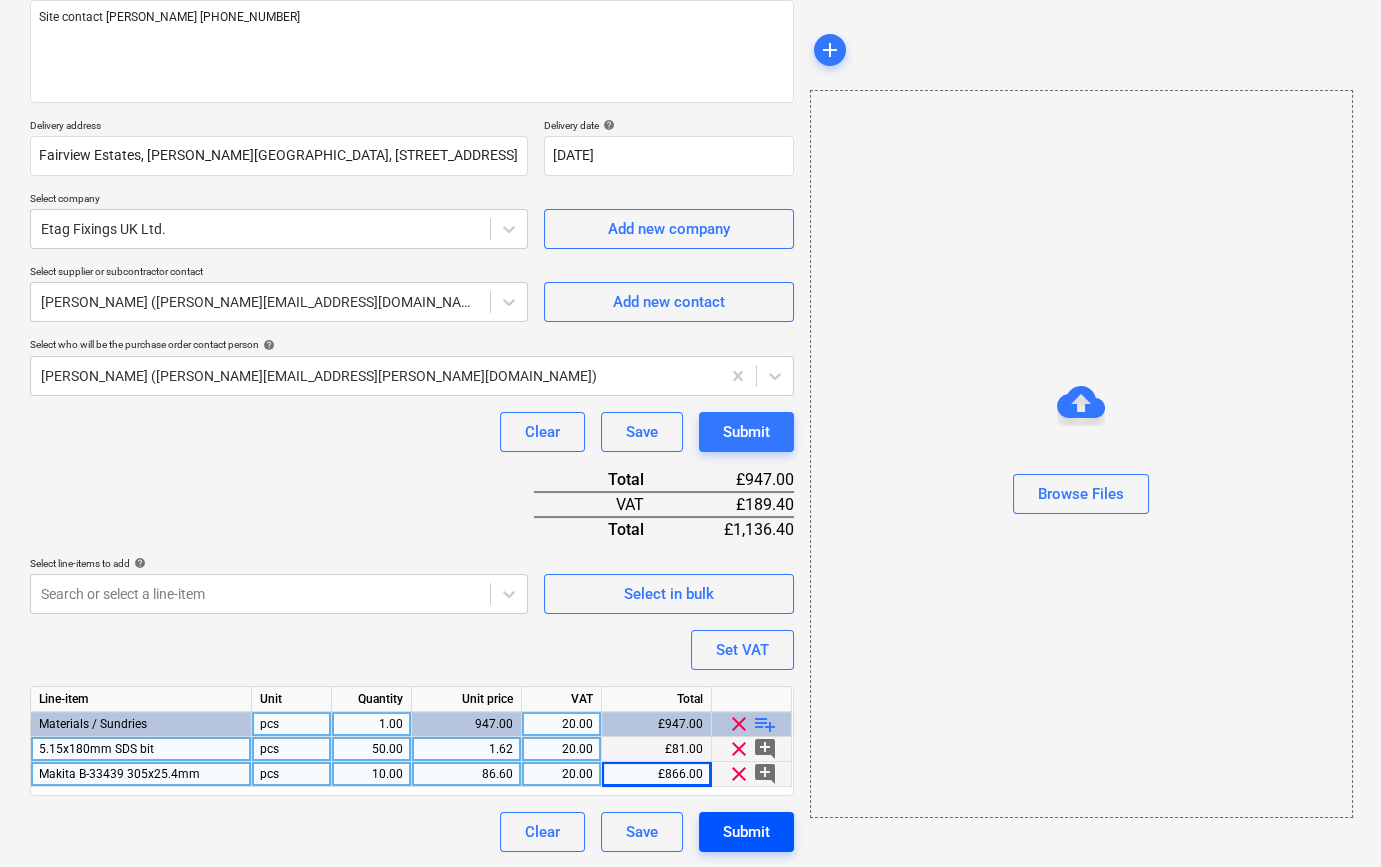 click on "Submit" at bounding box center [746, 832] 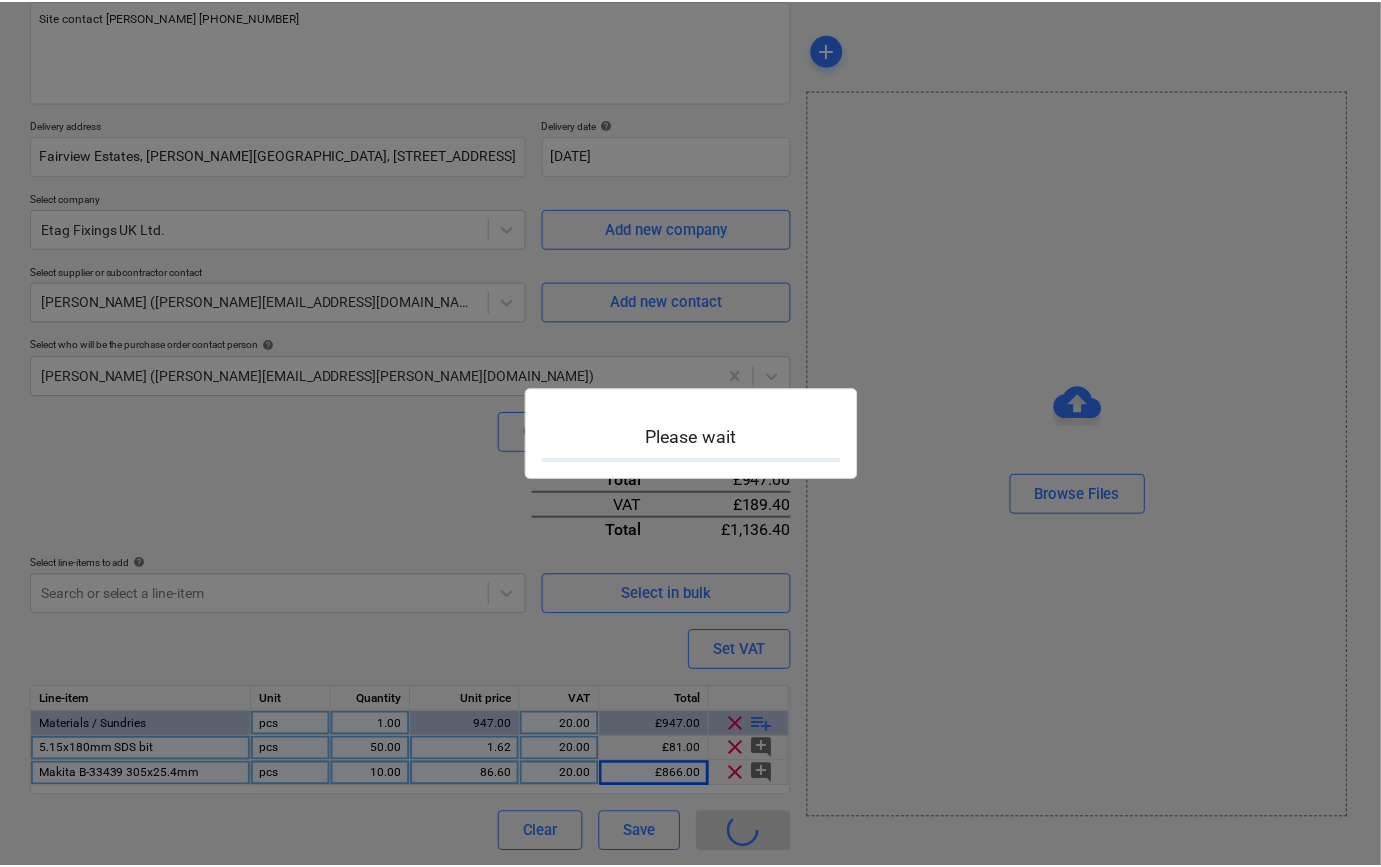 scroll, scrollTop: 0, scrollLeft: 0, axis: both 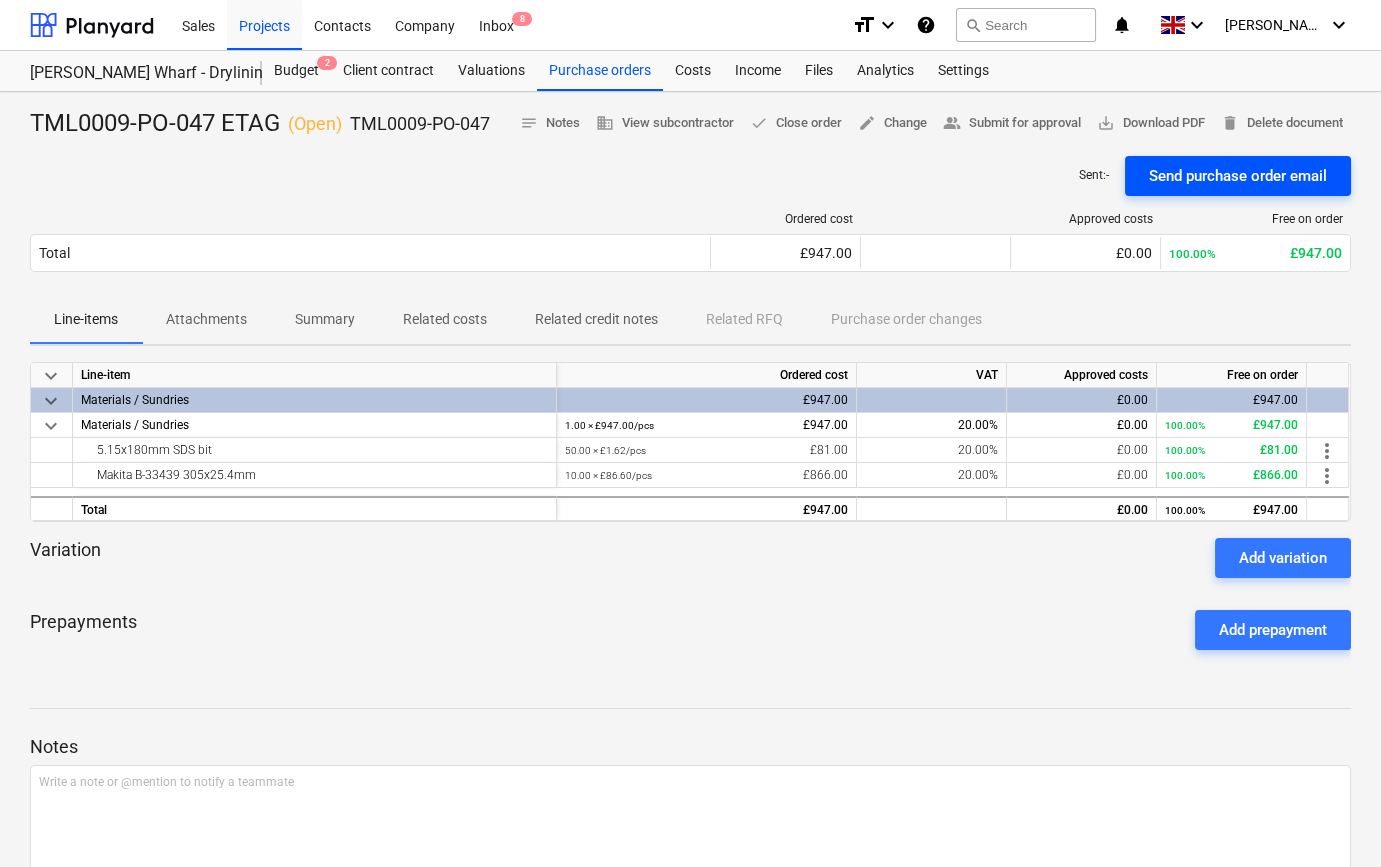 click on "Send purchase order email" at bounding box center [1238, 176] 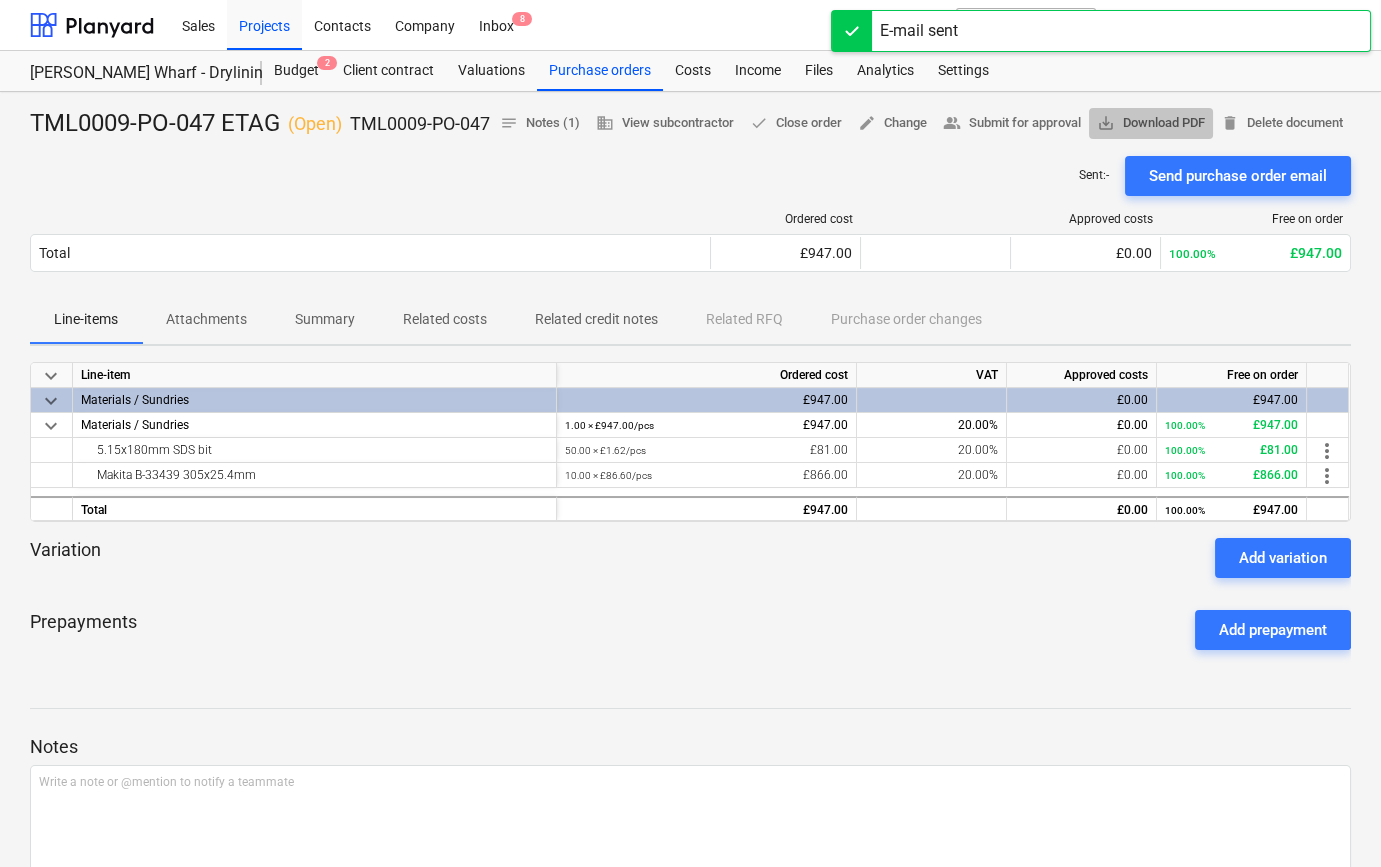 click on "save_alt Download PDF" at bounding box center [1151, 123] 